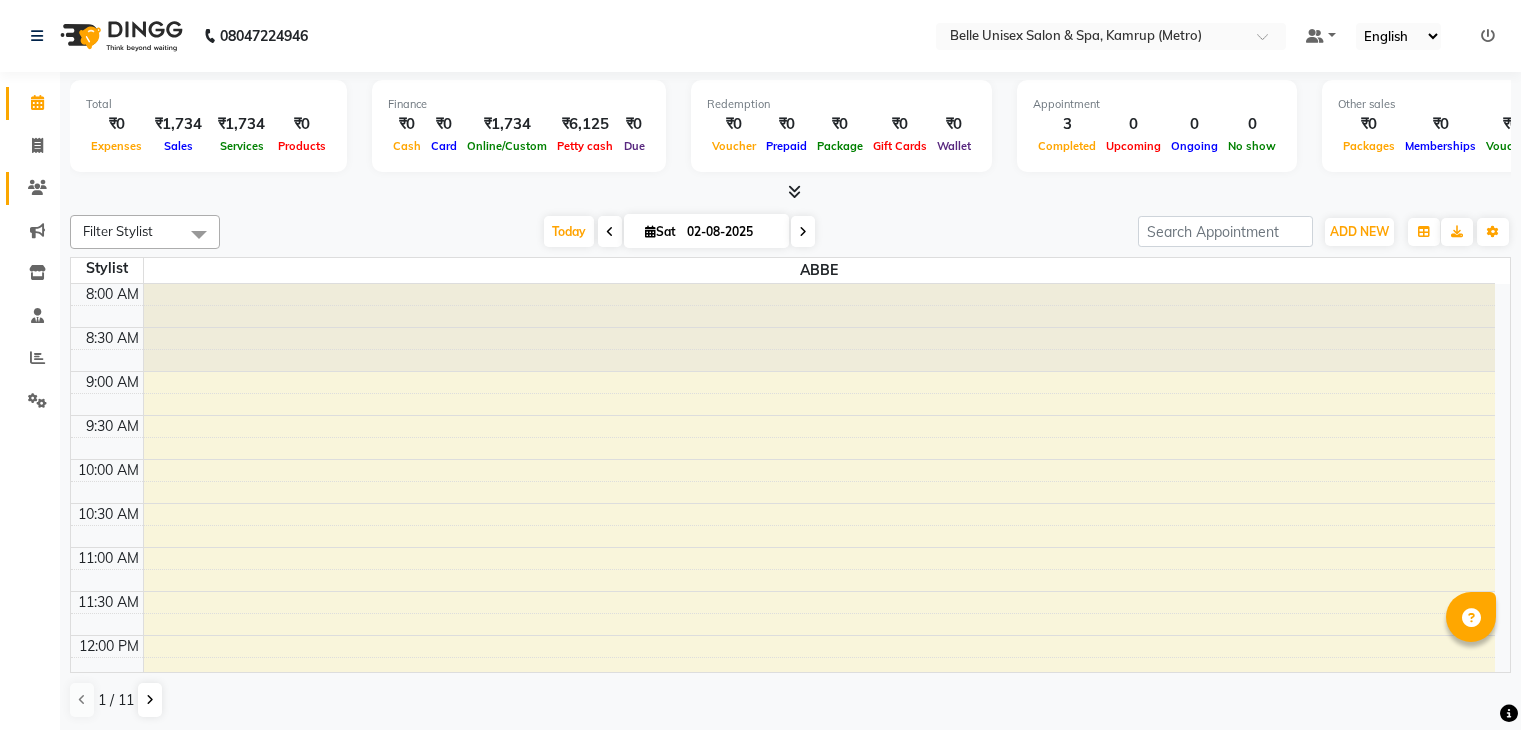 scroll, scrollTop: 0, scrollLeft: 0, axis: both 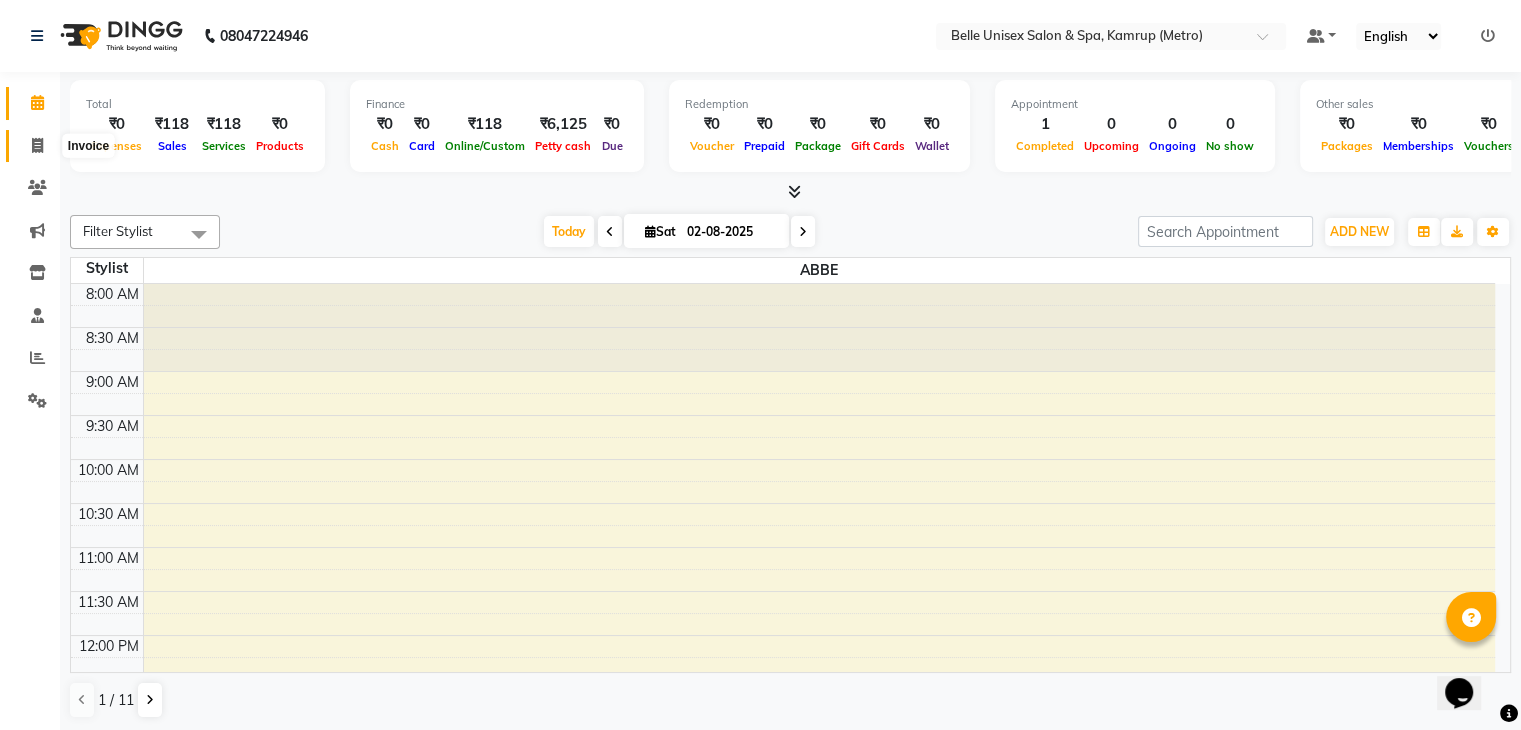 click 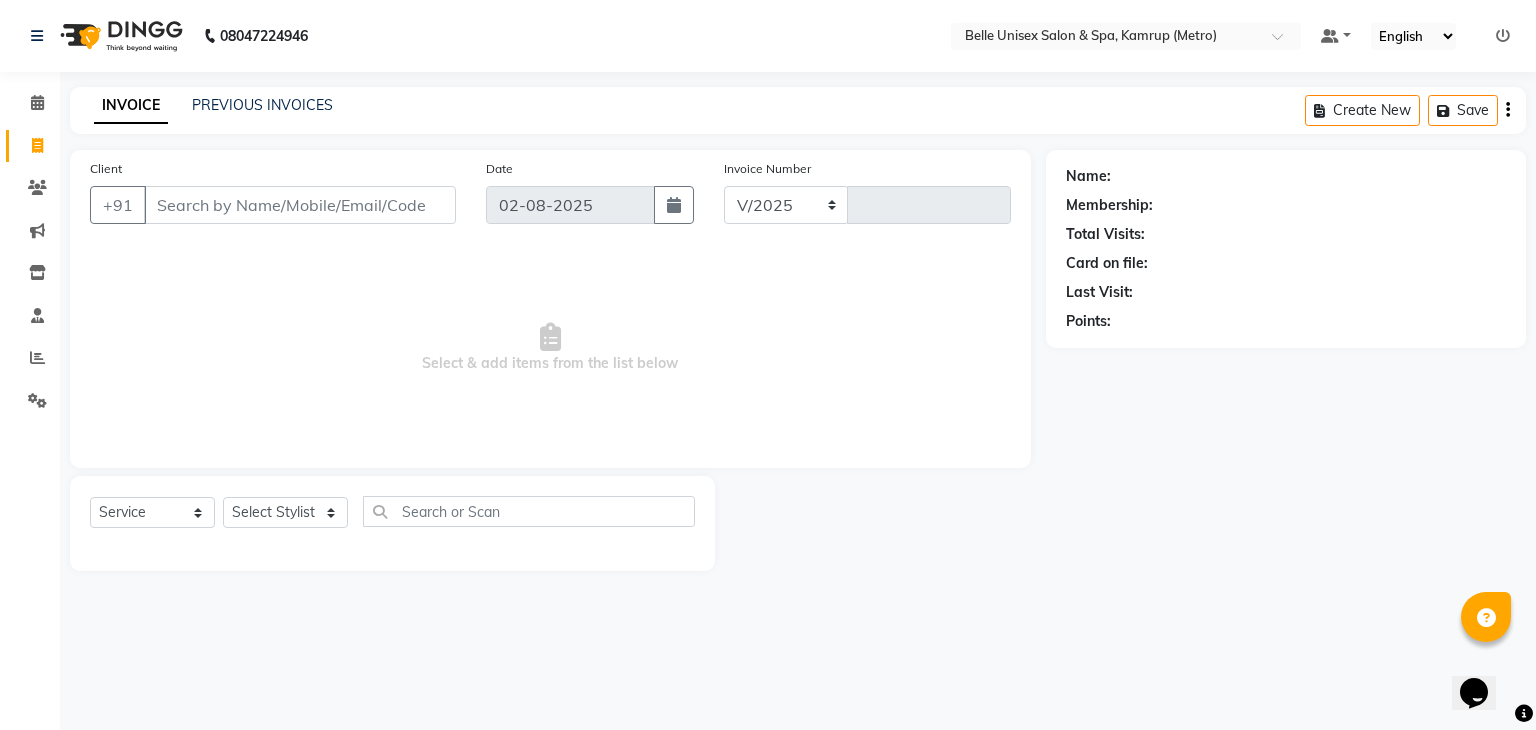 select on "7291" 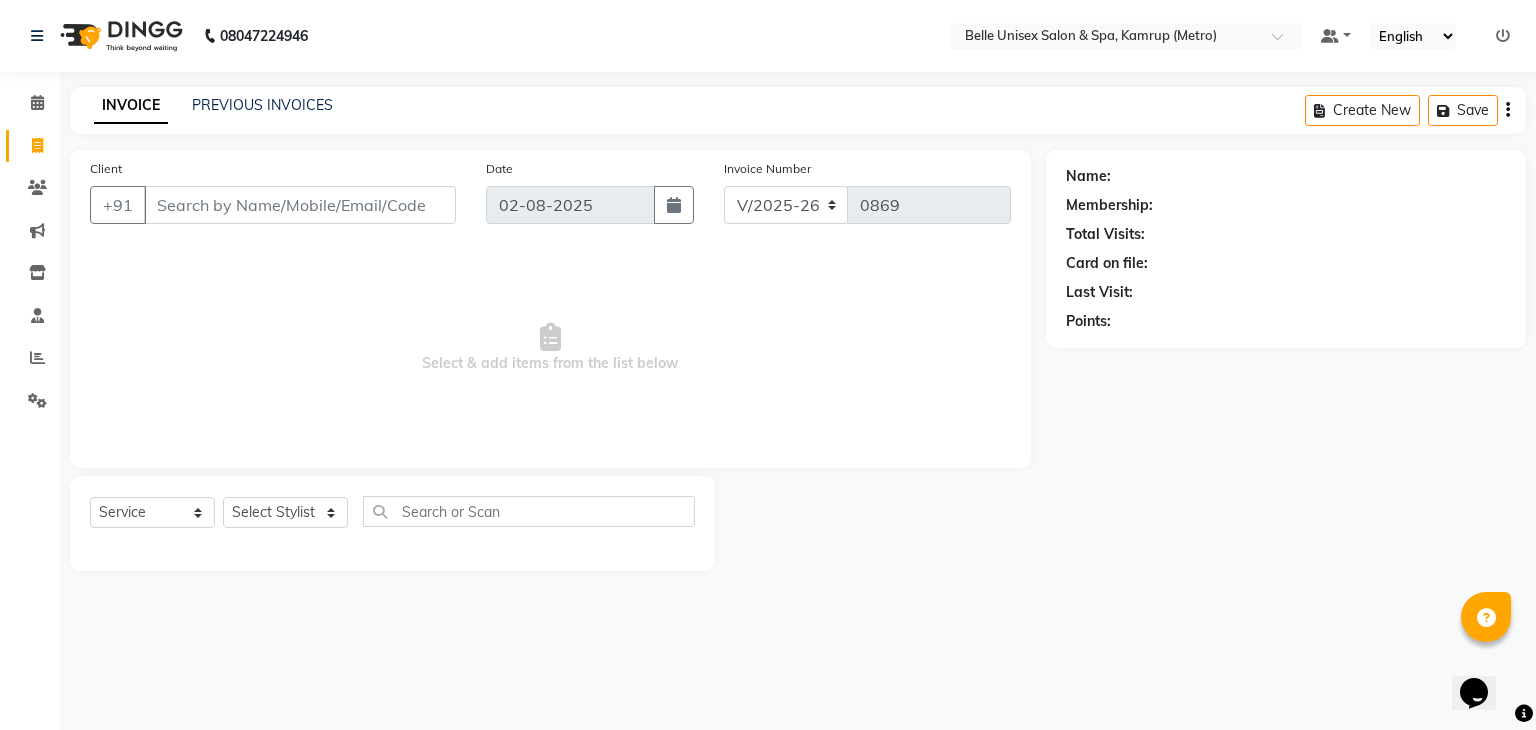 click on "Client" at bounding box center [300, 205] 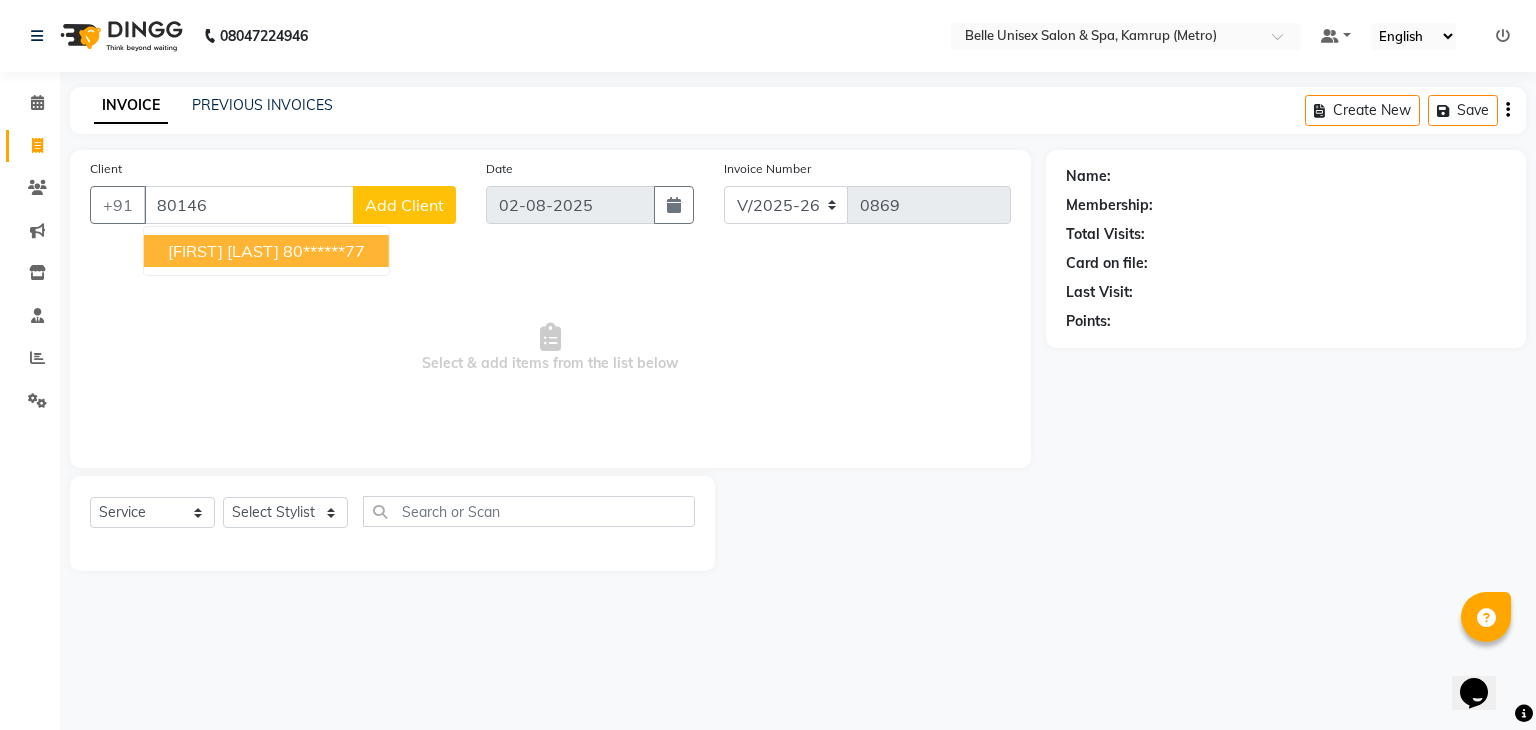click on "MAWSHANDONG G KHARSHANLOR" at bounding box center [223, 251] 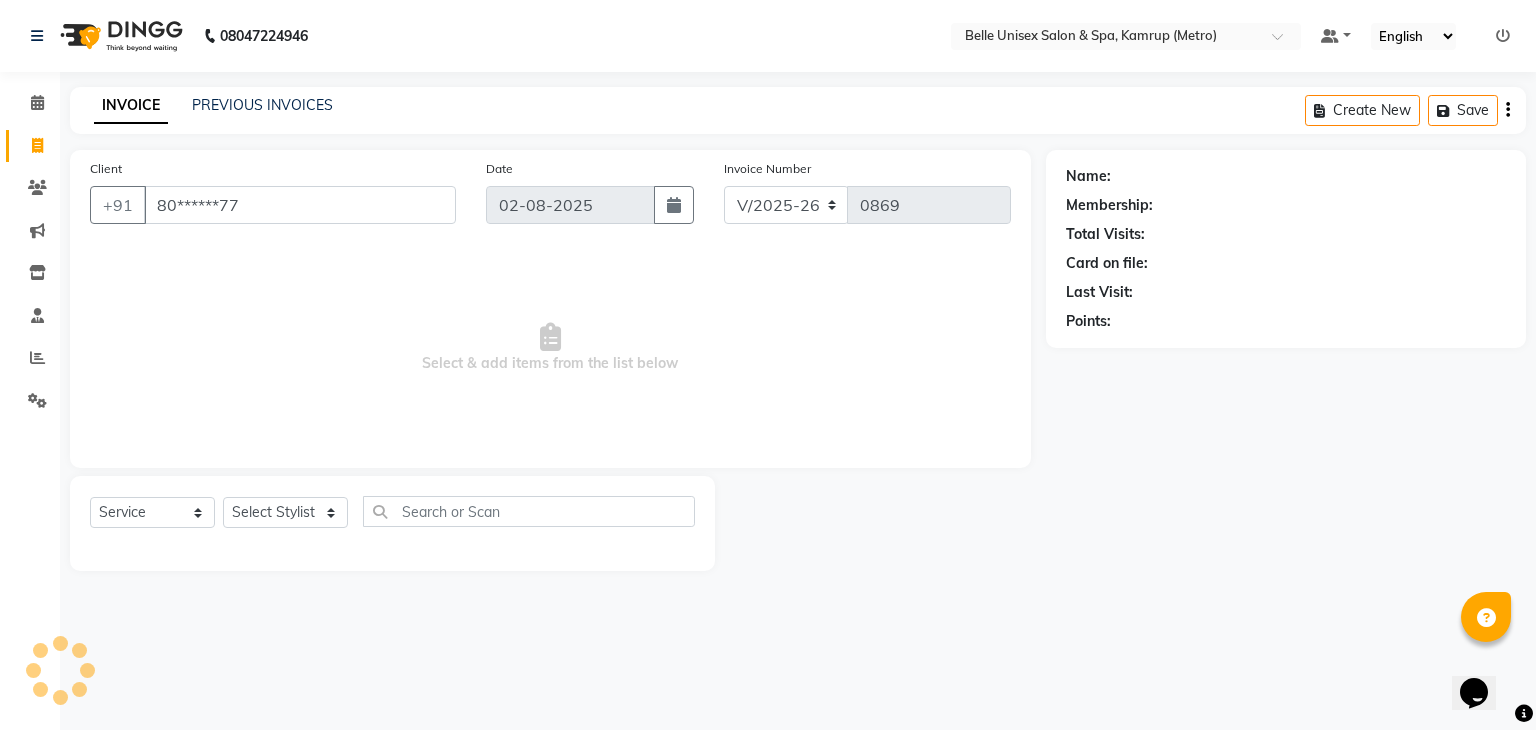 type on "80******77" 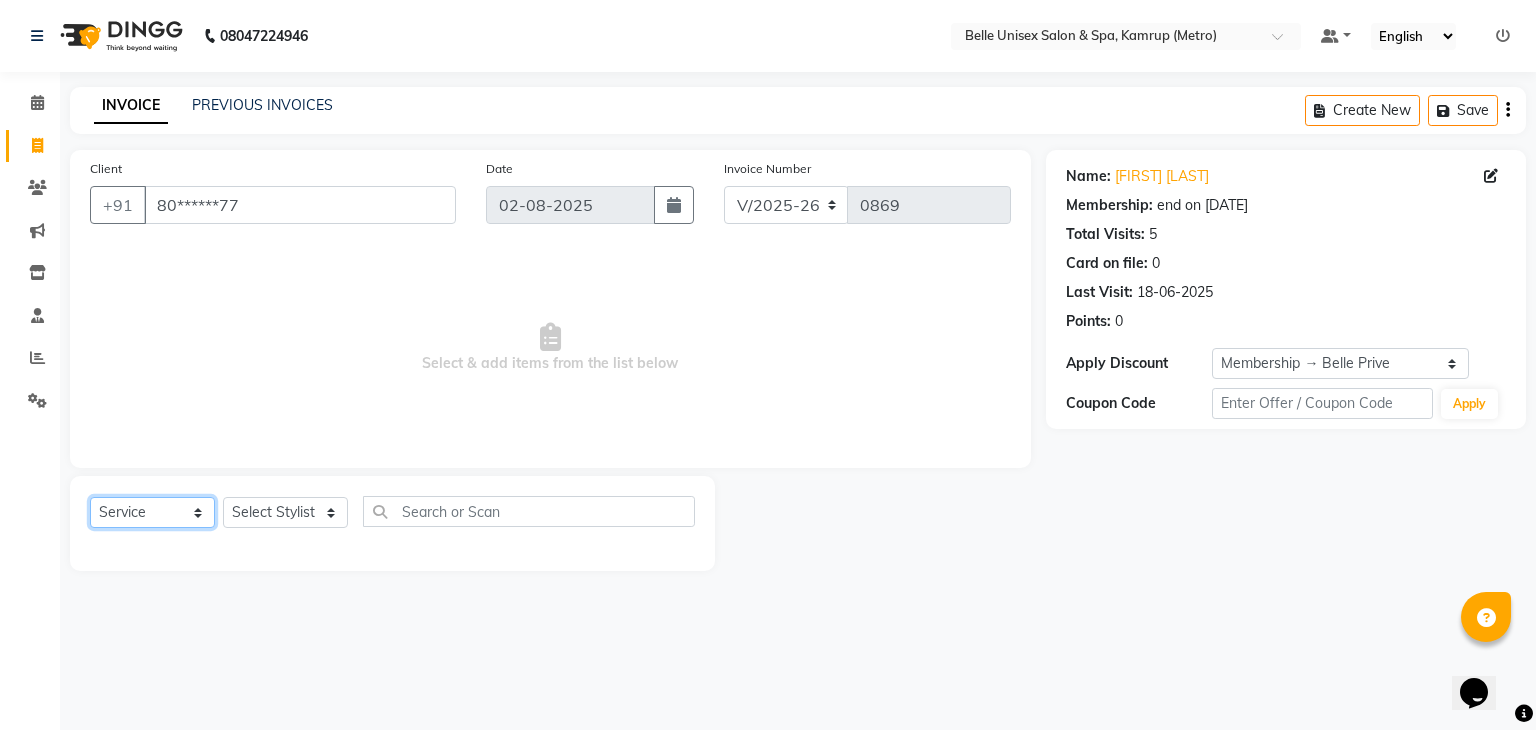 click on "Select  Service  Product  Membership  Package Voucher Prepaid Gift Card" 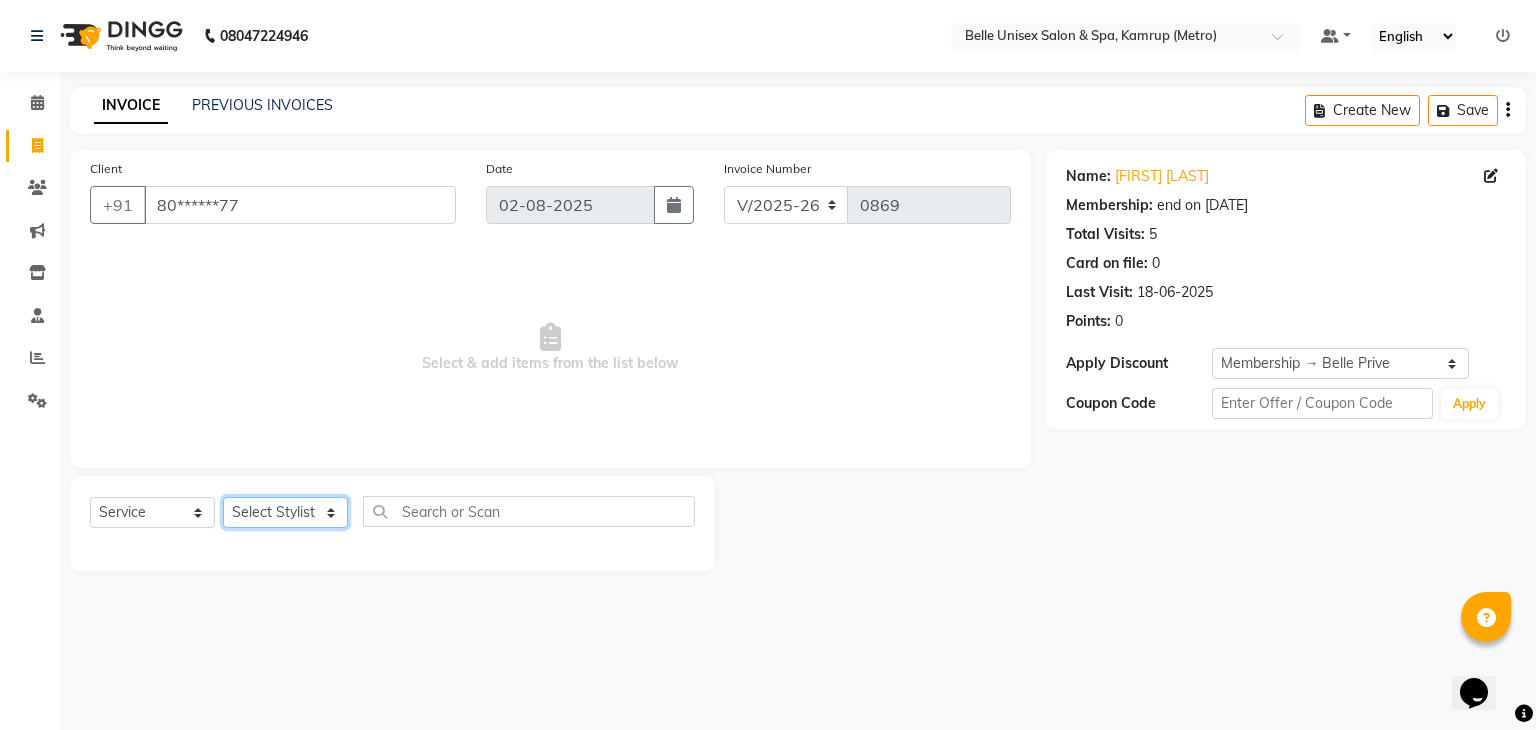 click on "Select Stylist ABBE Admin id ALEX UHD  ASEM  COUNTER SALE  IMLE AO JUPITARA(HK) PURNIMA HK  RANA KANTI SINHA   SABEHA SANGAM THERAPIST SOBITA BU THOIBA M." 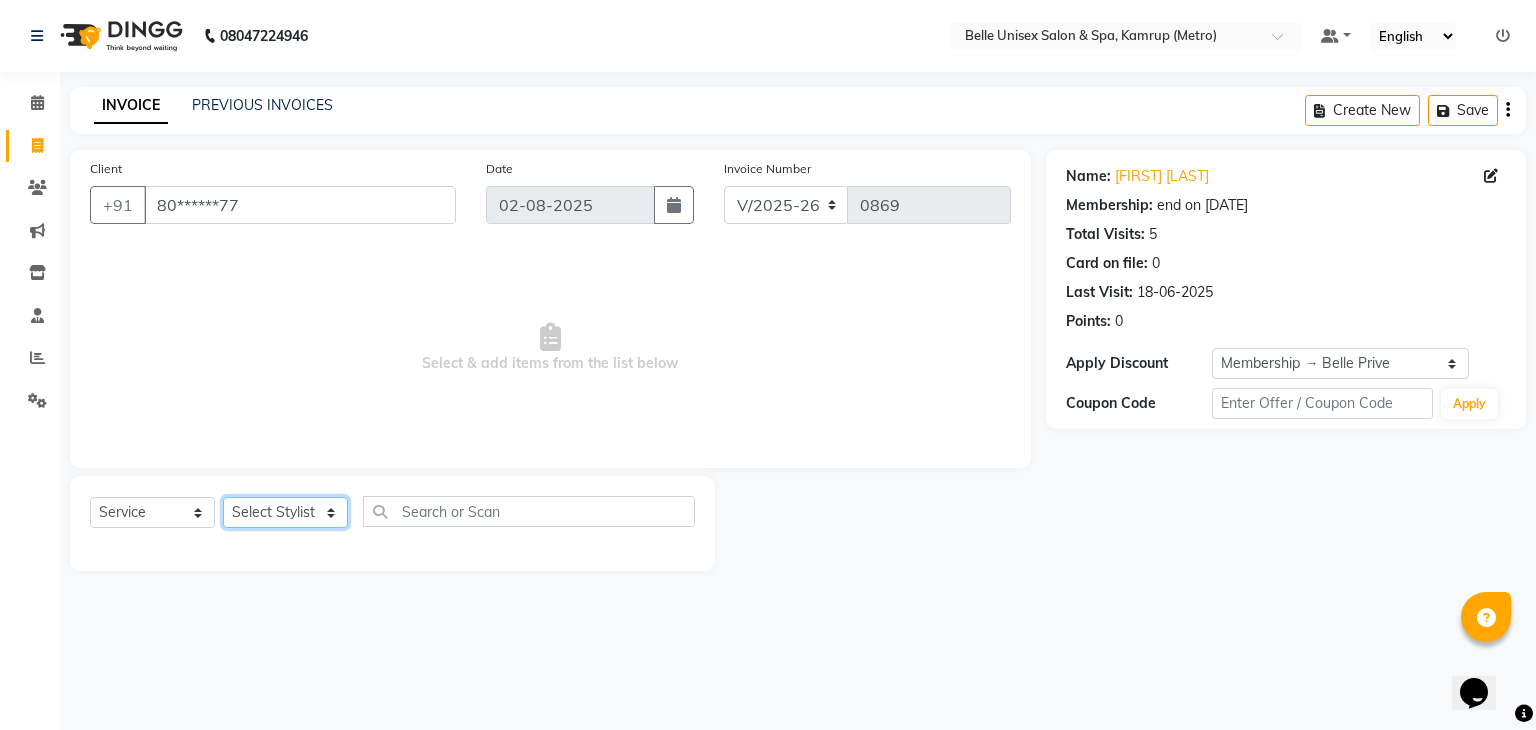 select on "83129" 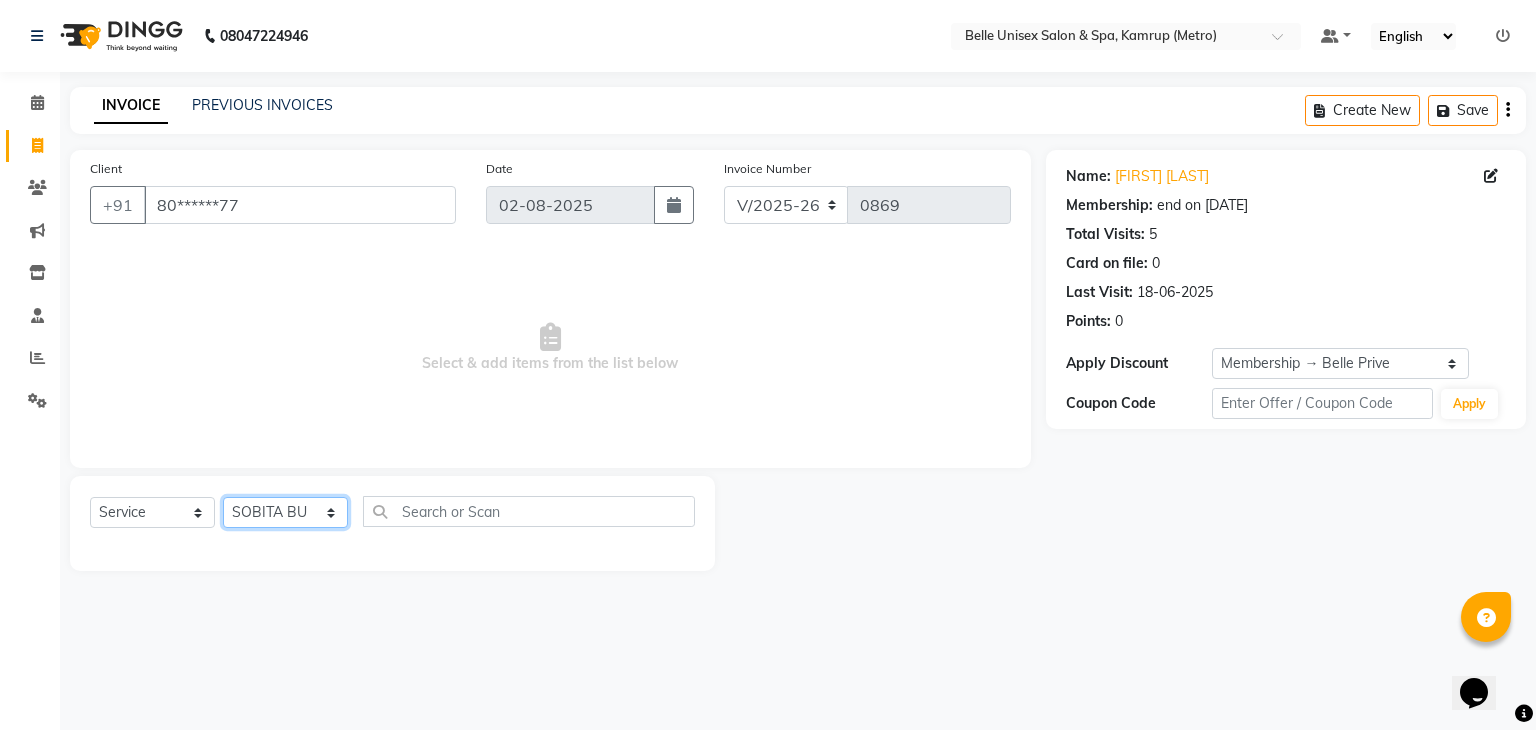 click on "Select Stylist ABBE Admin id ALEX UHD  ASEM  COUNTER SALE  IMLE AO JUPITARA(HK) PURNIMA HK  RANA KANTI SINHA   SABEHA SANGAM THERAPIST SOBITA BU THOIBA M." 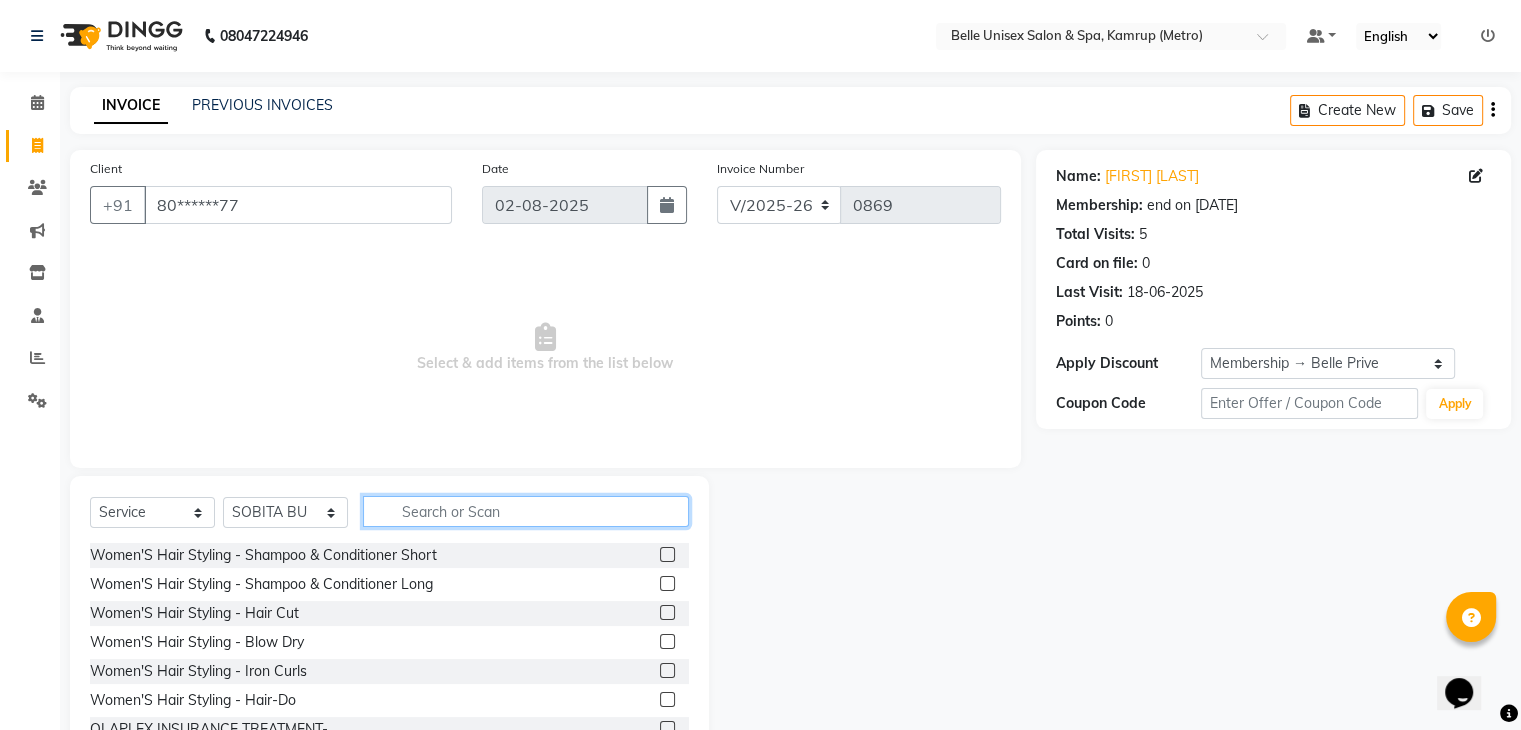 click 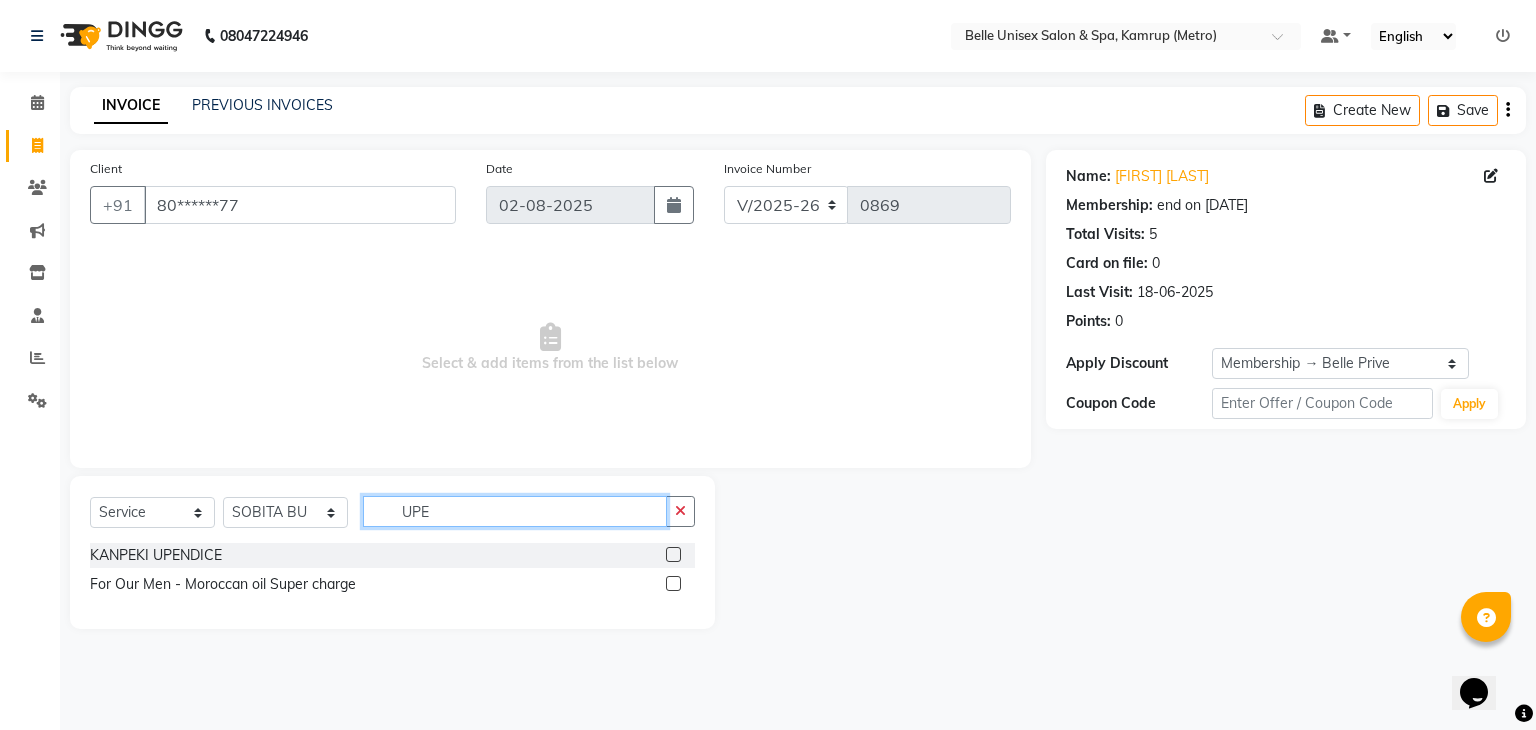 type on "UPE" 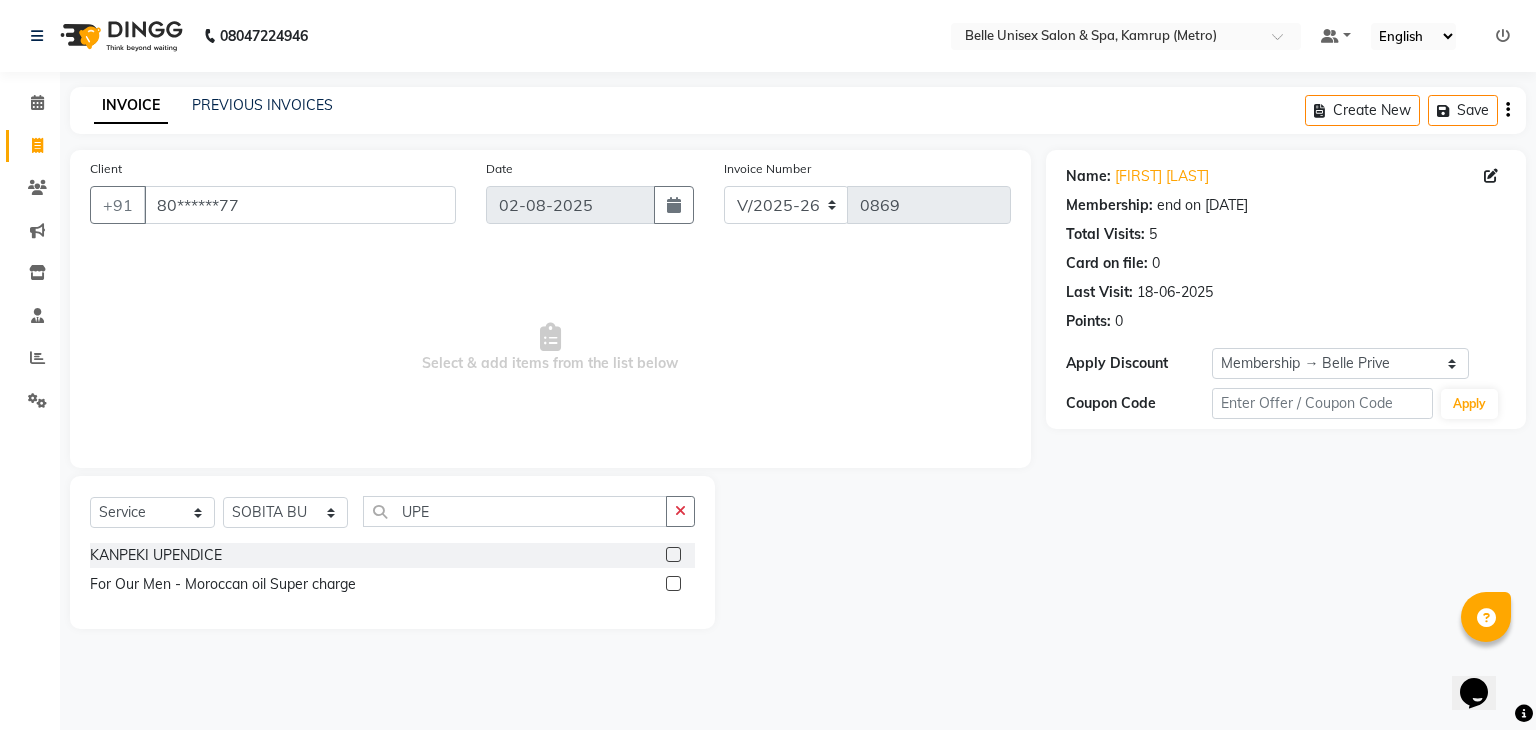 click 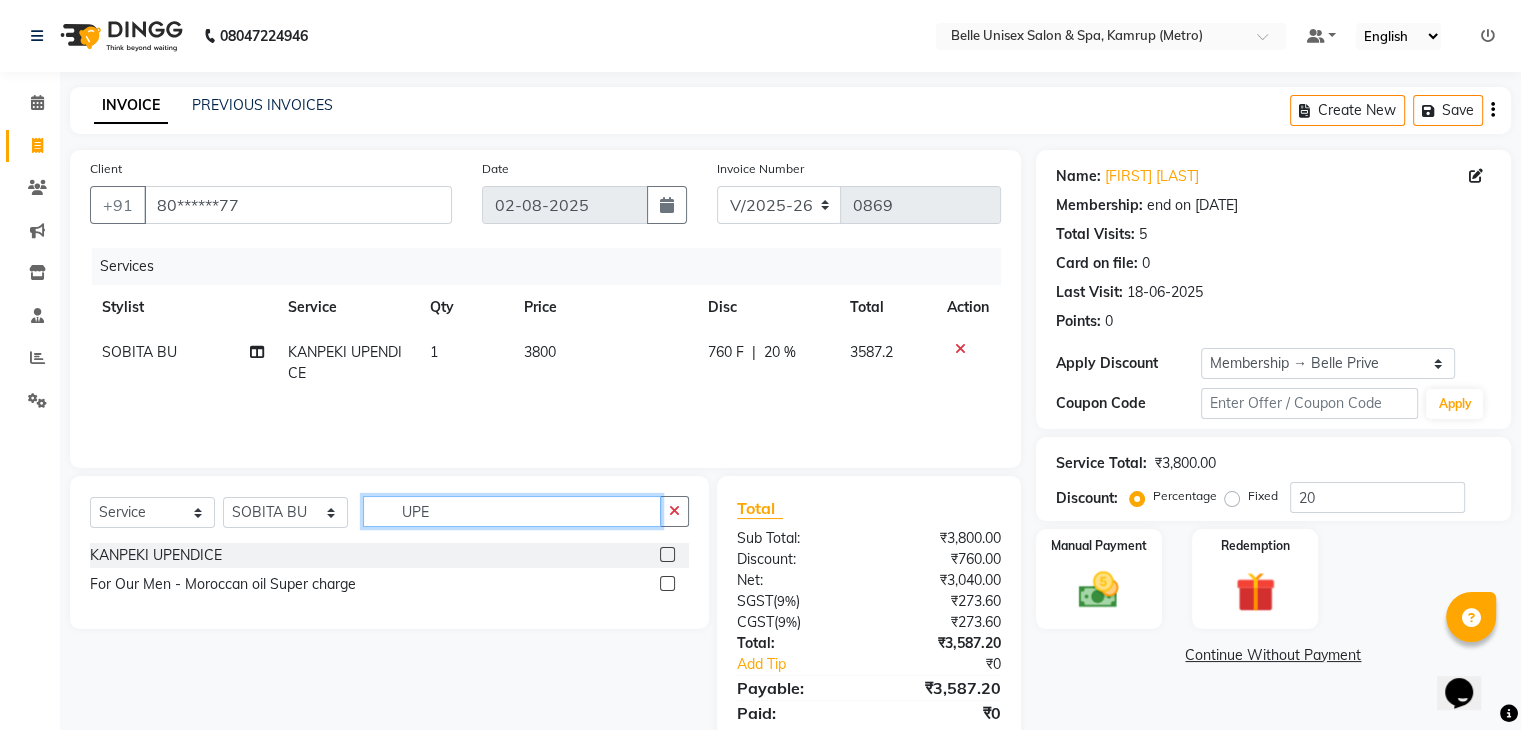 click on "UPE" 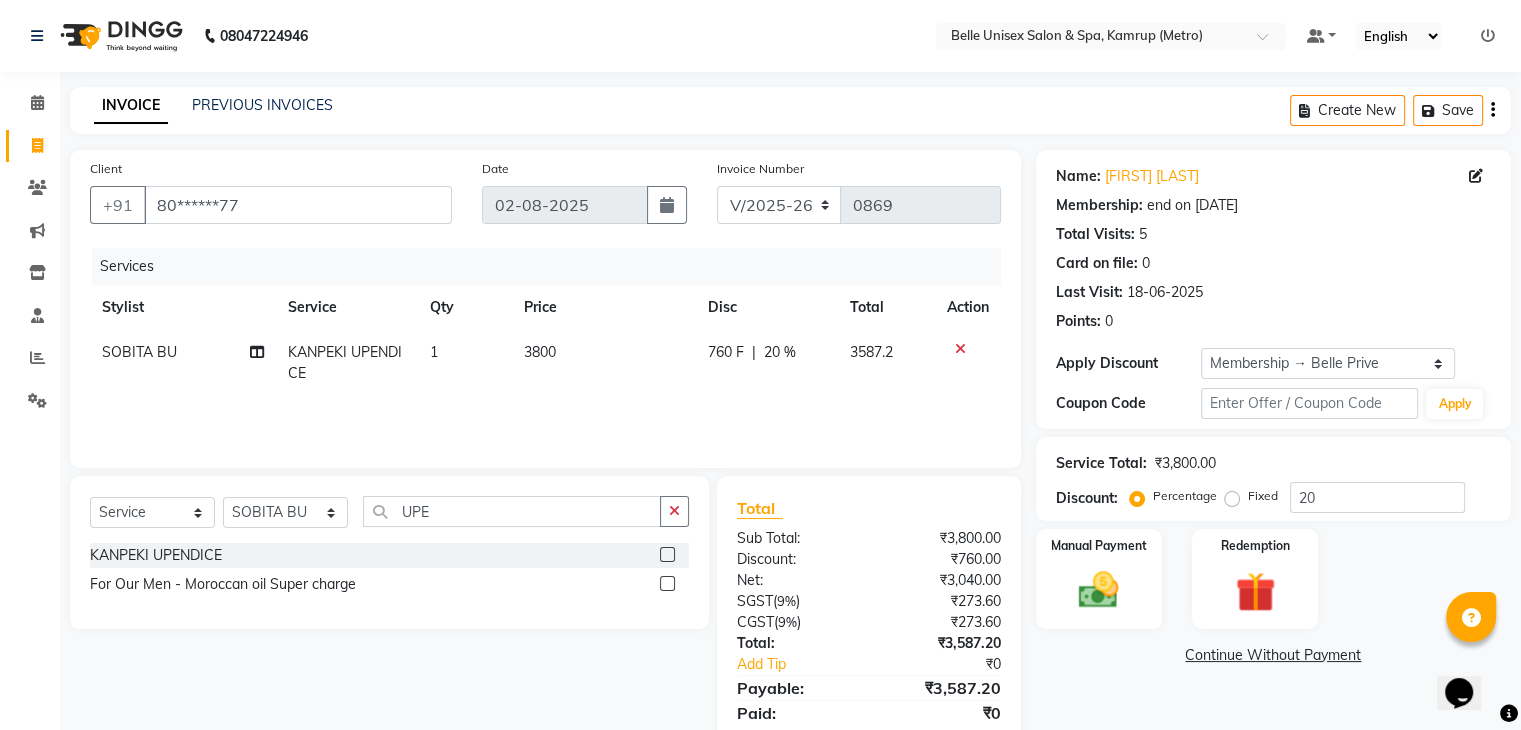 click 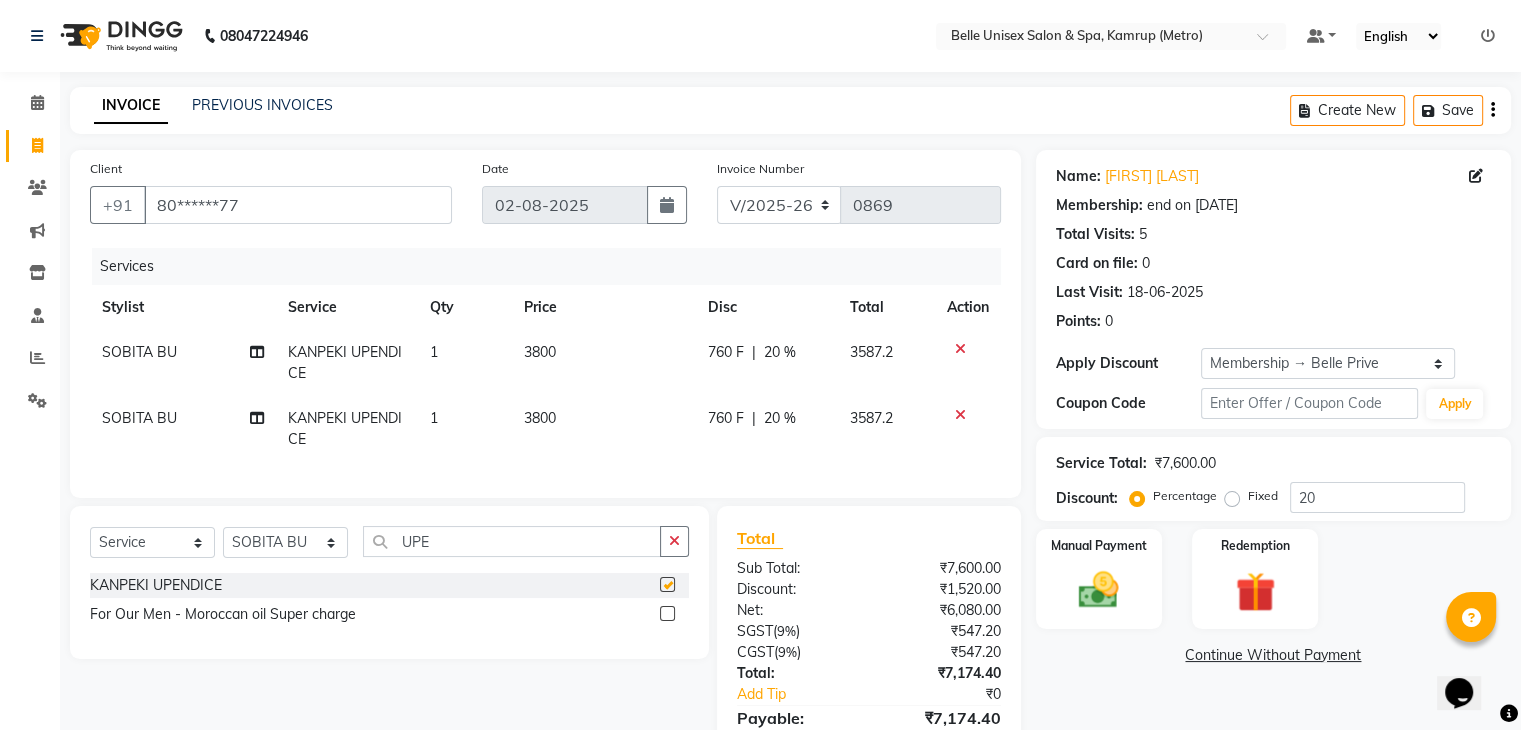checkbox on "false" 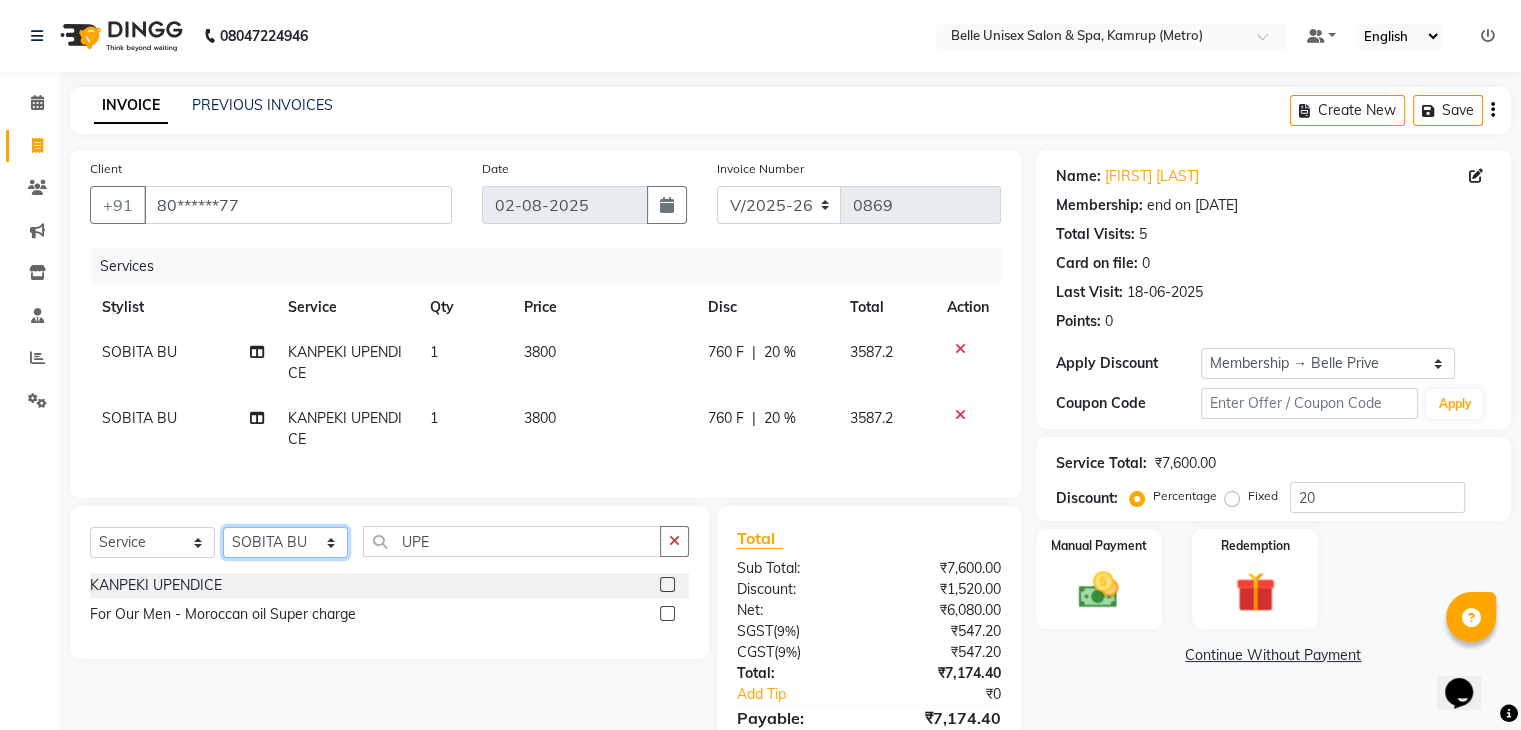 click on "Select Stylist ABBE Admin id ALEX UHD  ASEM  COUNTER SALE  IMLE AO JUPITARA(HK) PURNIMA HK  RANA KANTI SINHA   SABEHA SANGAM THERAPIST SOBITA BU THOIBA M." 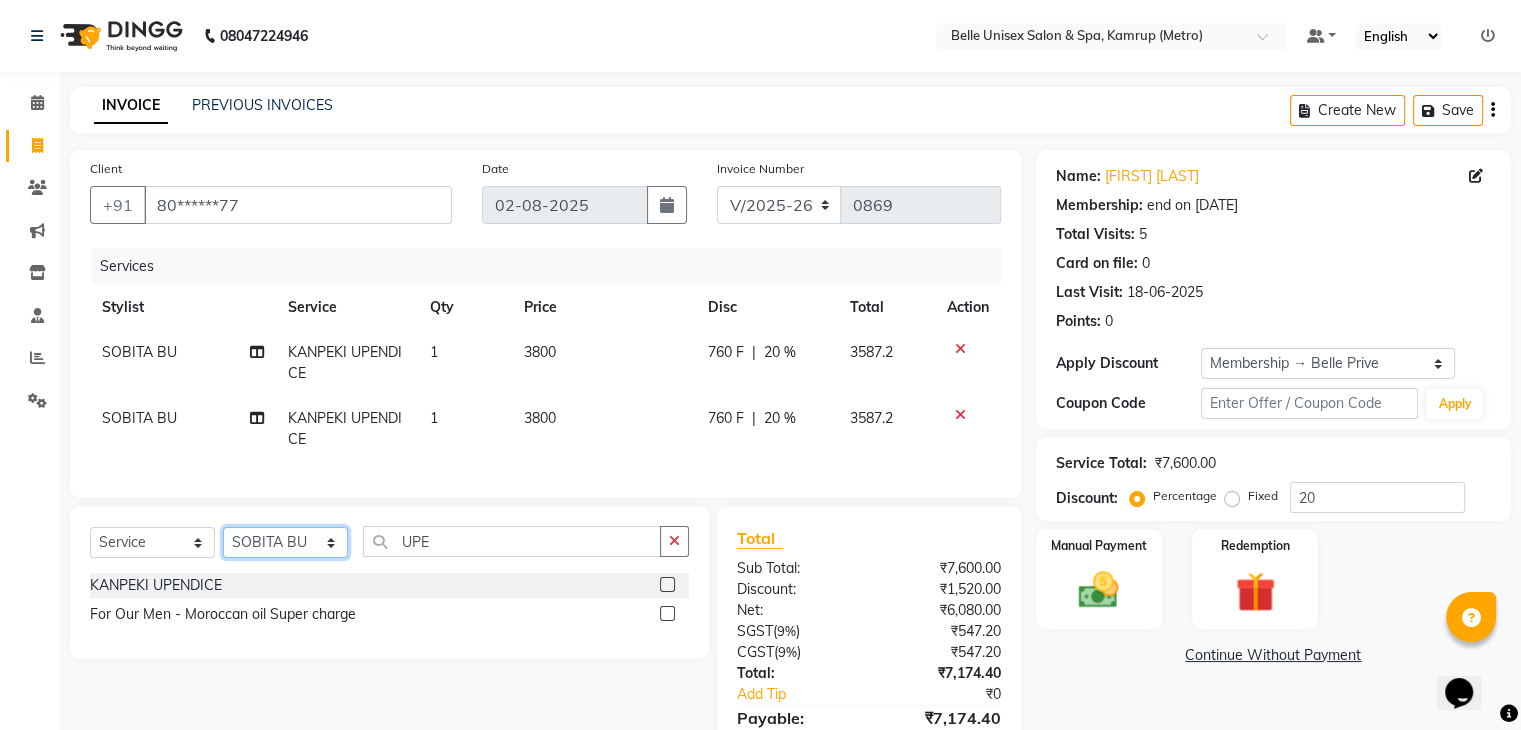 select on "75238" 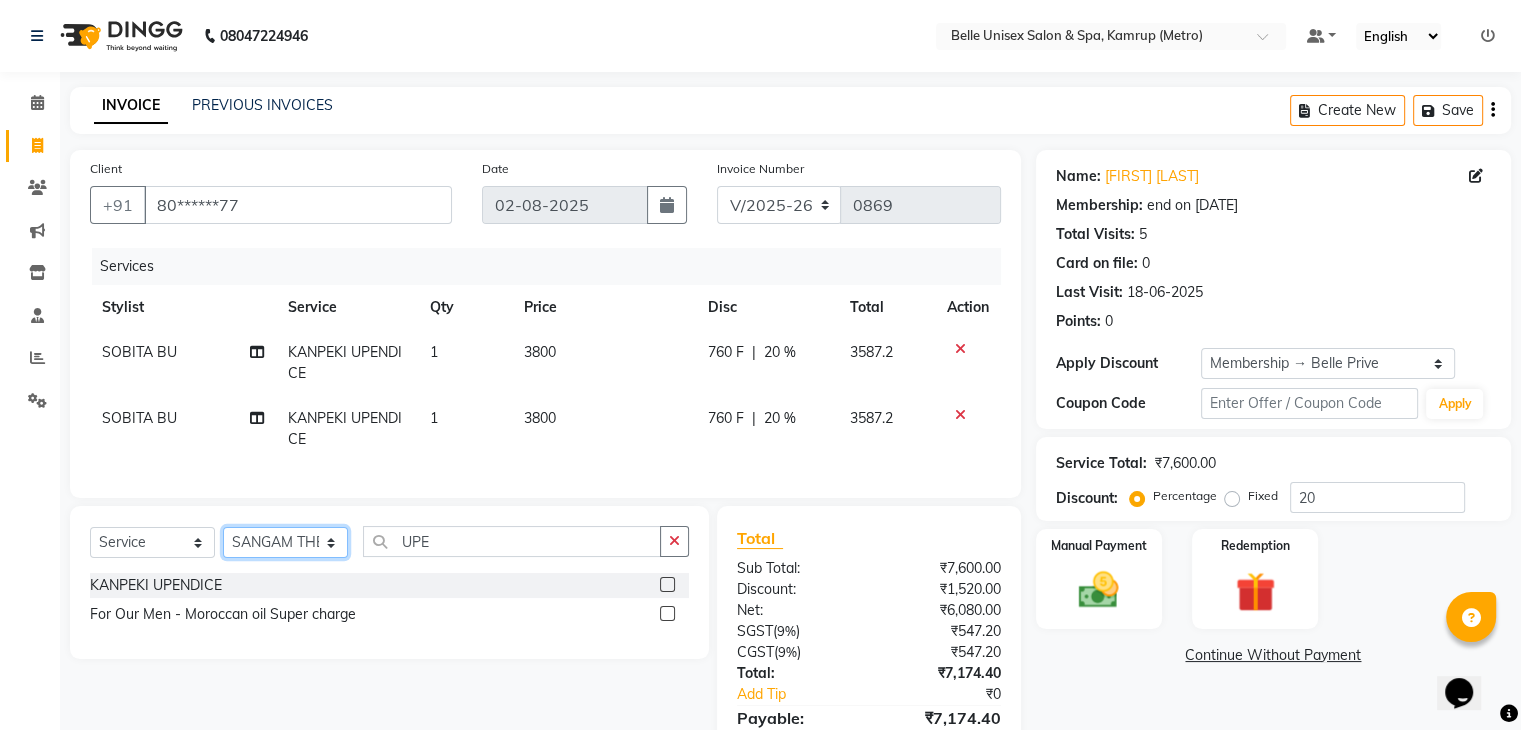 click on "Select Stylist ABBE Admin id ALEX UHD  ASEM  COUNTER SALE  IMLE AO JUPITARA(HK) PURNIMA HK  RANA KANTI SINHA   SABEHA SANGAM THERAPIST SOBITA BU THOIBA M." 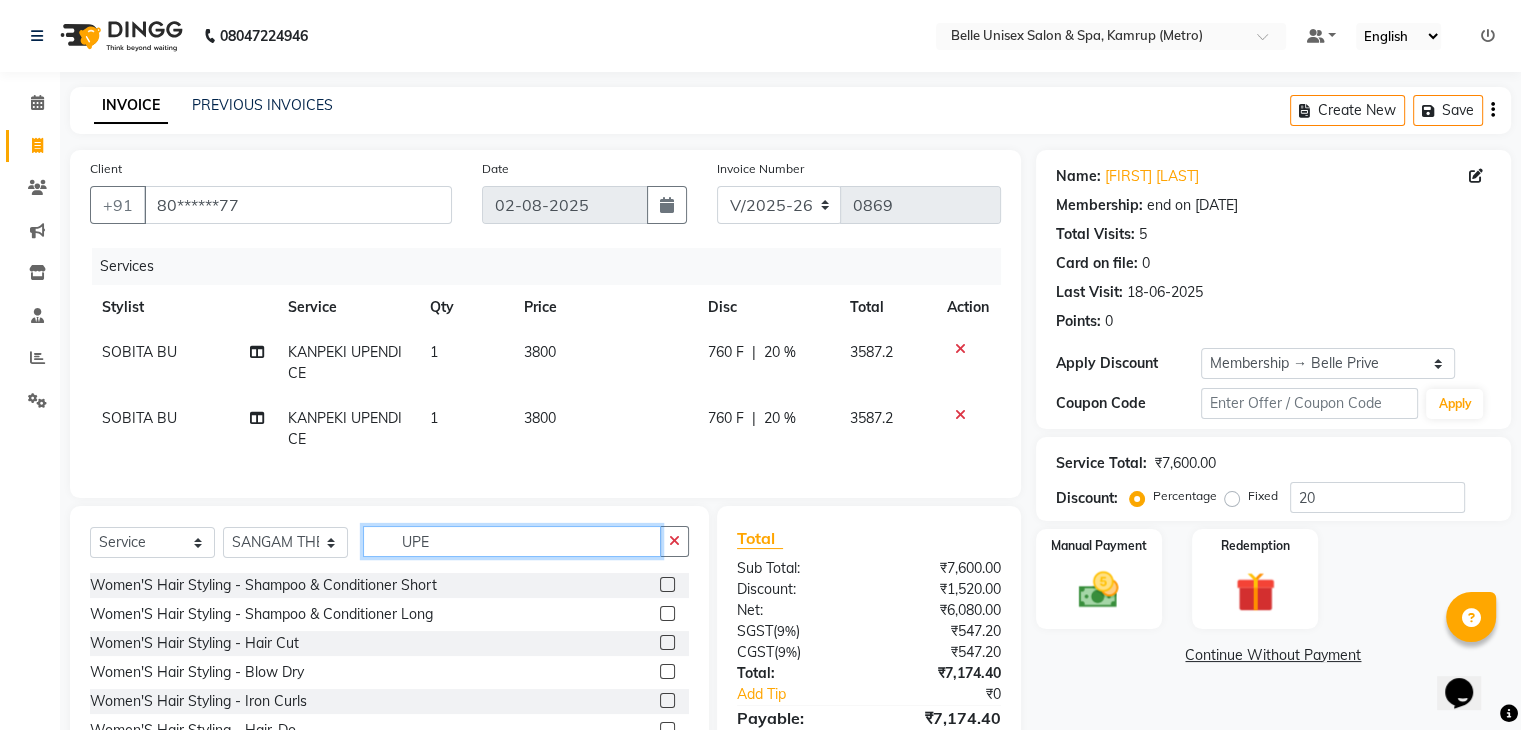 drag, startPoint x: 463, startPoint y: 554, endPoint x: 233, endPoint y: 561, distance: 230.10649 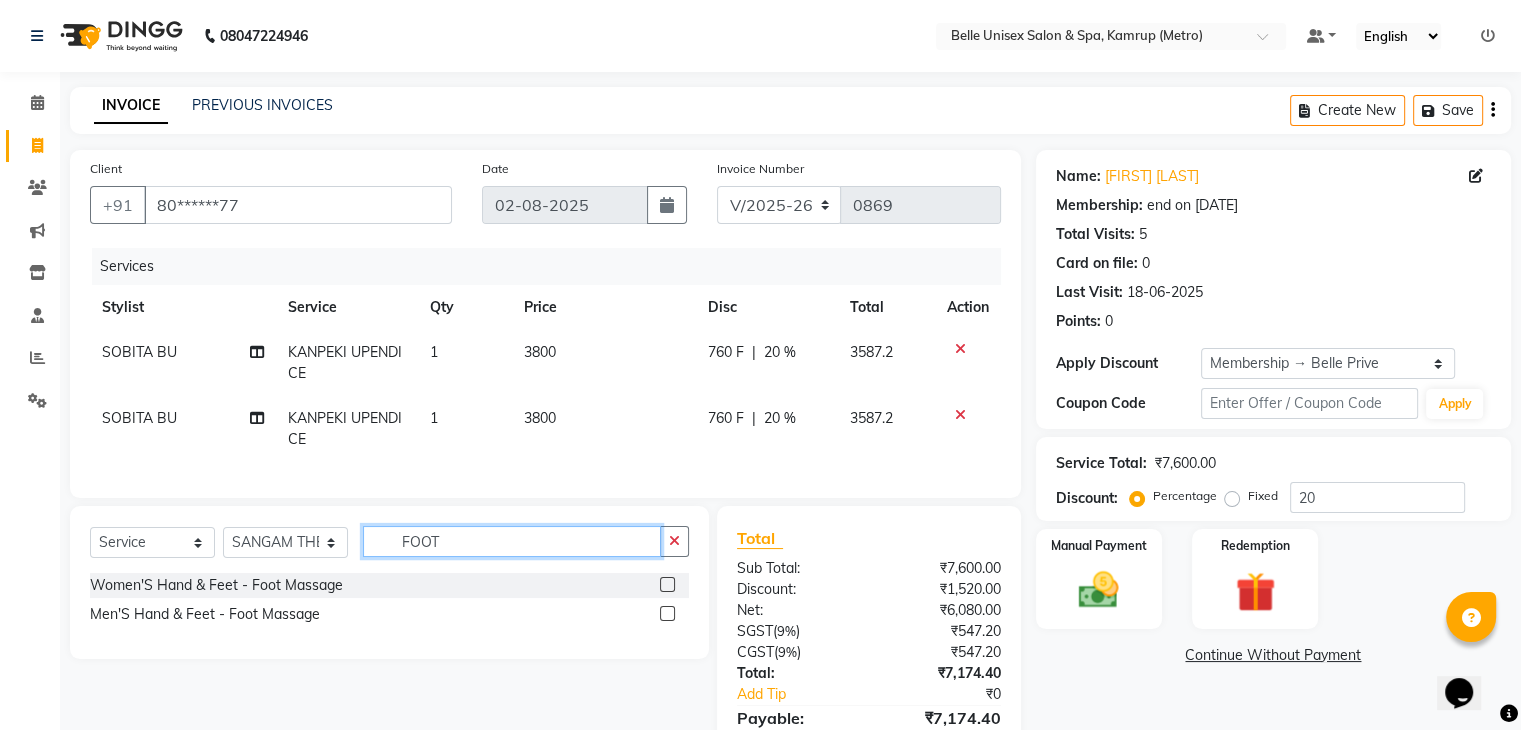 type on "FOOT" 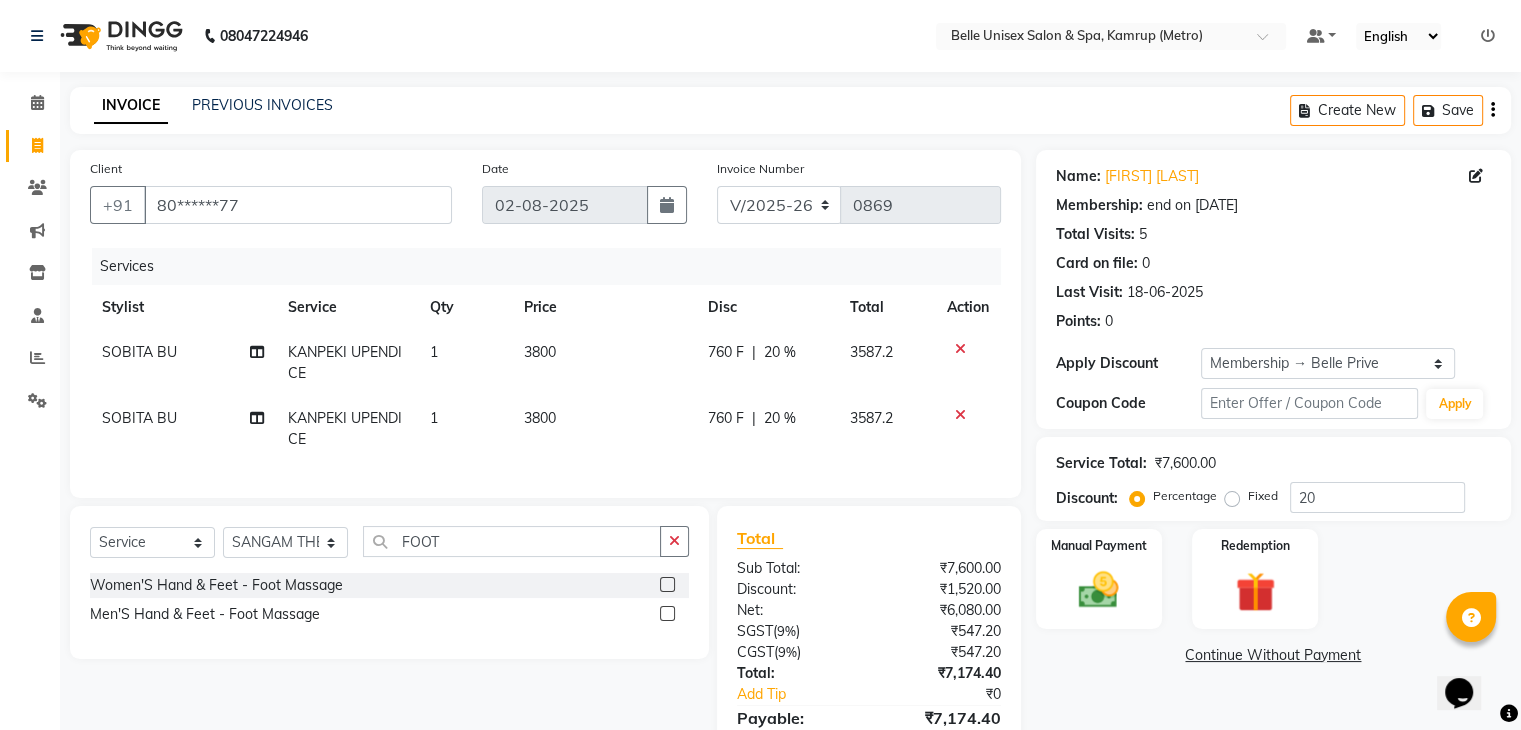 click 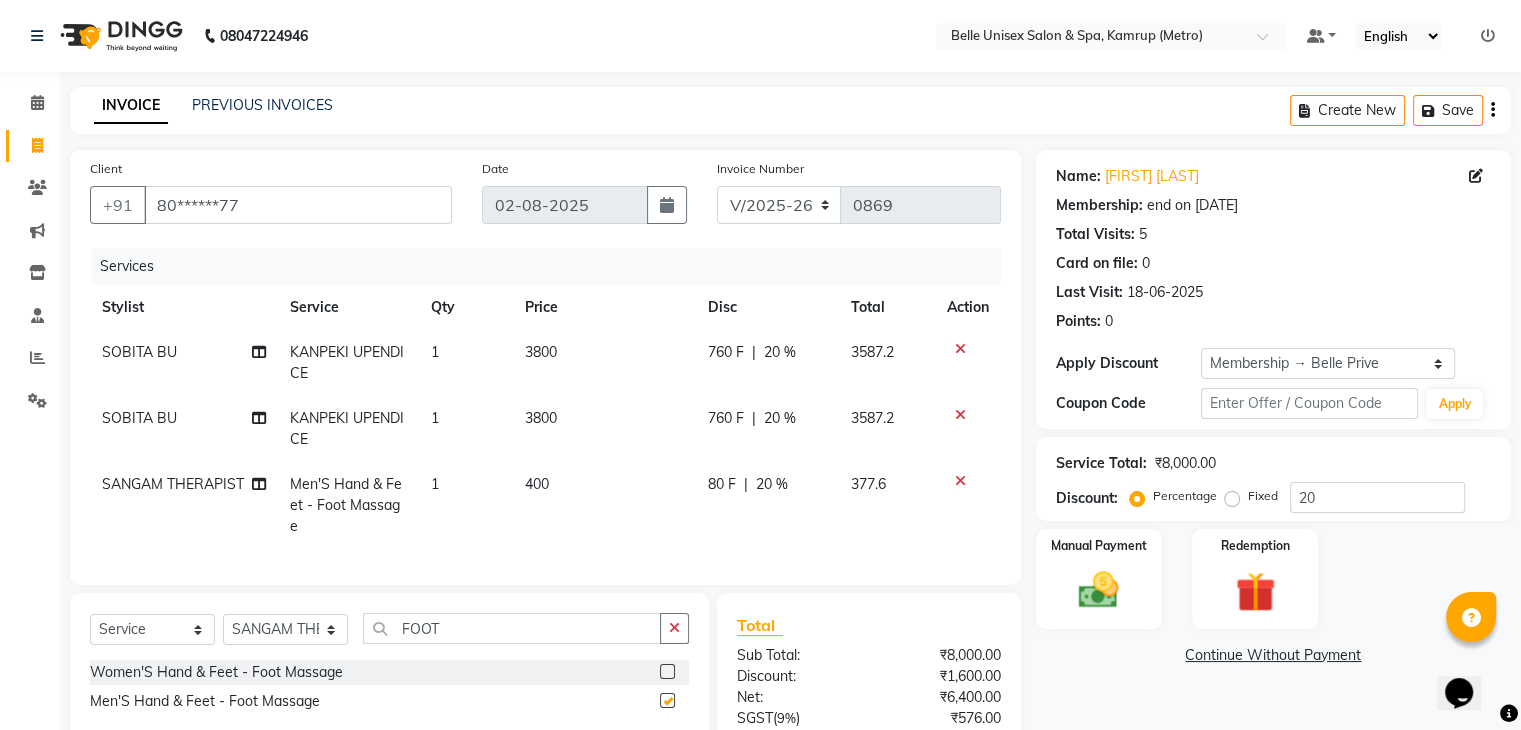 checkbox on "false" 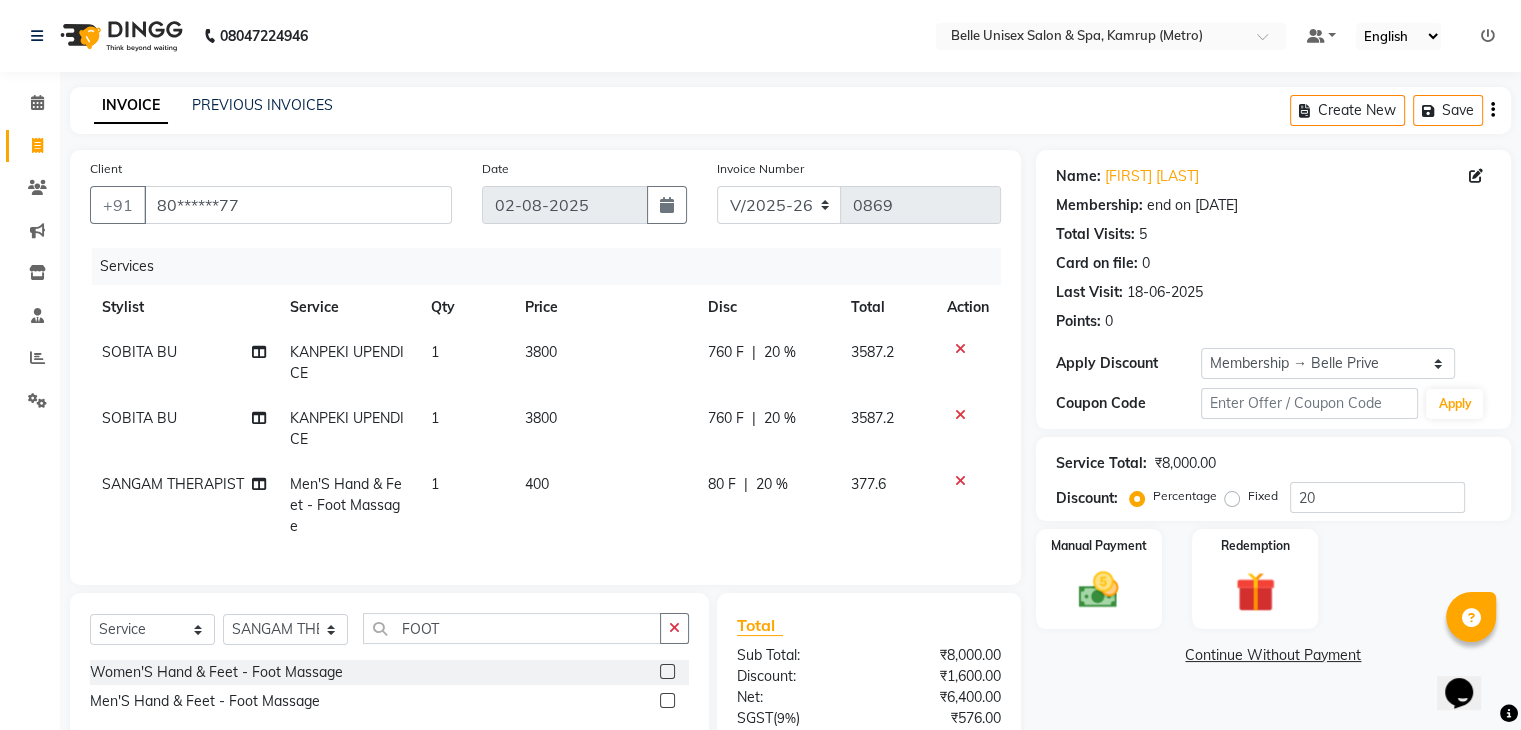 click on "400" 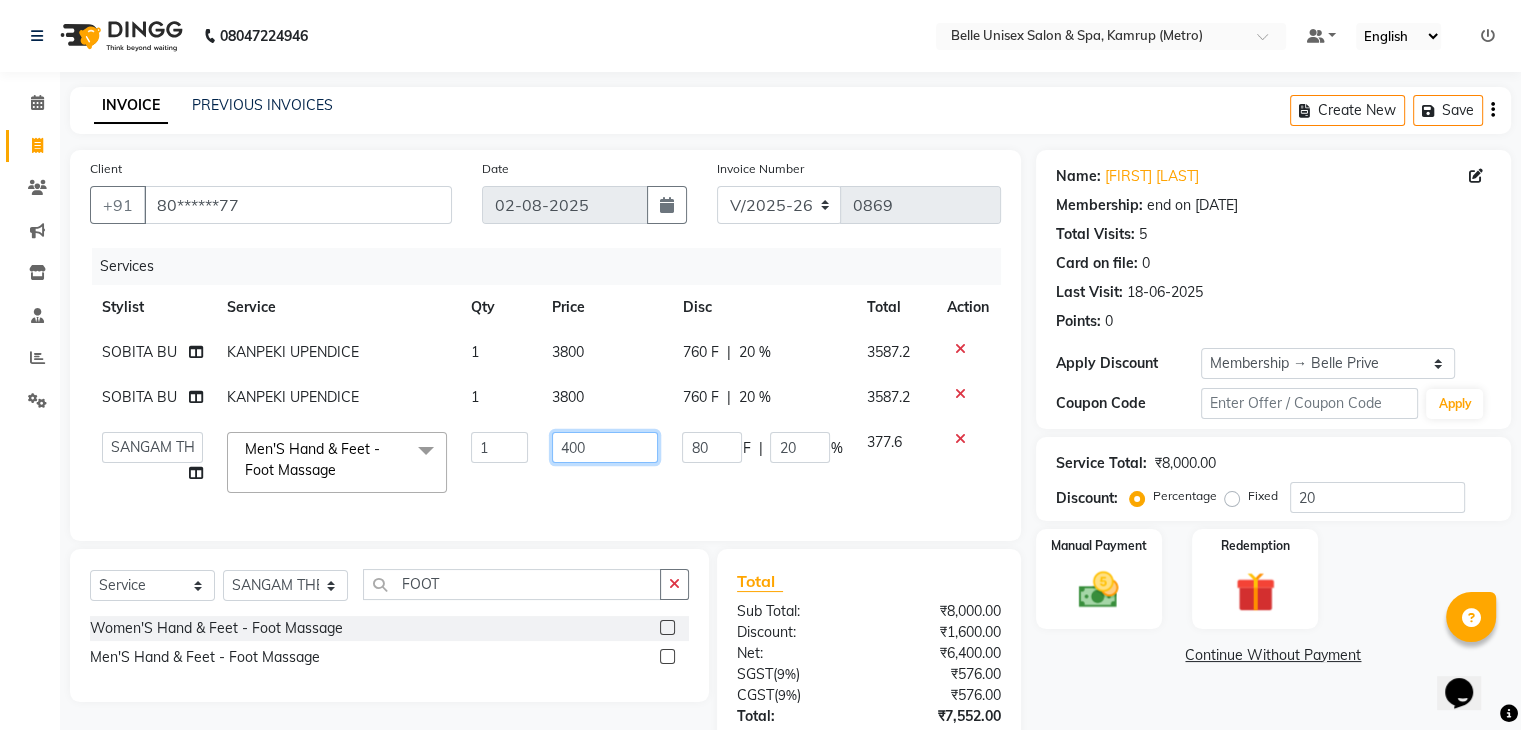 drag, startPoint x: 621, startPoint y: 453, endPoint x: 323, endPoint y: 466, distance: 298.28342 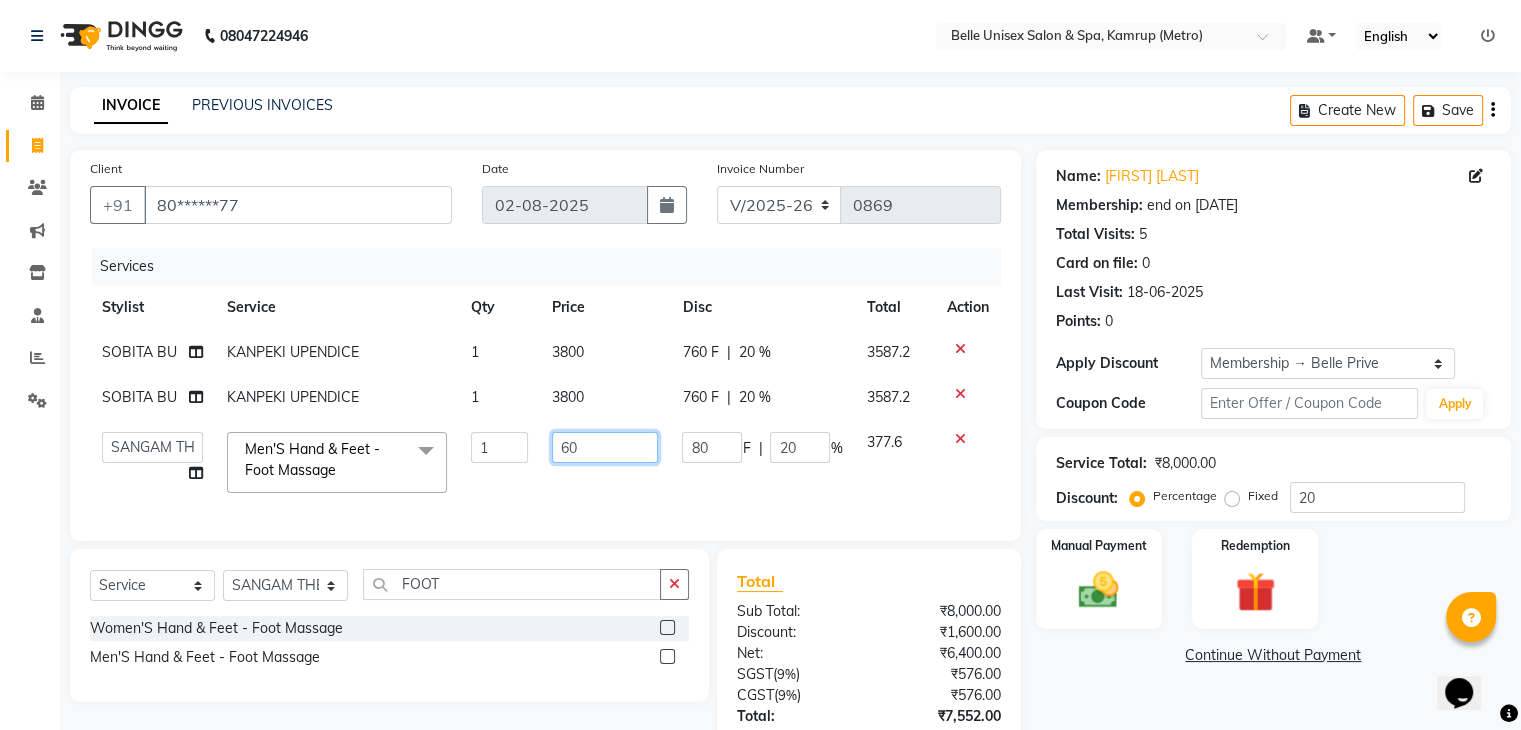 type on "600" 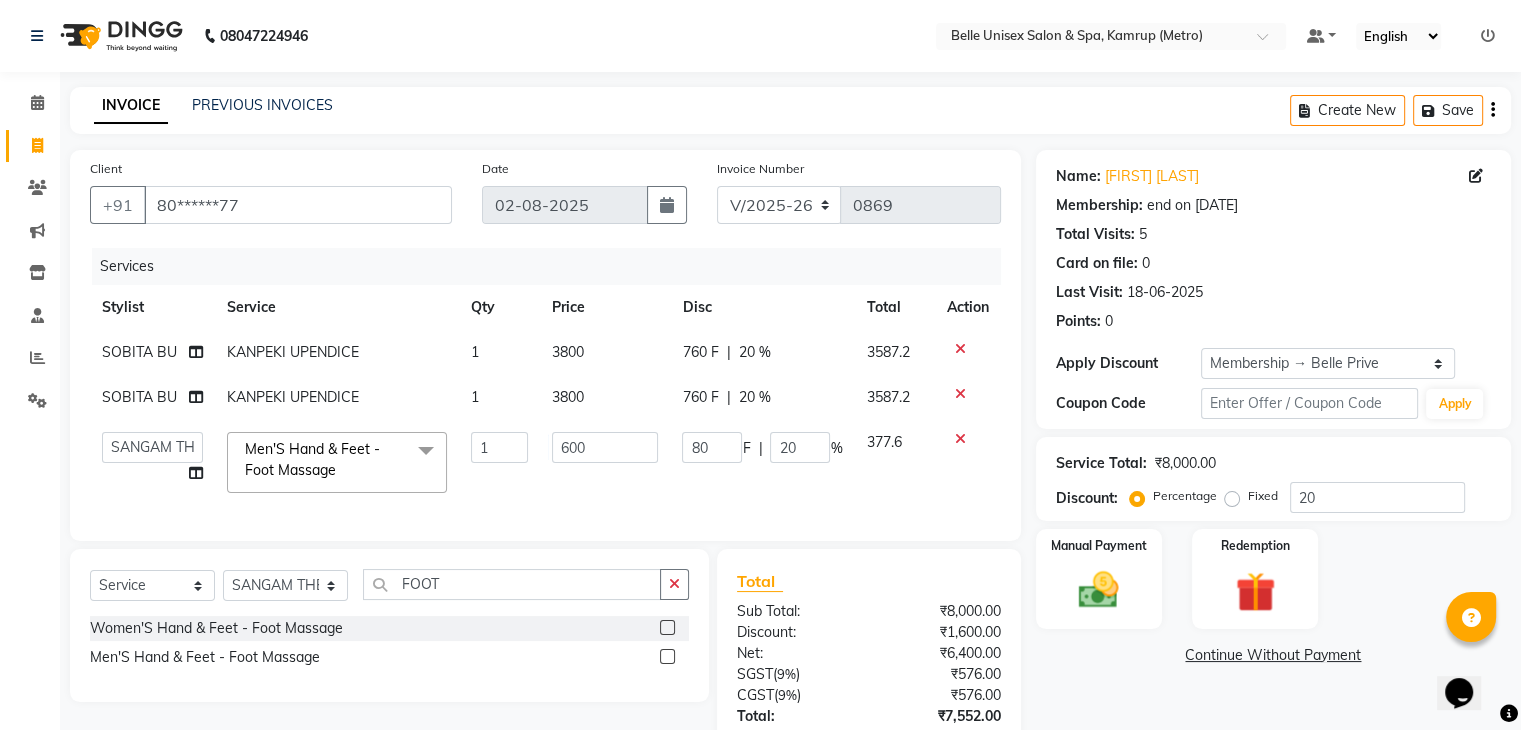 click on "600" 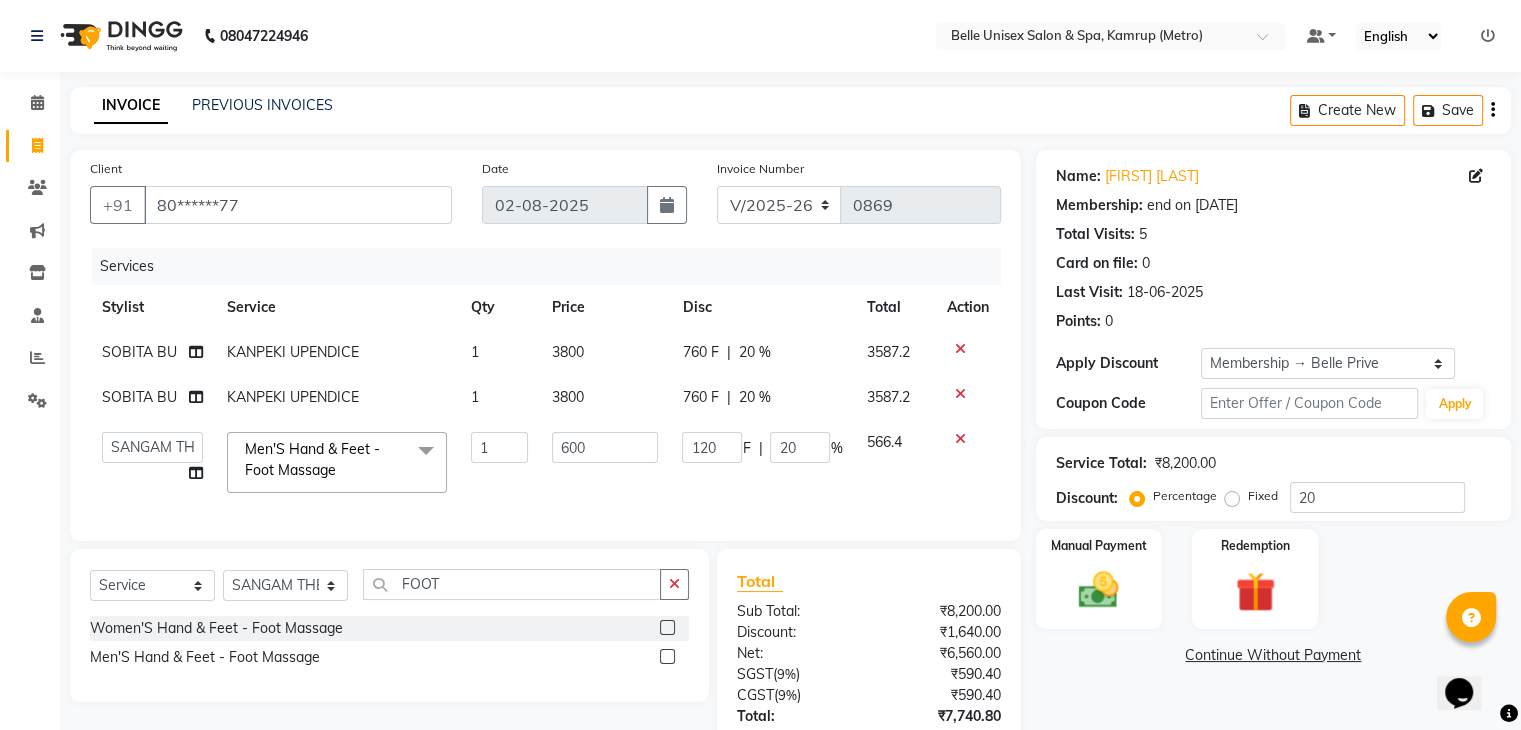 scroll, scrollTop: 158, scrollLeft: 0, axis: vertical 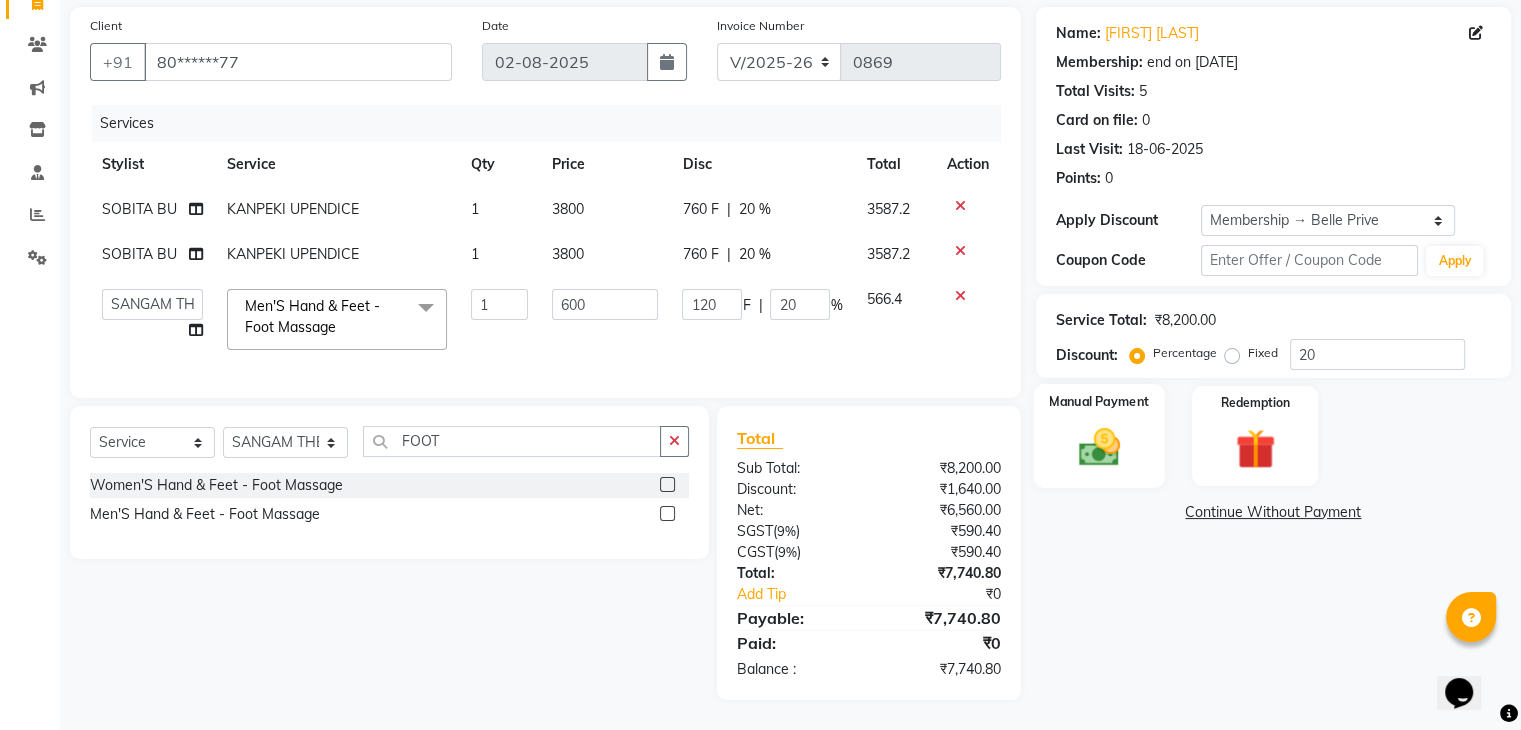 click 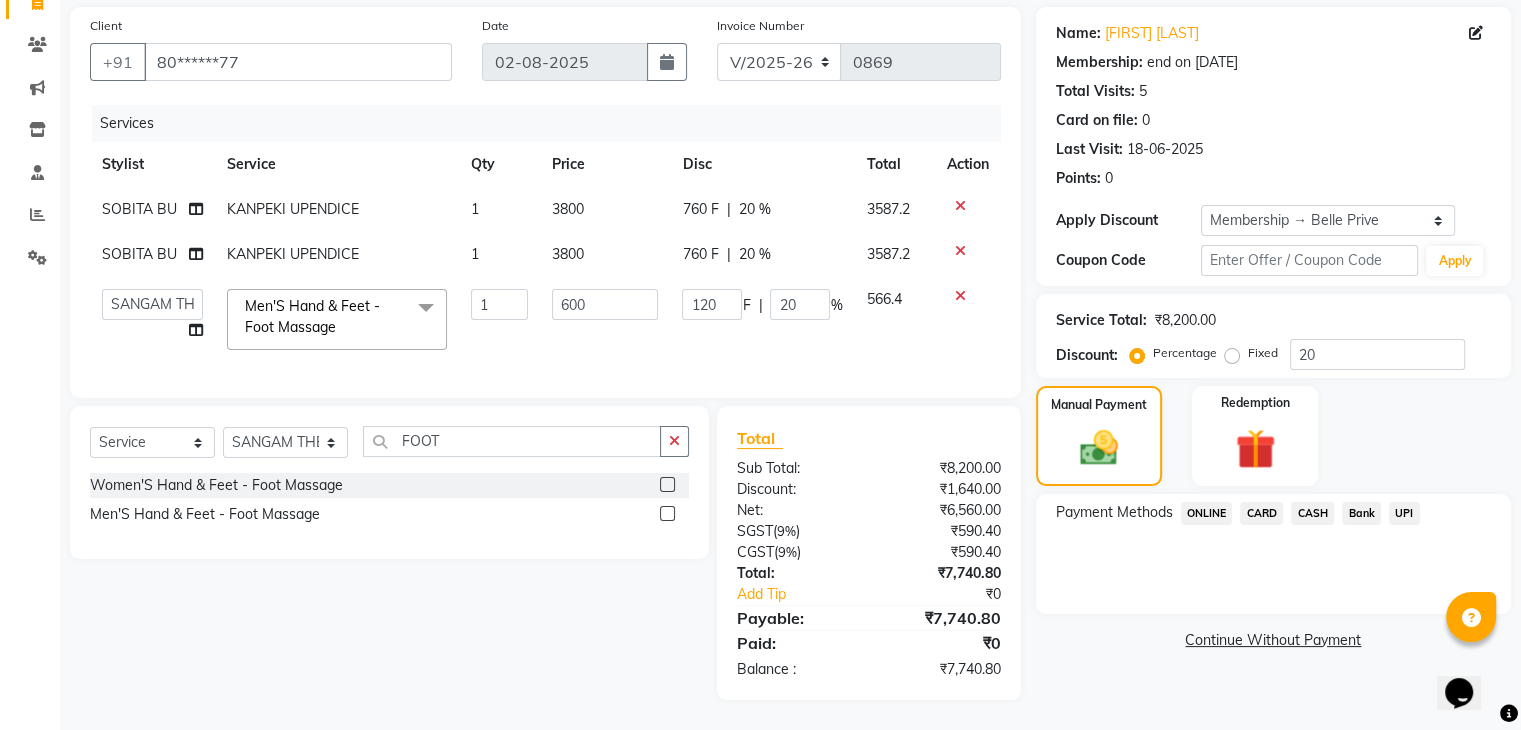click on "ONLINE" 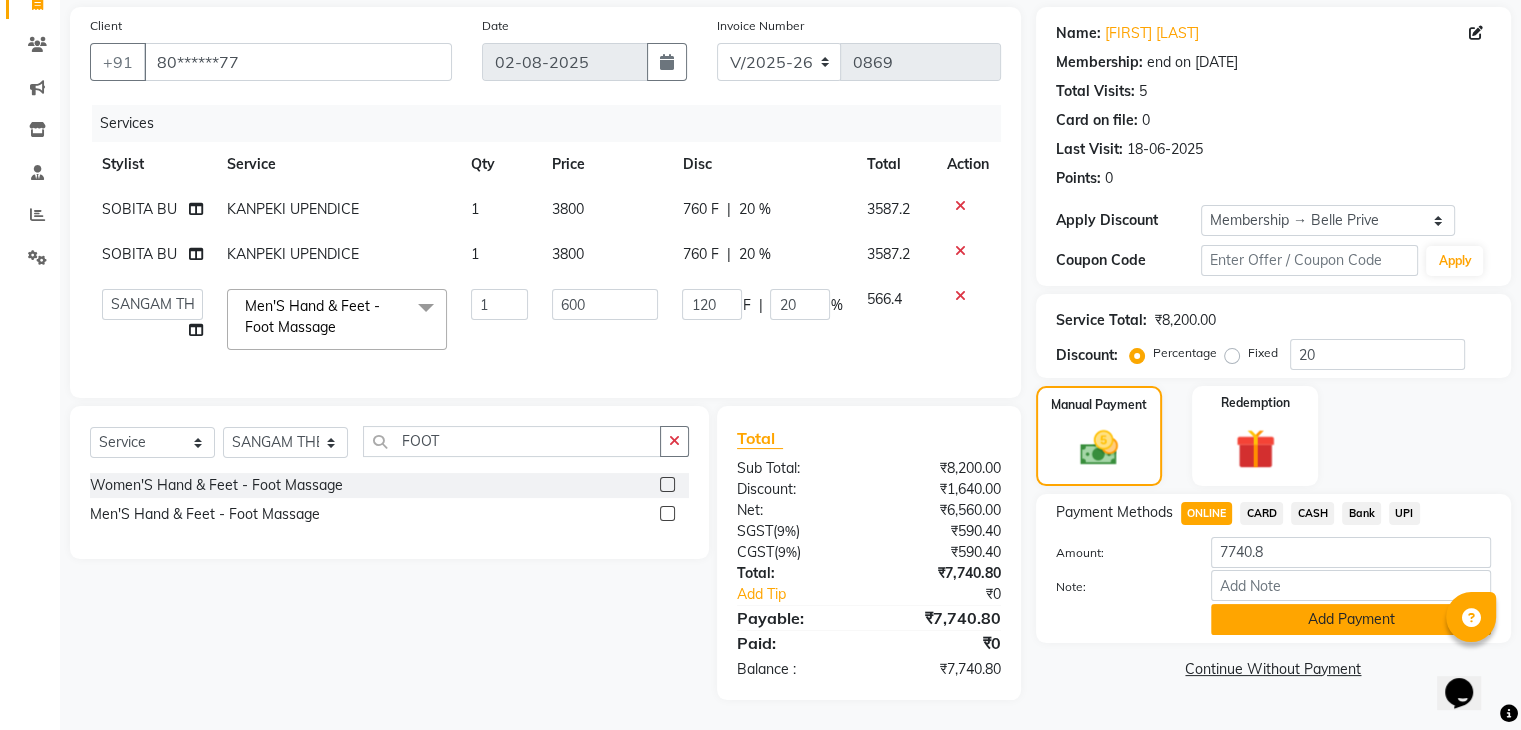 click on "Add Payment" 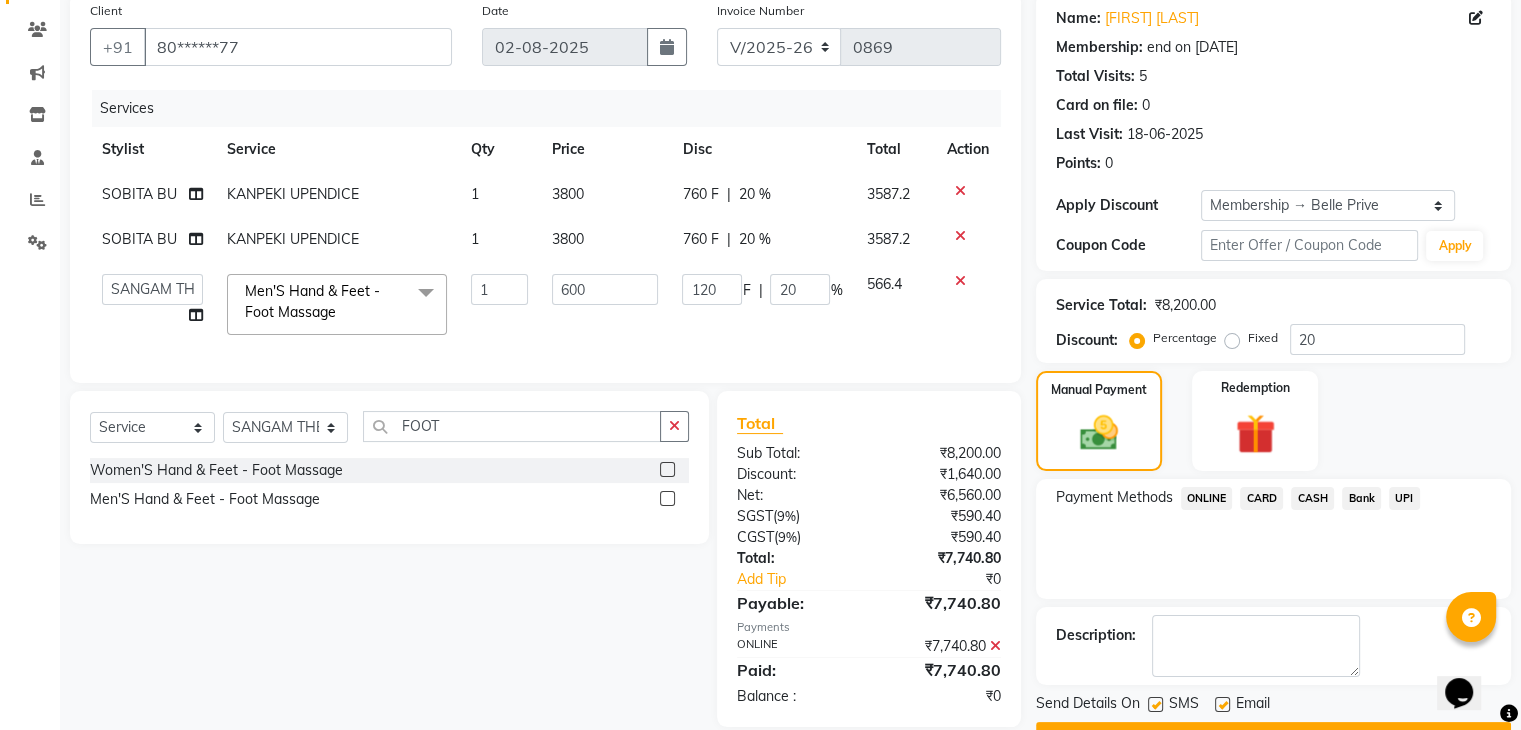 scroll, scrollTop: 209, scrollLeft: 0, axis: vertical 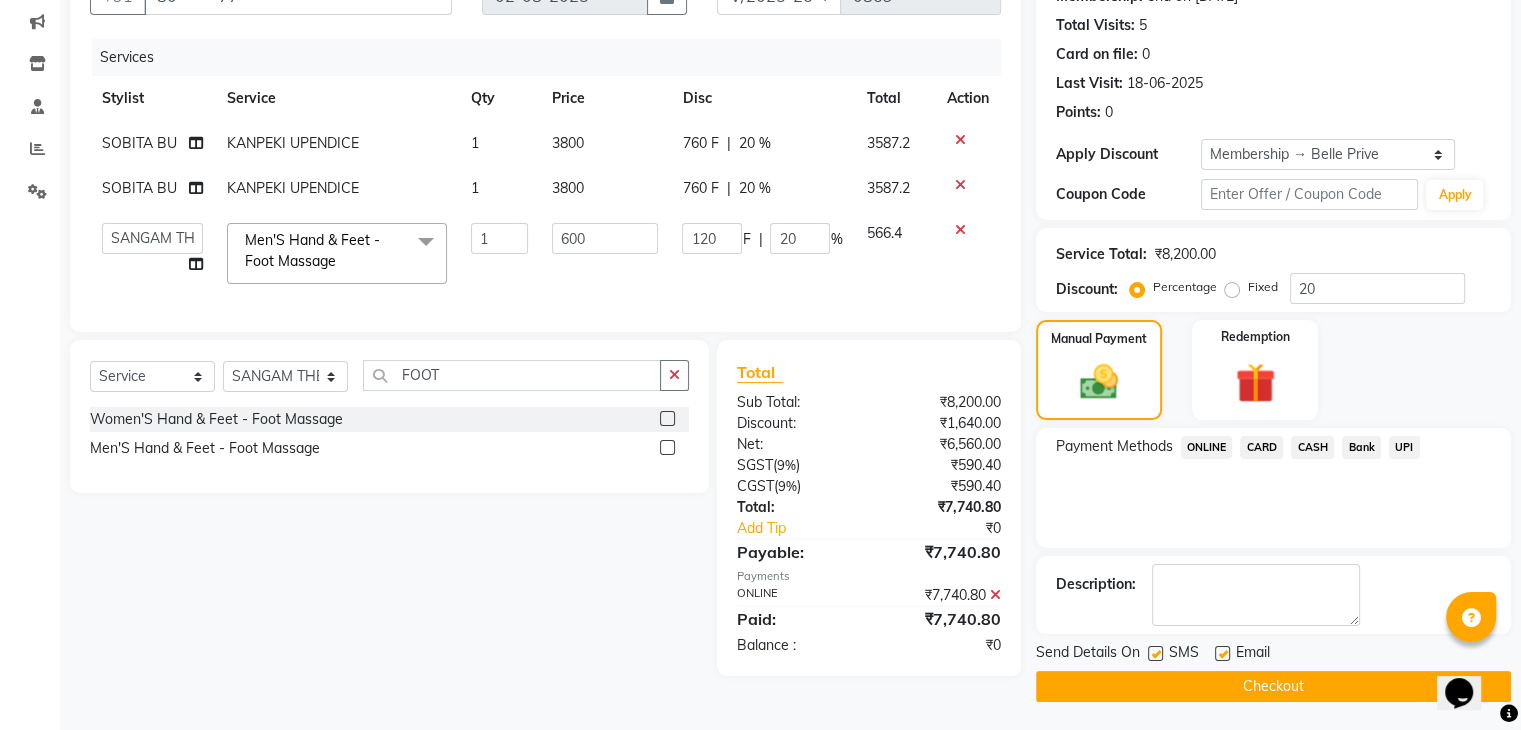 click on "Checkout" 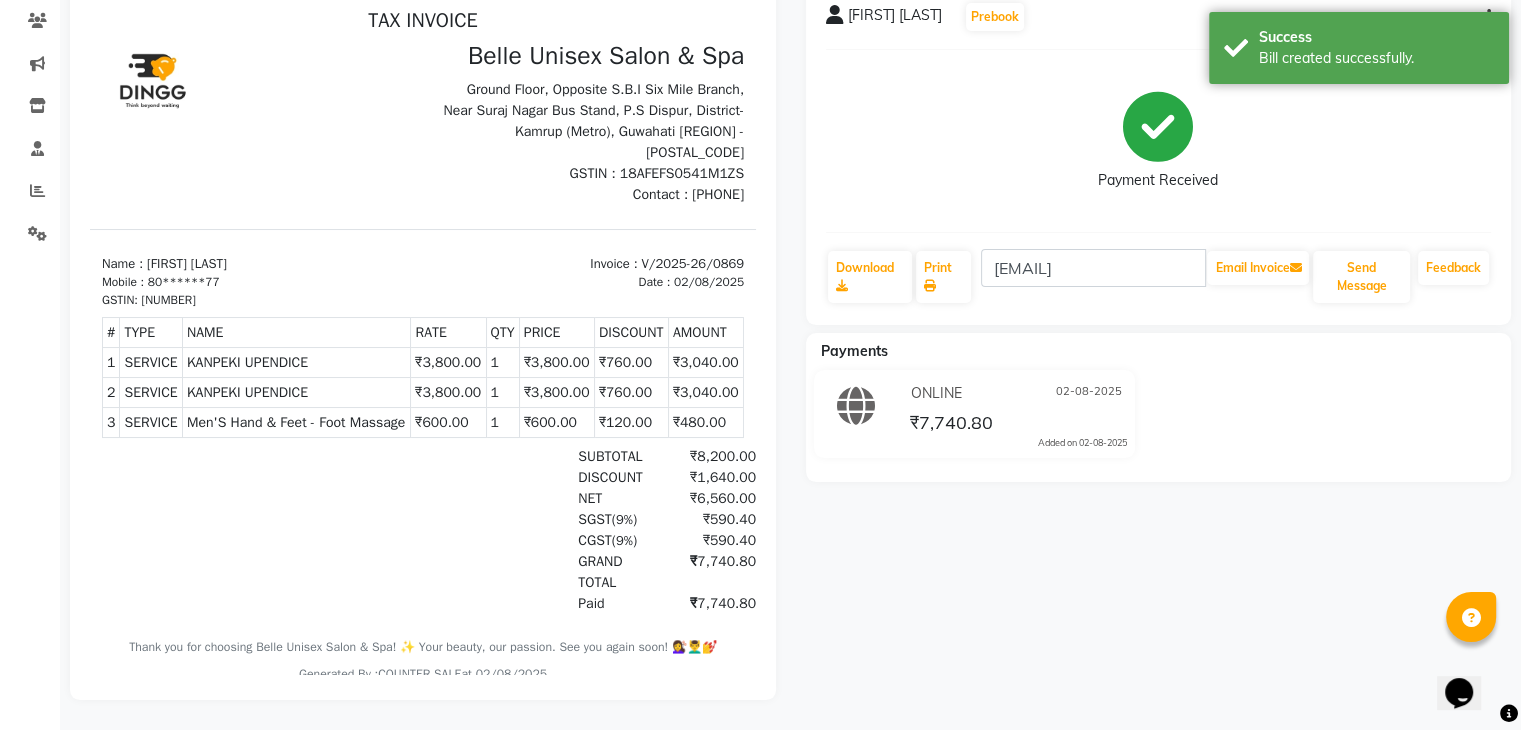 scroll, scrollTop: 181, scrollLeft: 0, axis: vertical 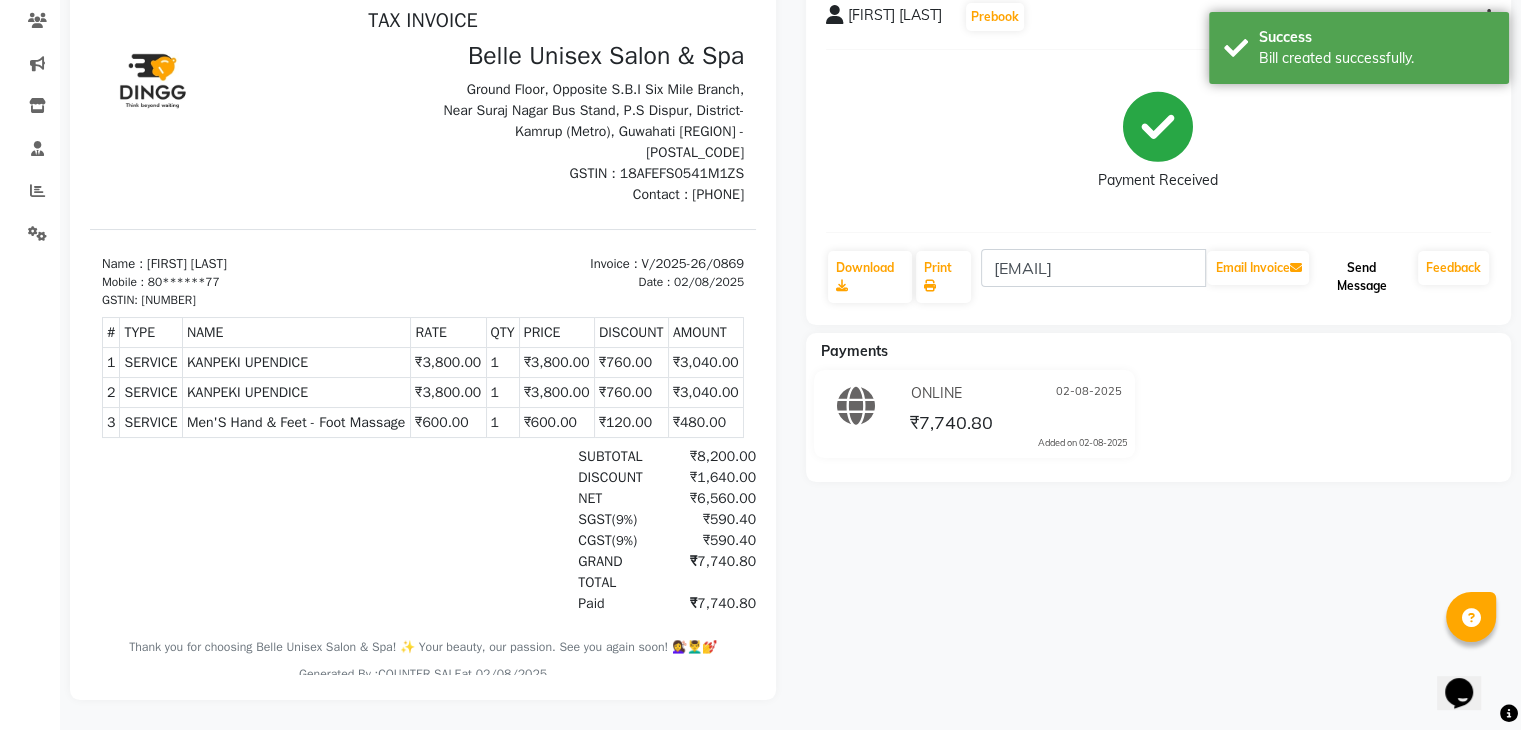 click on "Send Message" 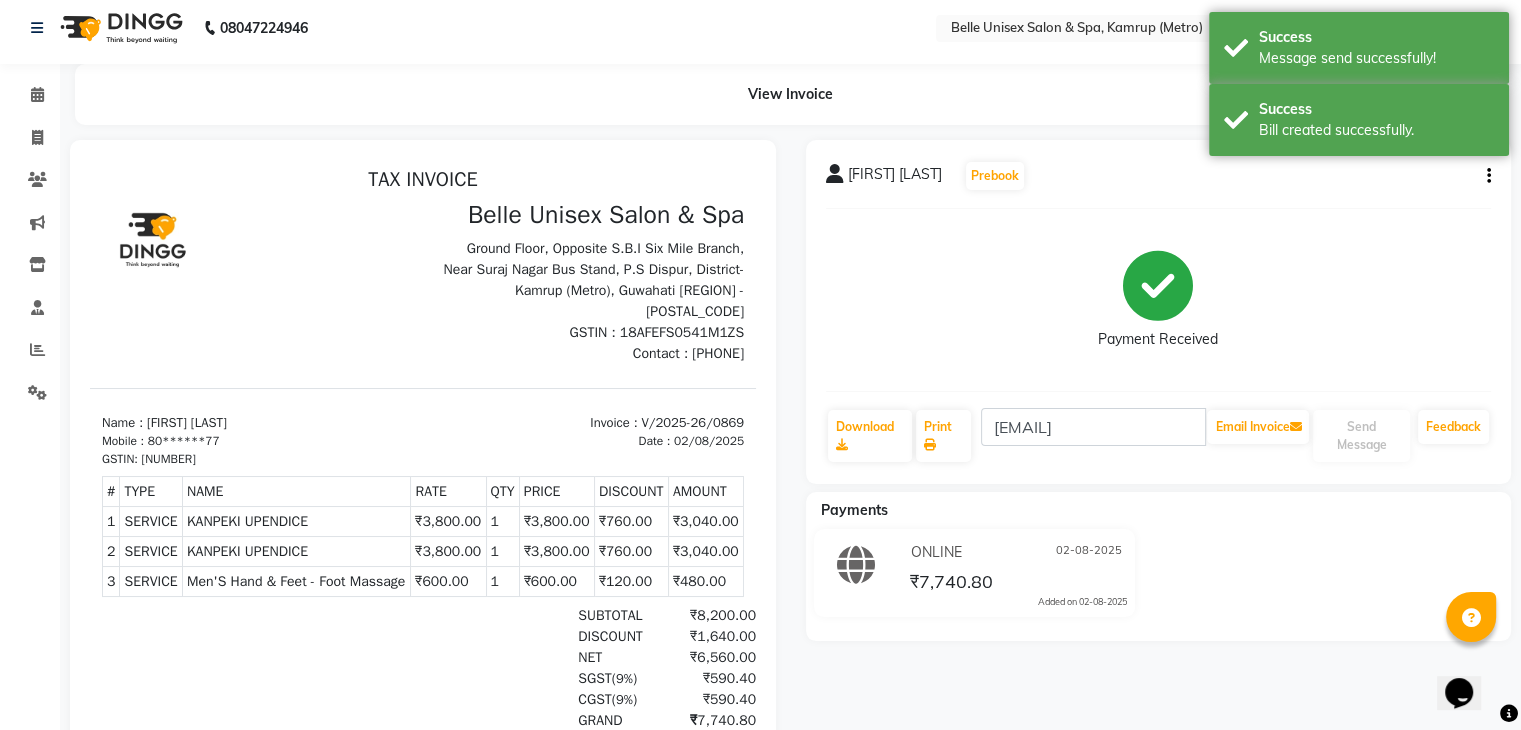 scroll, scrollTop: 0, scrollLeft: 0, axis: both 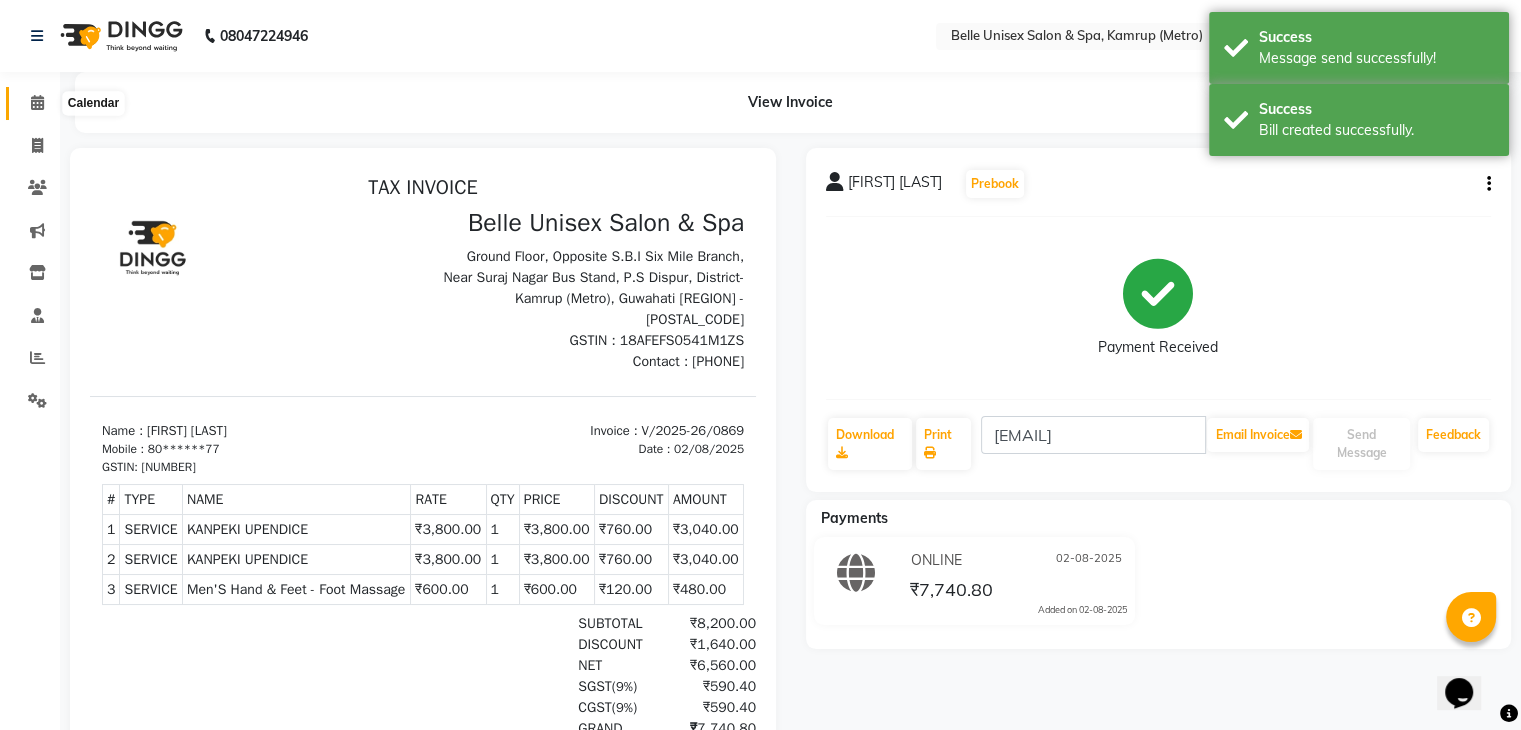 click 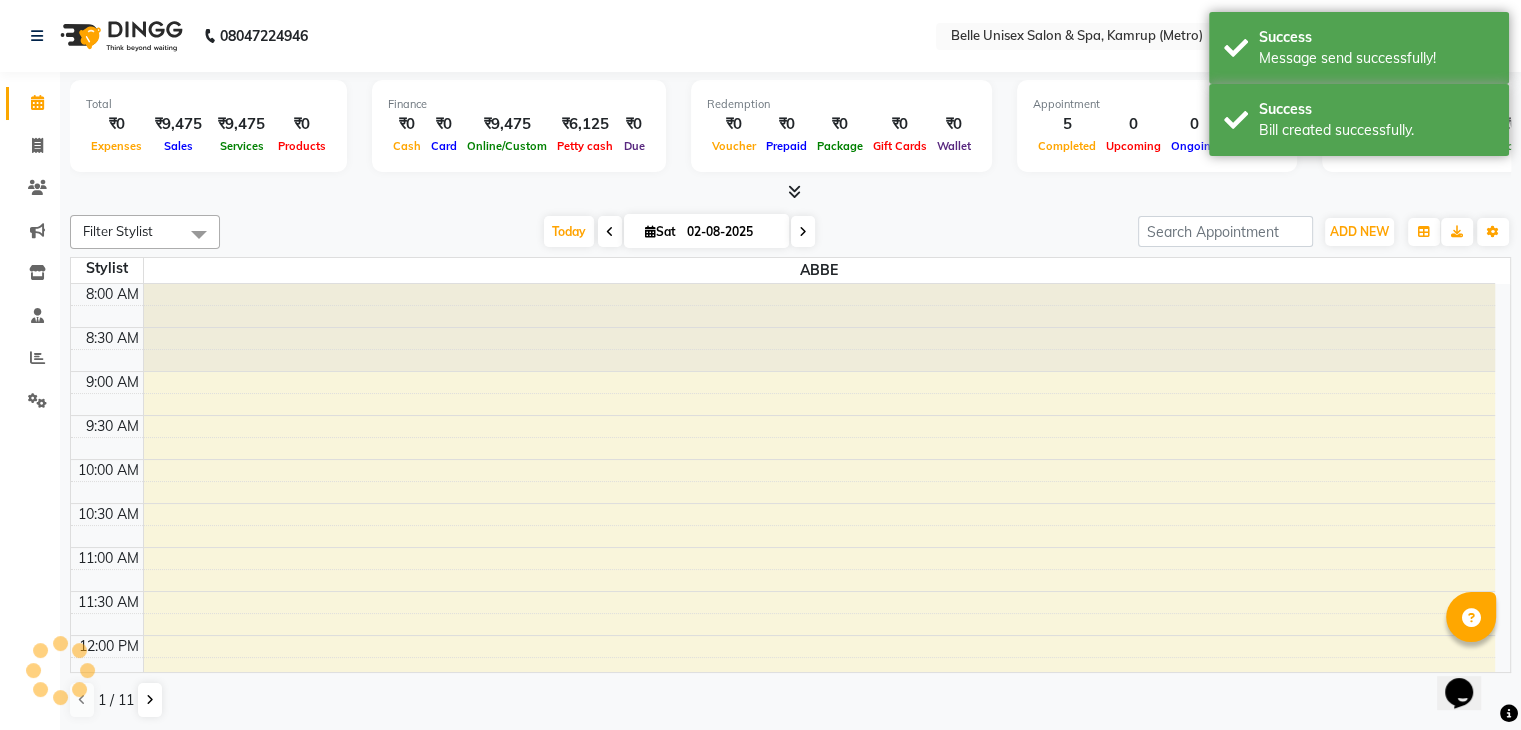 scroll, scrollTop: 0, scrollLeft: 0, axis: both 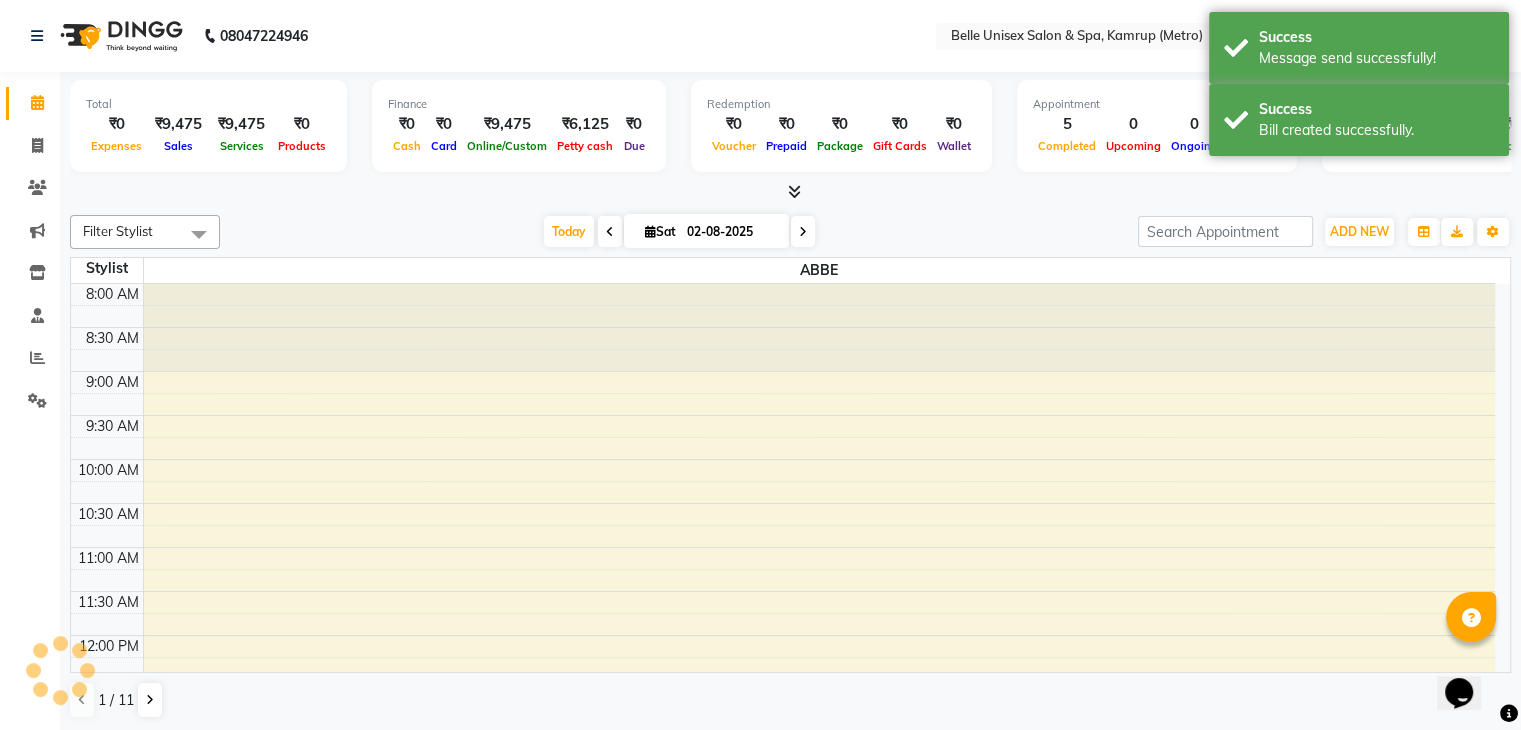 click at bounding box center (790, 192) 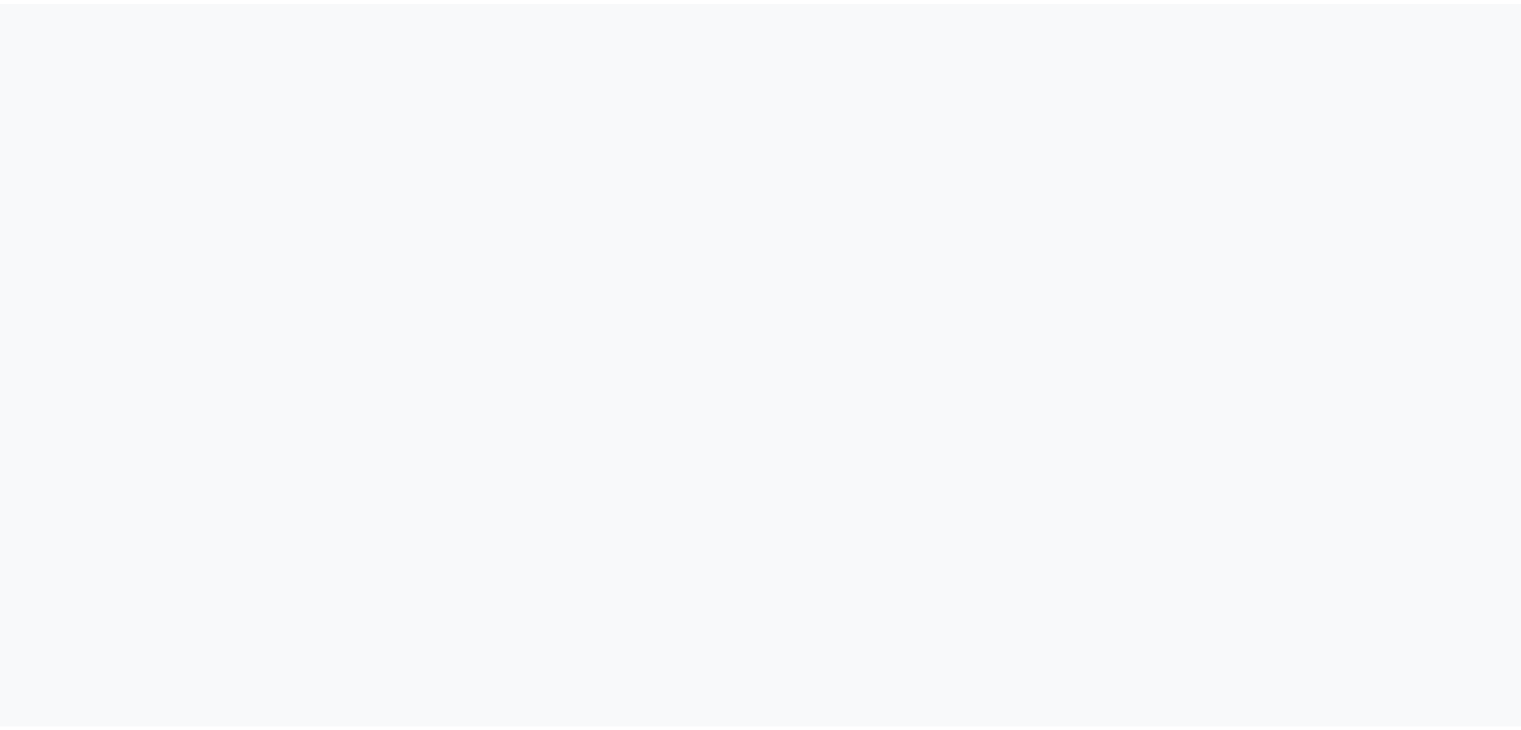 scroll, scrollTop: 0, scrollLeft: 0, axis: both 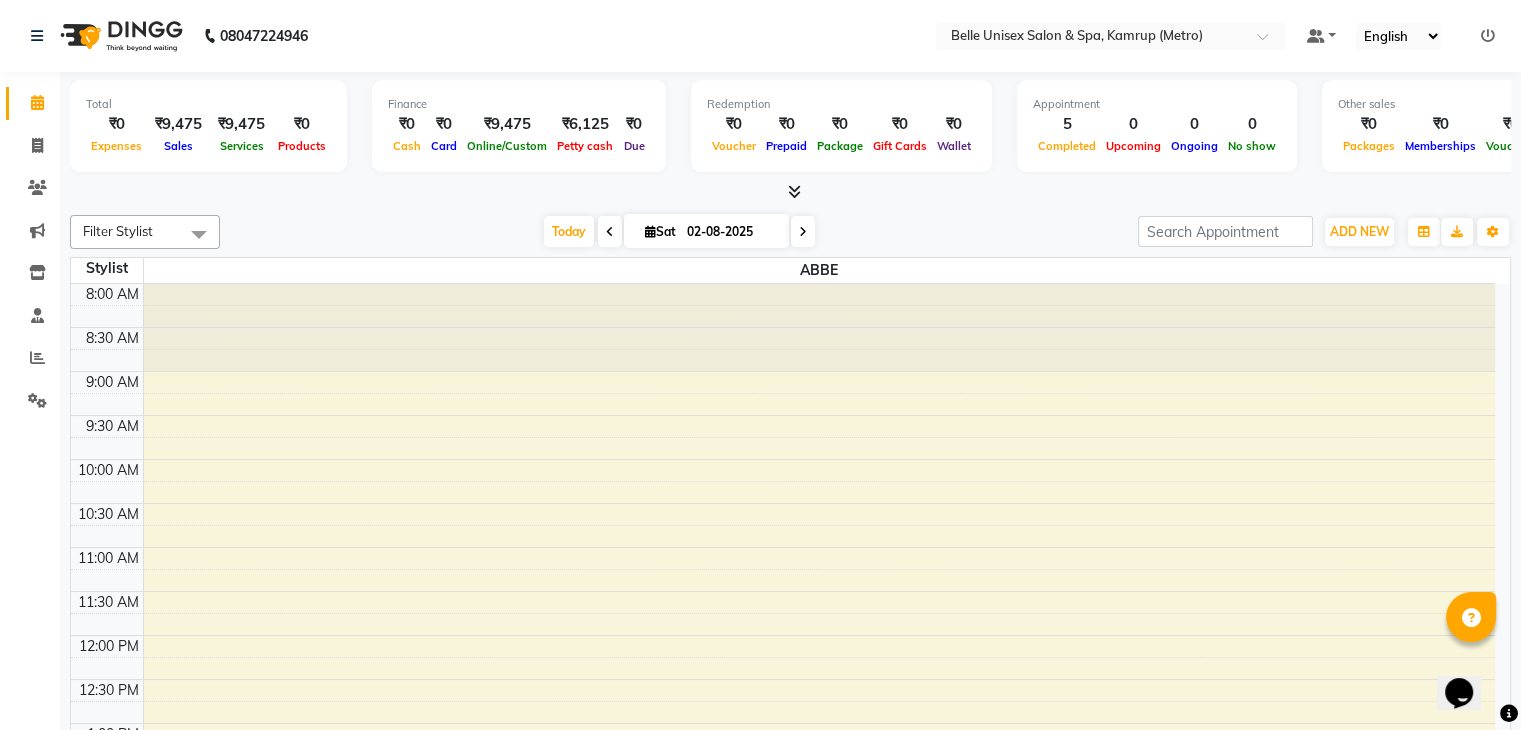 click on "Filter Stylist Select All ABBE ALEX UHD  ASEM  COUNTER SALE  IMLE AO JUPITARA(HK) PURNIMA HK  RANA KANTI SINHA  SANGAM THERAPIST SOBITA BU THOIBA M. Today  Sat 02-08-2025 Toggle Dropdown Add Appointment Add Invoice Add Expense Add Attendance Add Client Add Transaction Toggle Dropdown Add Appointment Add Invoice Add Expense Add Attendance Add Client ADD NEW Toggle Dropdown Add Appointment Add Invoice Add Expense Add Attendance Add Client Add Transaction Filter Stylist Select All ABBE ALEX UHD  ASEM  COUNTER SALE  IMLE AO JUPITARA(HK) PURNIMA HK  RANA KANTI SINHA  SANGAM THERAPIST SOBITA BU THOIBA M. Group By  Staff View   Room View  View as Vertical  Vertical - Week View  Horizontal  Horizontal - Week View  List  Toggle Dropdown Calendar Settings Manage Tags   Arrange Stylists   Reset Stylists  Full Screen  Show Available Stylist  Appointment Form Zoom 100% Staff/Room Display Count 1 Stylist ABBE 8:00 AM 8:30 AM 9:00 AM 9:30 AM 10:00 AM 10:30 AM 11:00 AM 11:30 AM 12:00 PM 12:30 PM 1:00 PM 1:30 PM 2:00 PM" 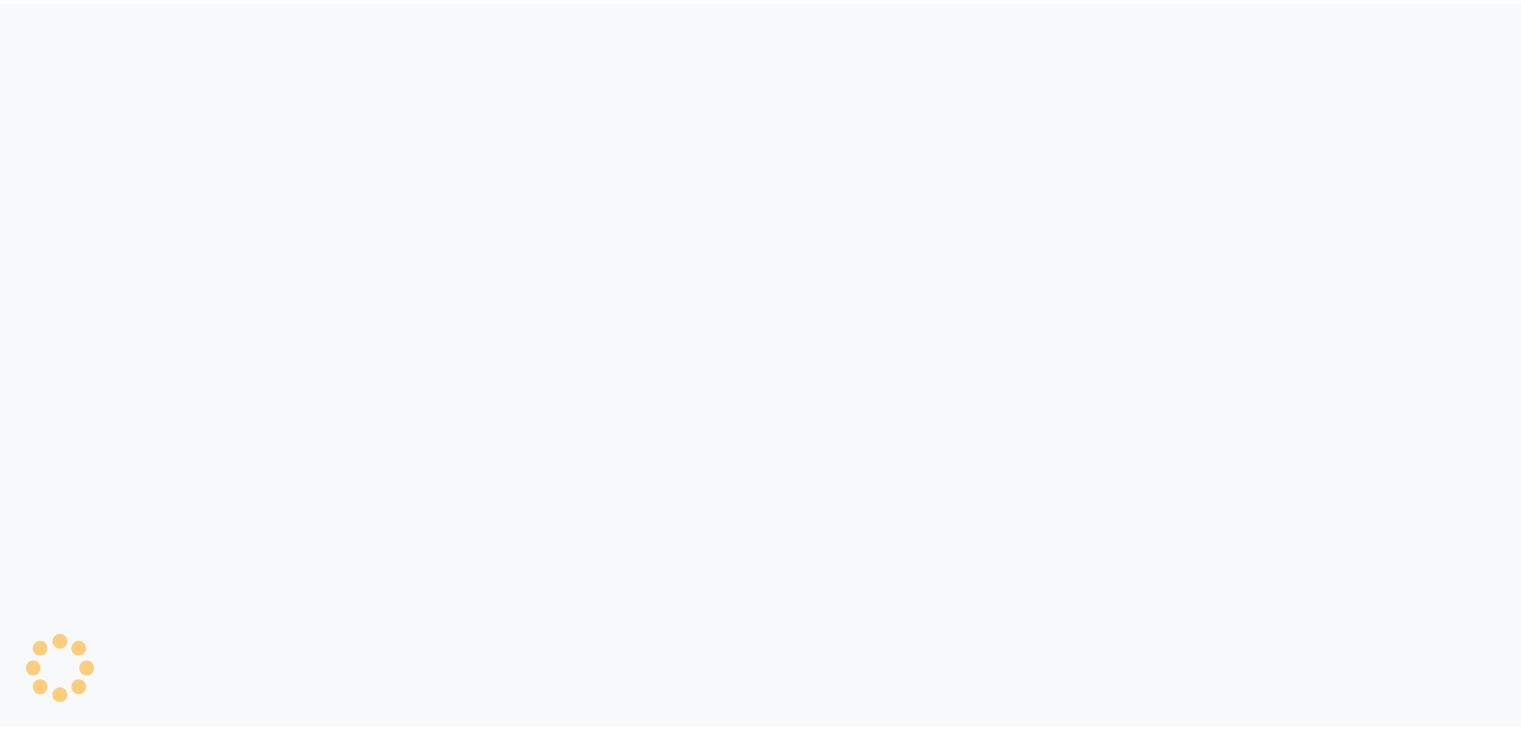 scroll, scrollTop: 0, scrollLeft: 0, axis: both 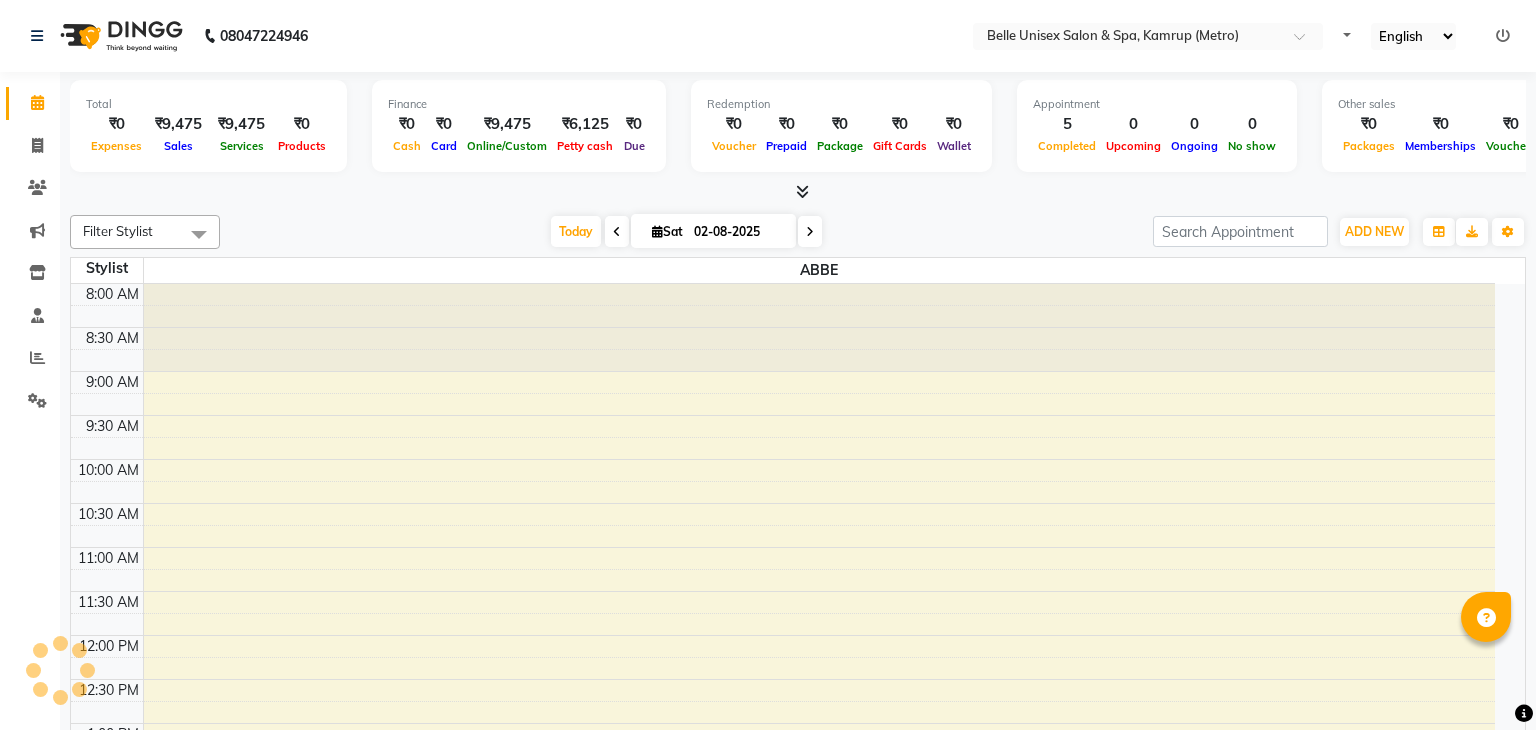 select on "en" 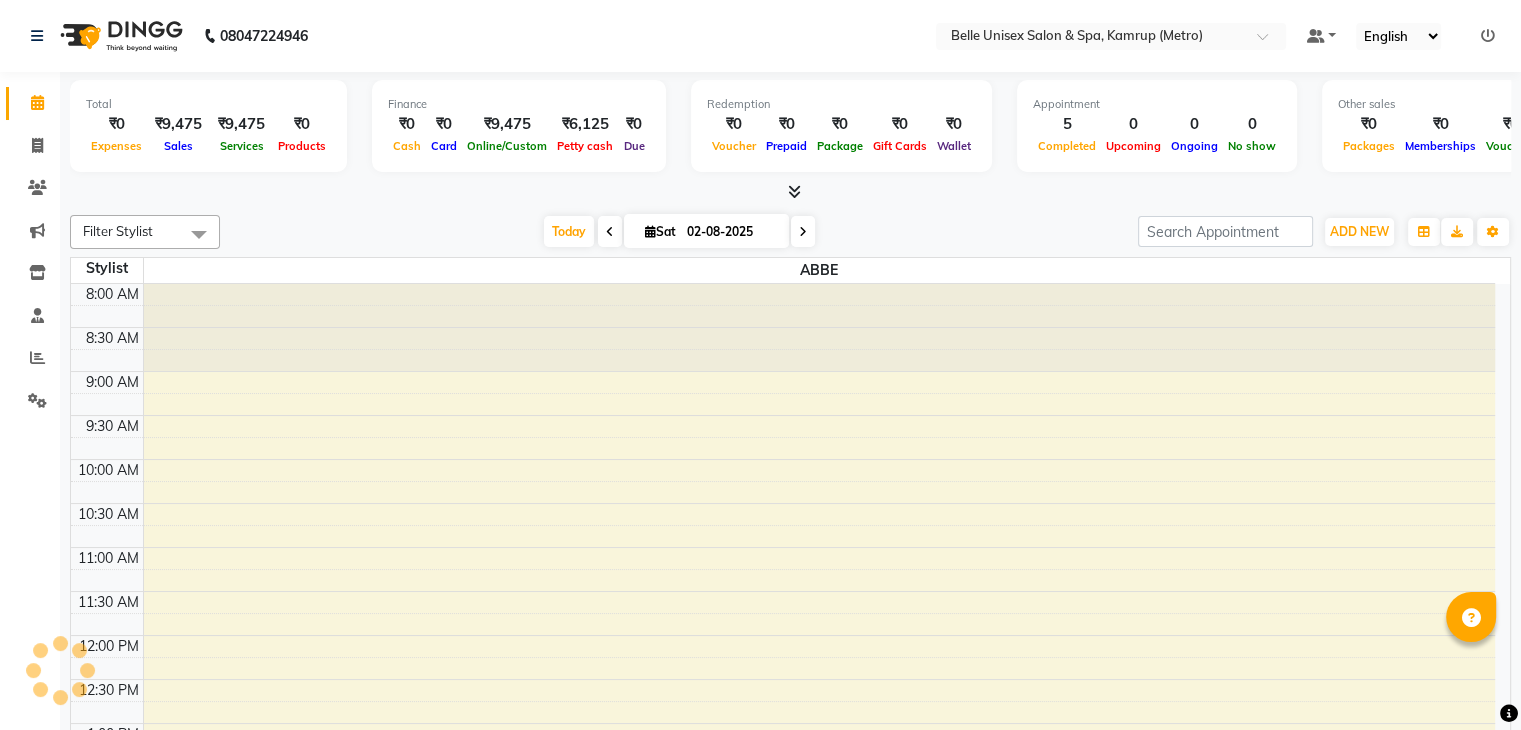 scroll, scrollTop: 0, scrollLeft: 0, axis: both 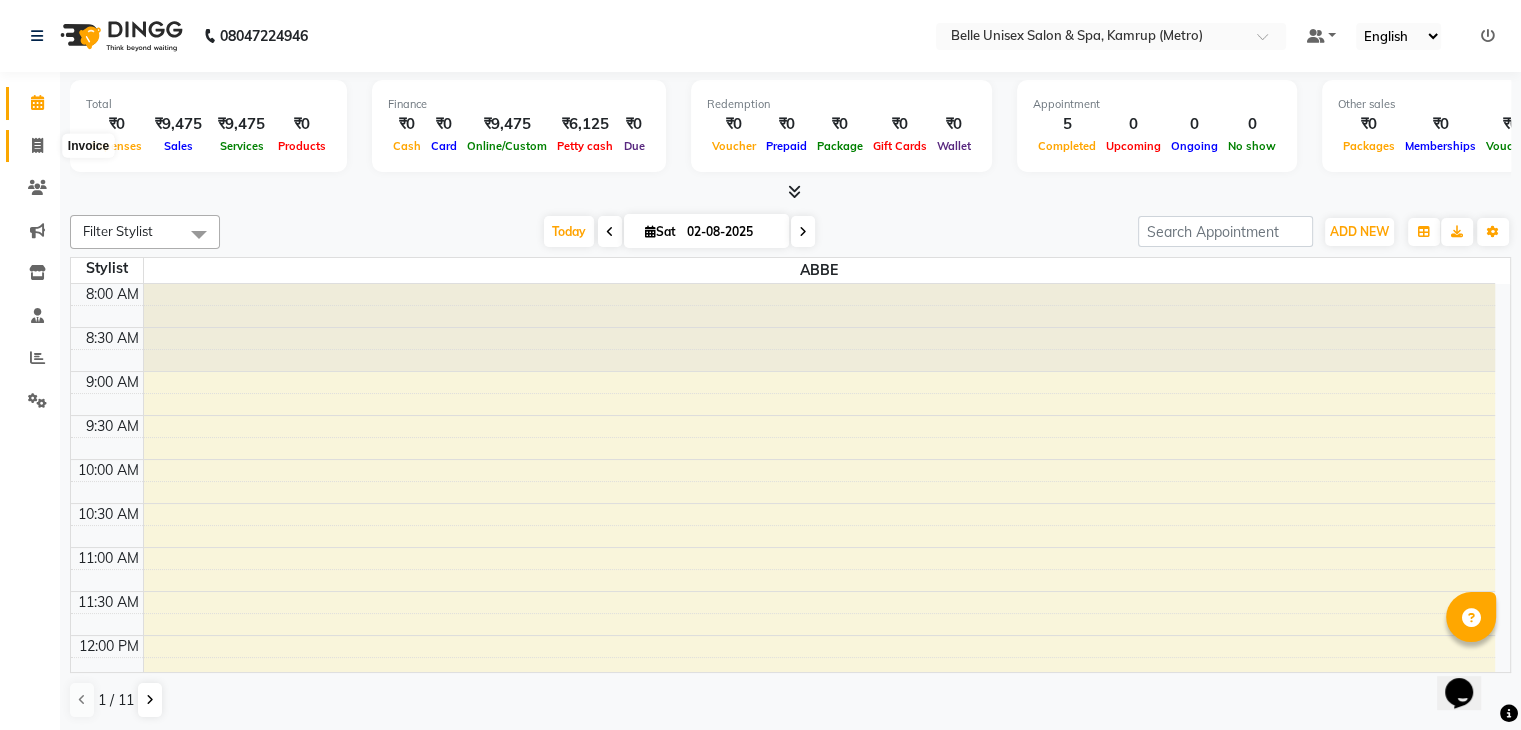 click 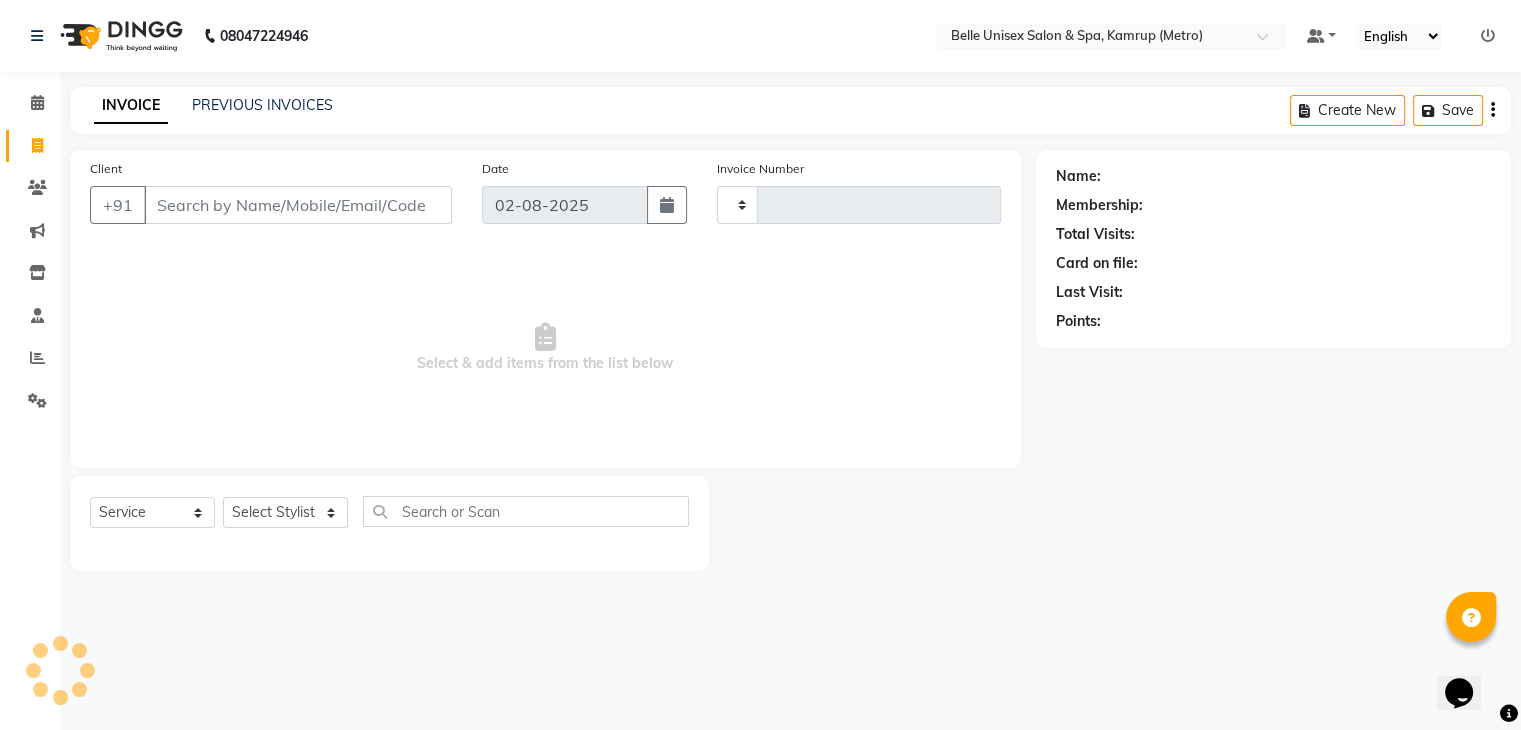 type on "0870" 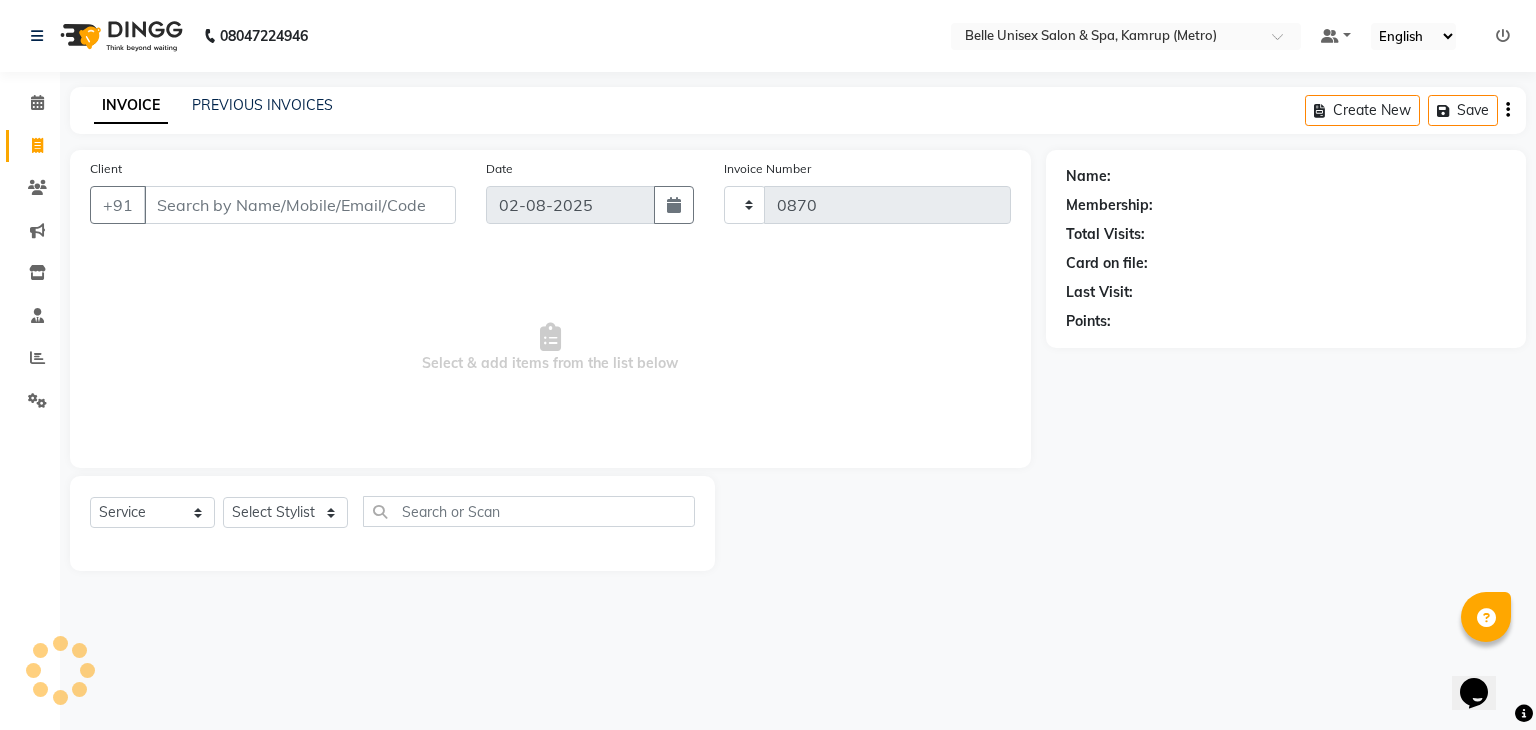select on "7291" 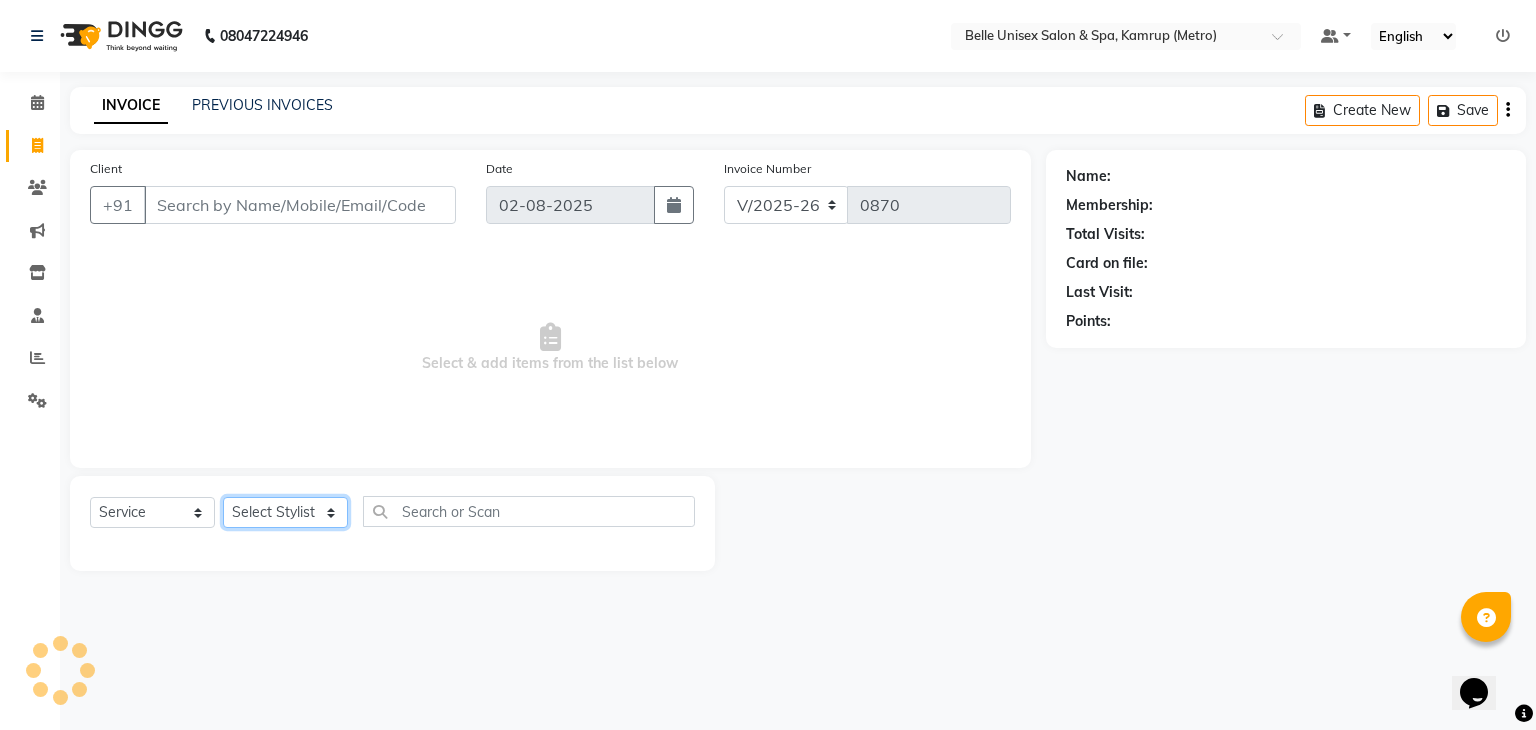 click on "Select Stylist ABBE Admin id ALEX UHD  ASEM  COUNTER SALE  IMLE AO JUPITARA(HK) PURNIMA HK  RANA KANTI SINHA   SABEHA SANGAM THERAPIST SOBITA BU THOIBA M." 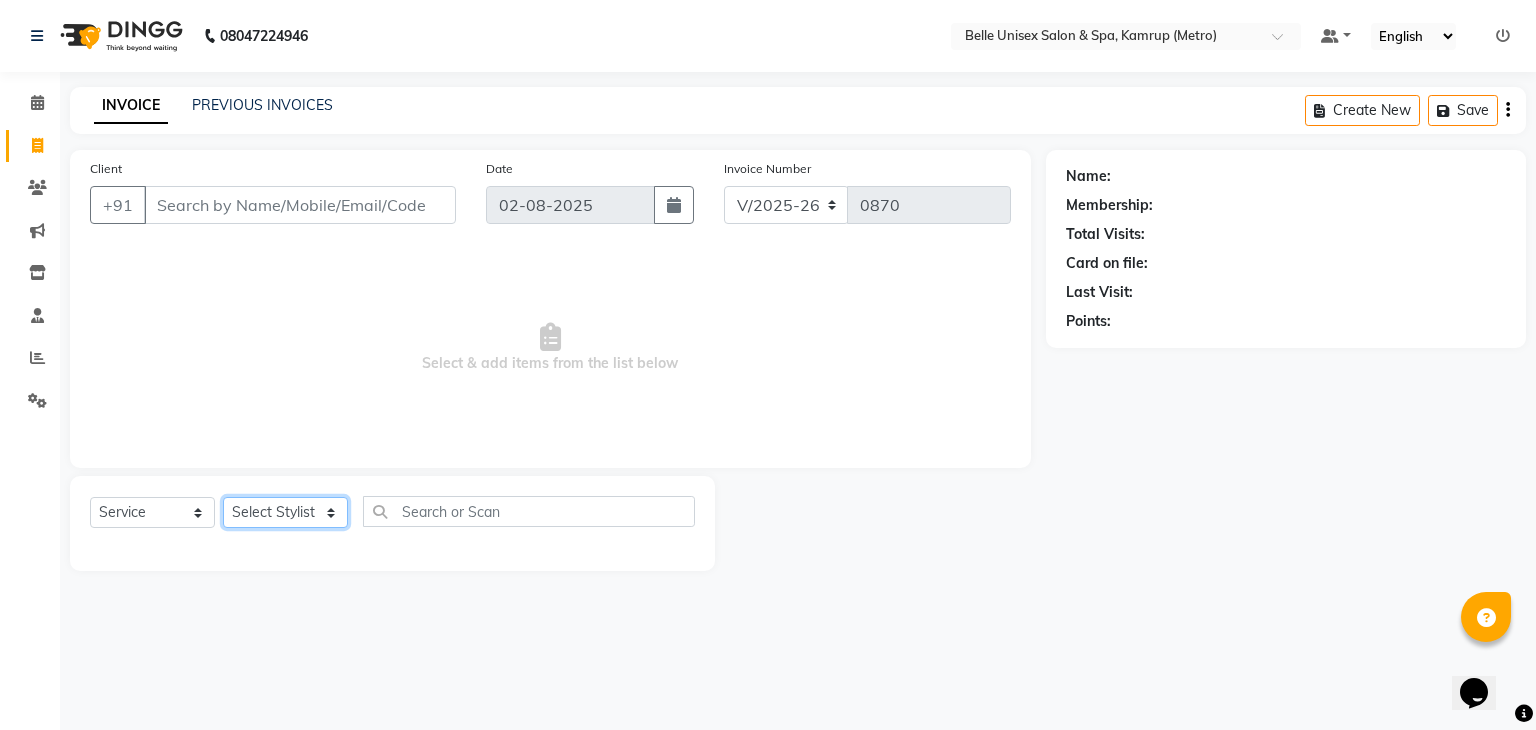 select on "82302" 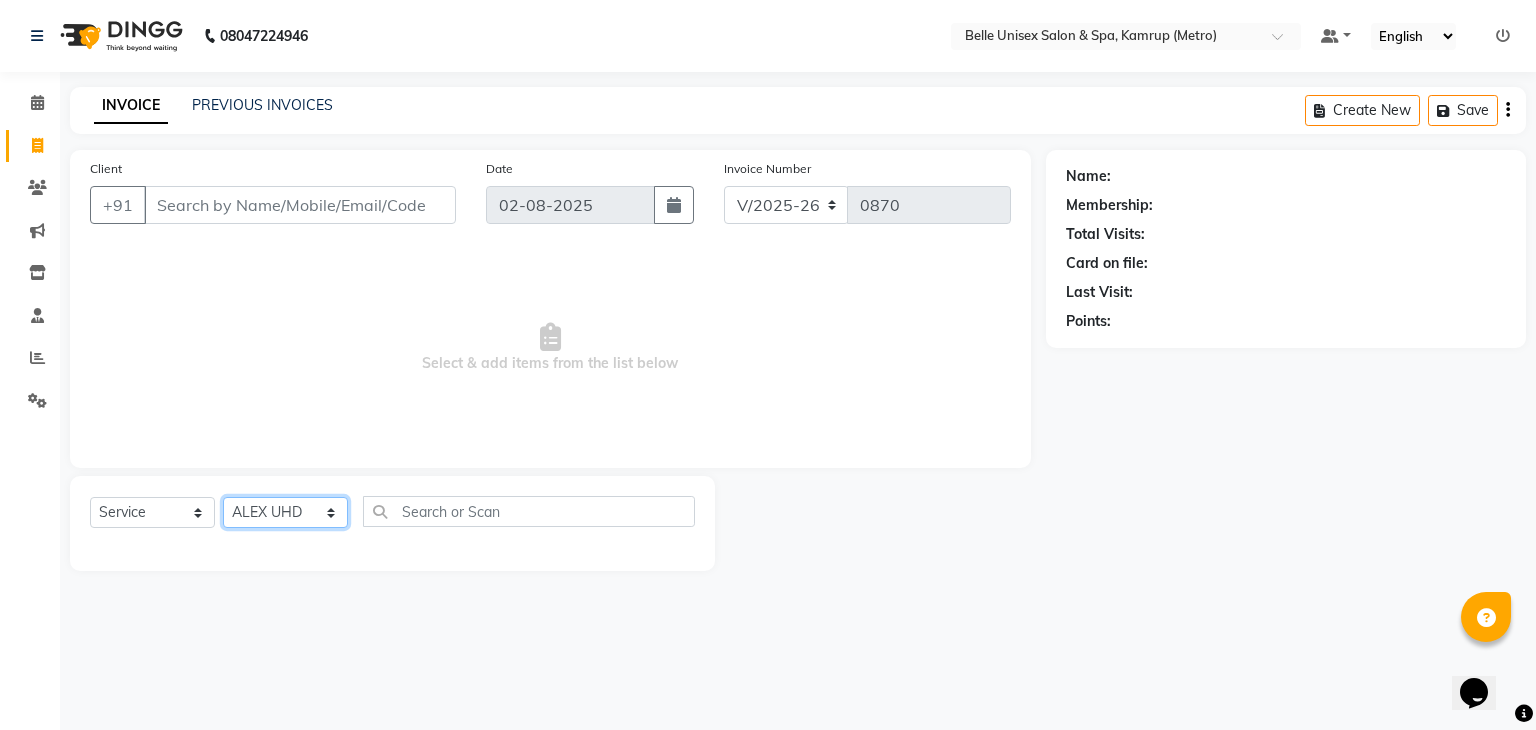 click on "Select Stylist ABBE Admin id ALEX UHD  ASEM  COUNTER SALE  IMLE AO JUPITARA(HK) PURNIMA HK  RANA KANTI SINHA   SABEHA SANGAM THERAPIST SOBITA BU THOIBA M." 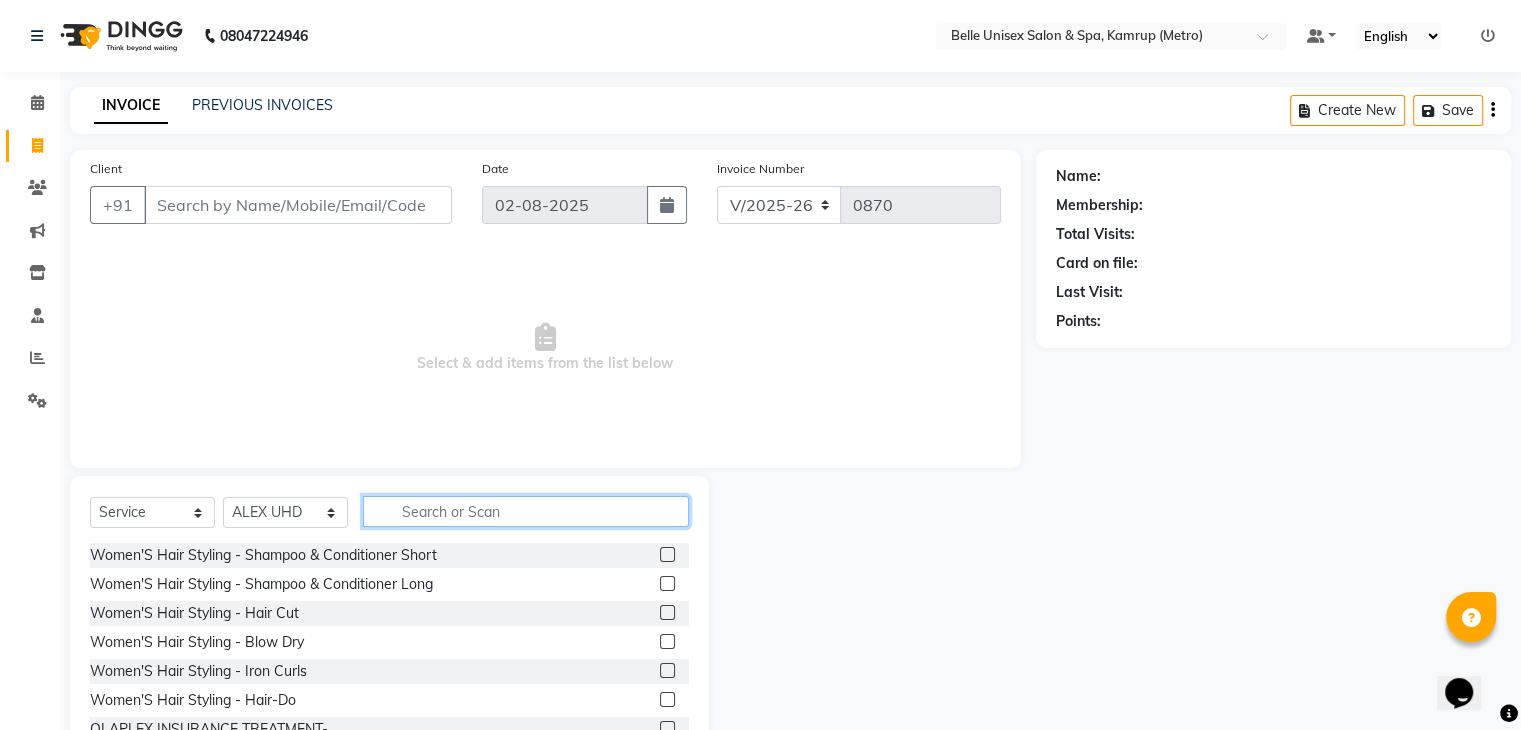 click 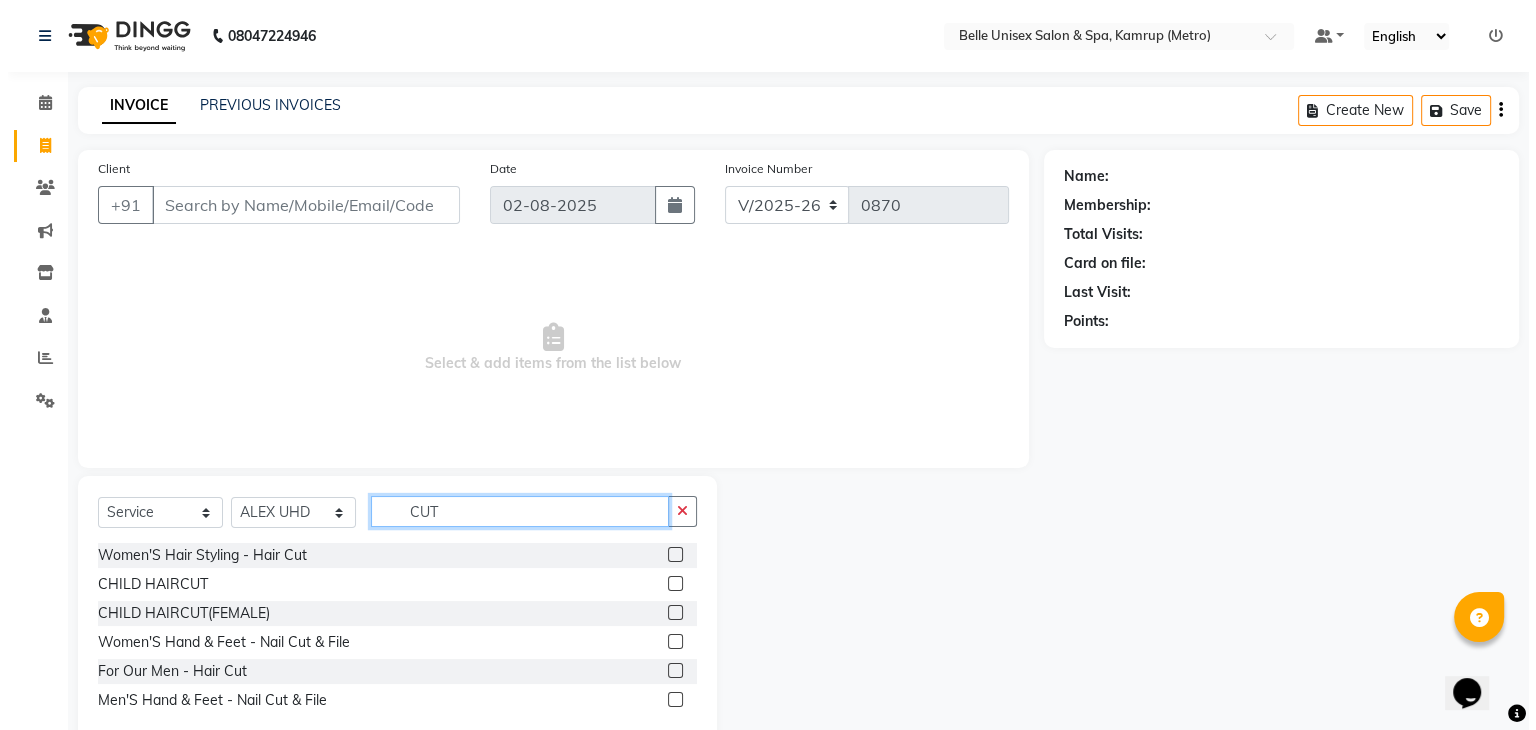 scroll, scrollTop: 46, scrollLeft: 0, axis: vertical 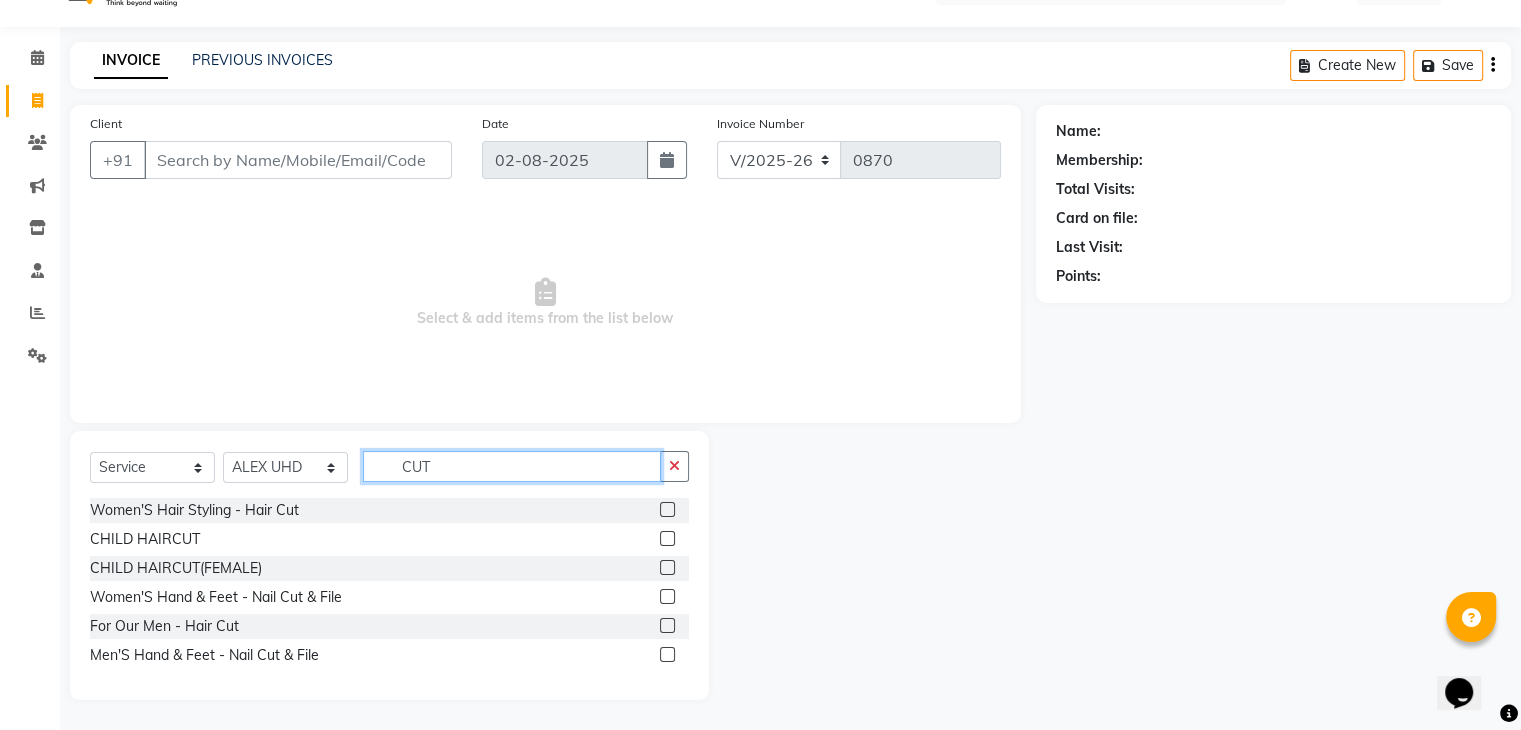 type on "CUT" 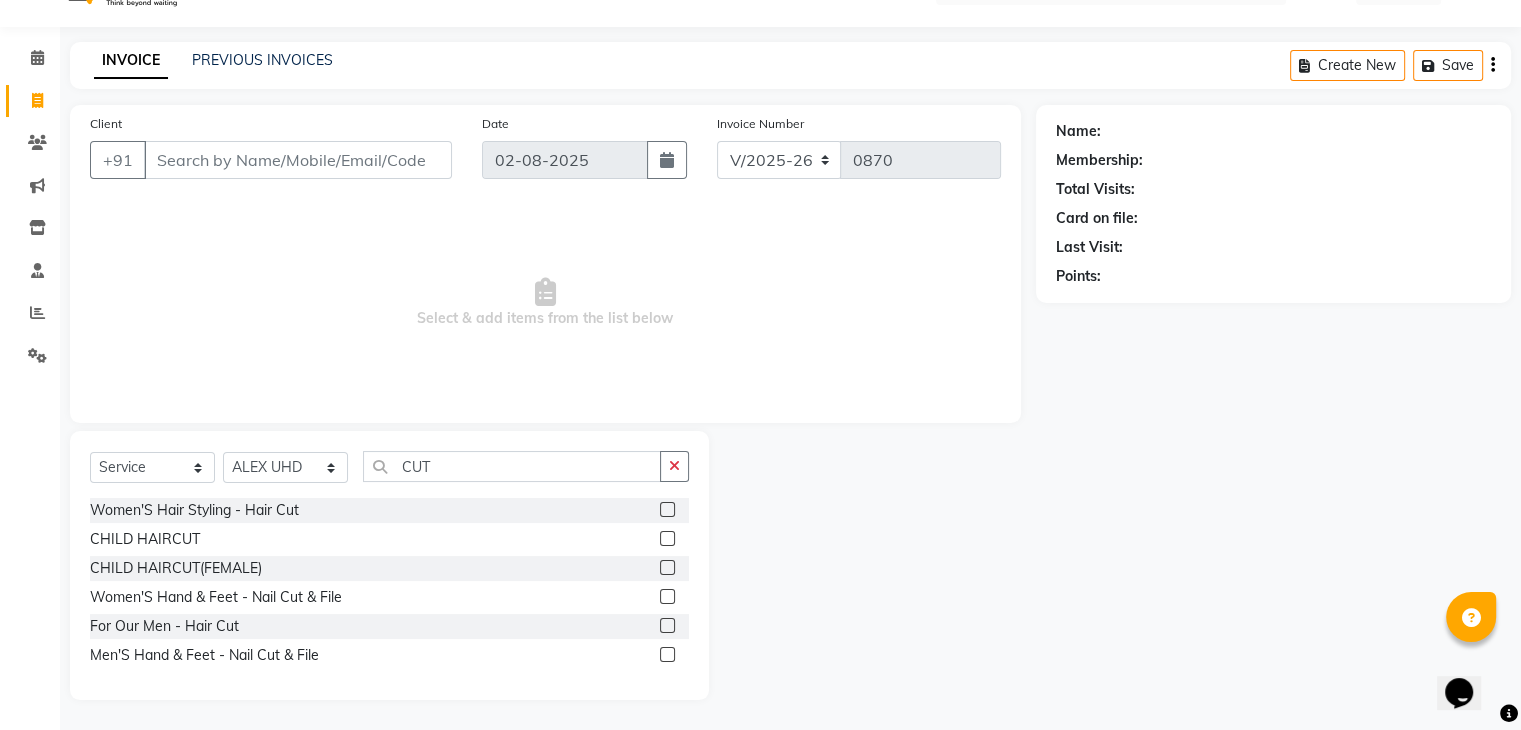 click 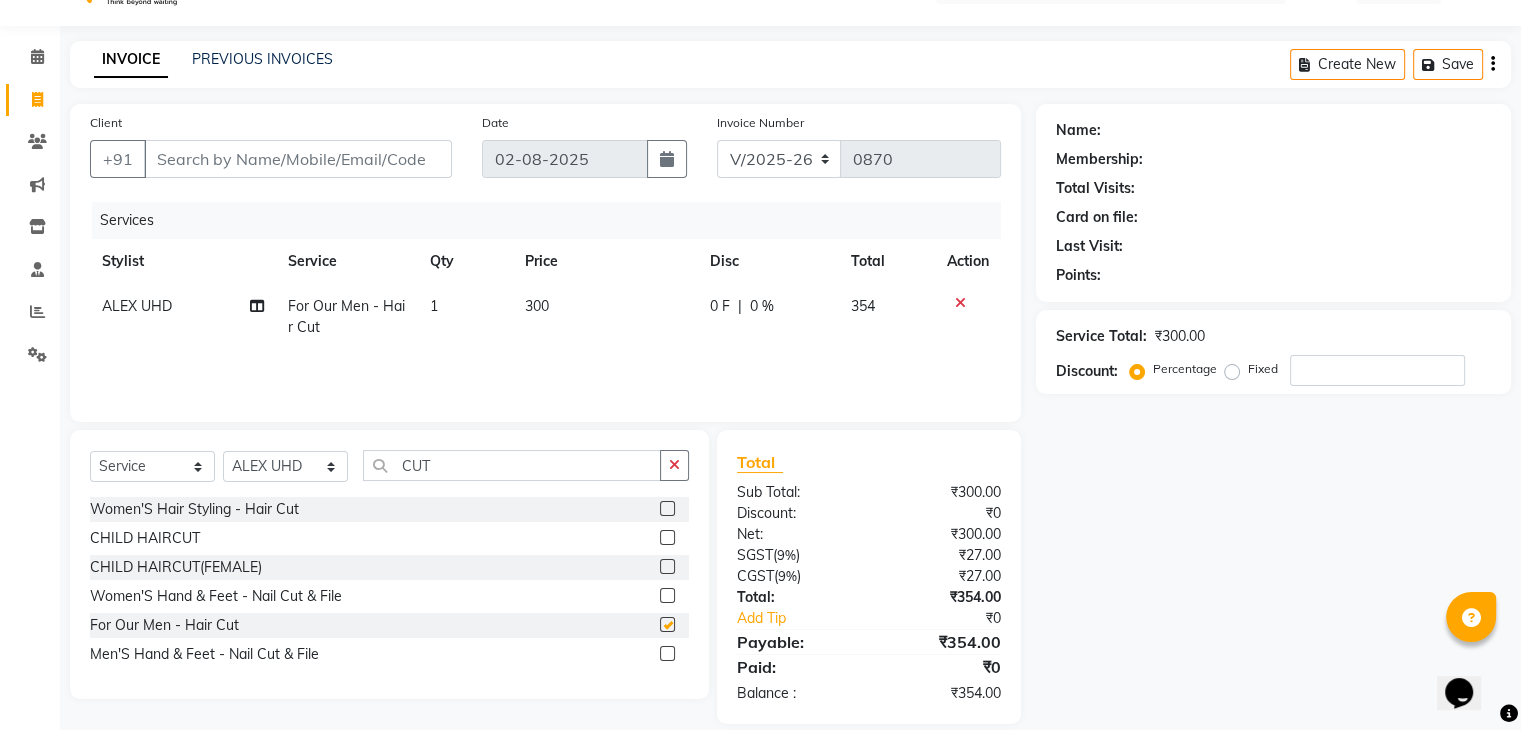 checkbox on "false" 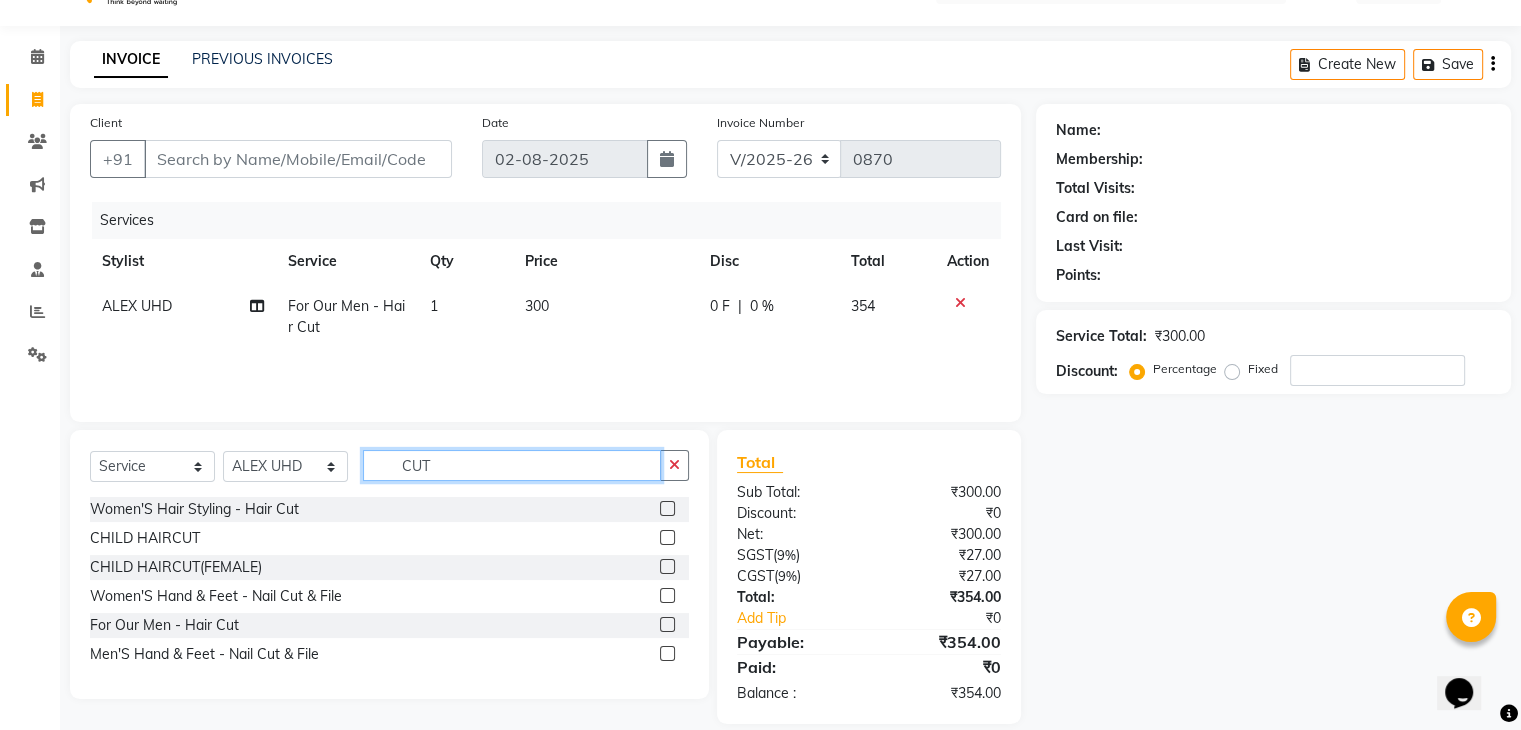 drag, startPoint x: 487, startPoint y: 466, endPoint x: 0, endPoint y: 471, distance: 487.02567 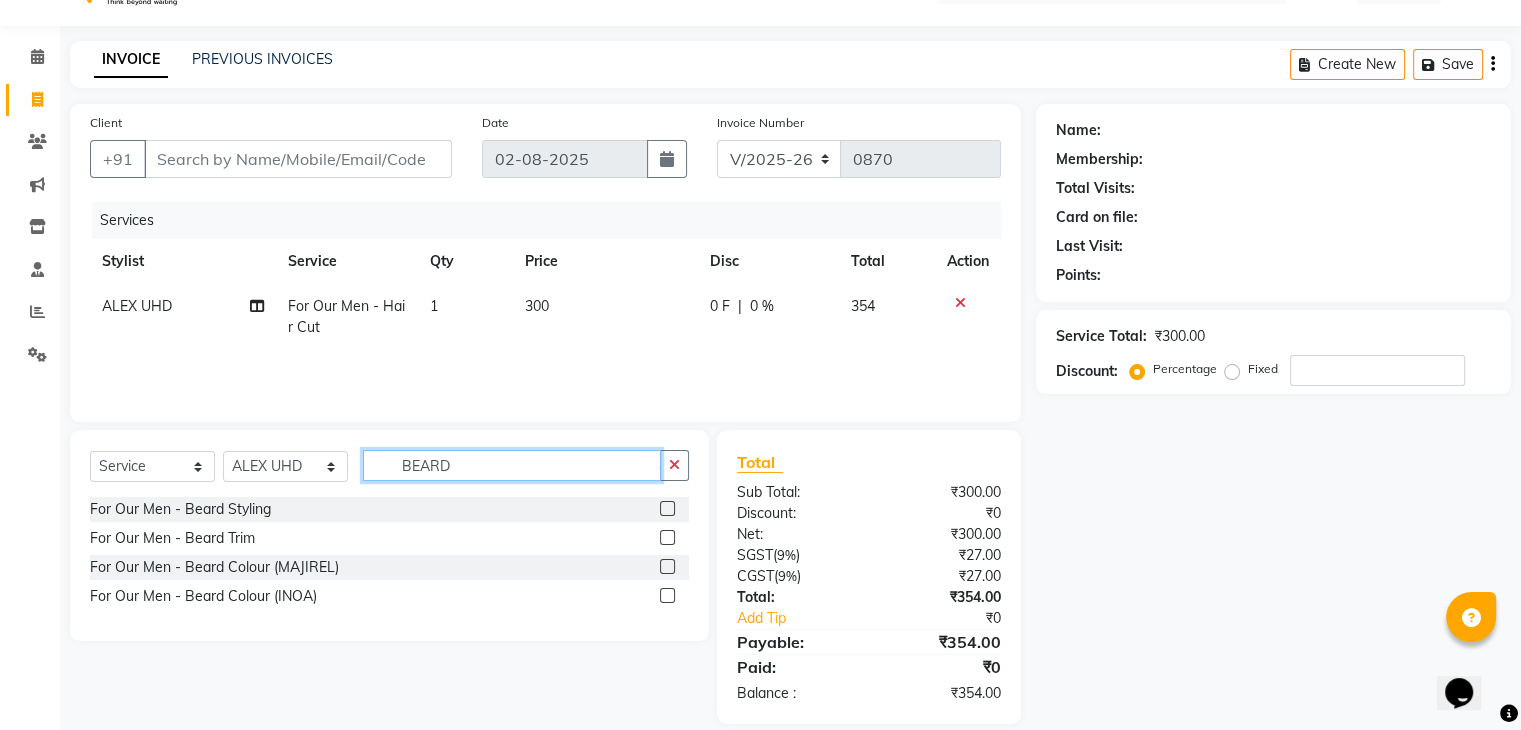 type on "BEARD" 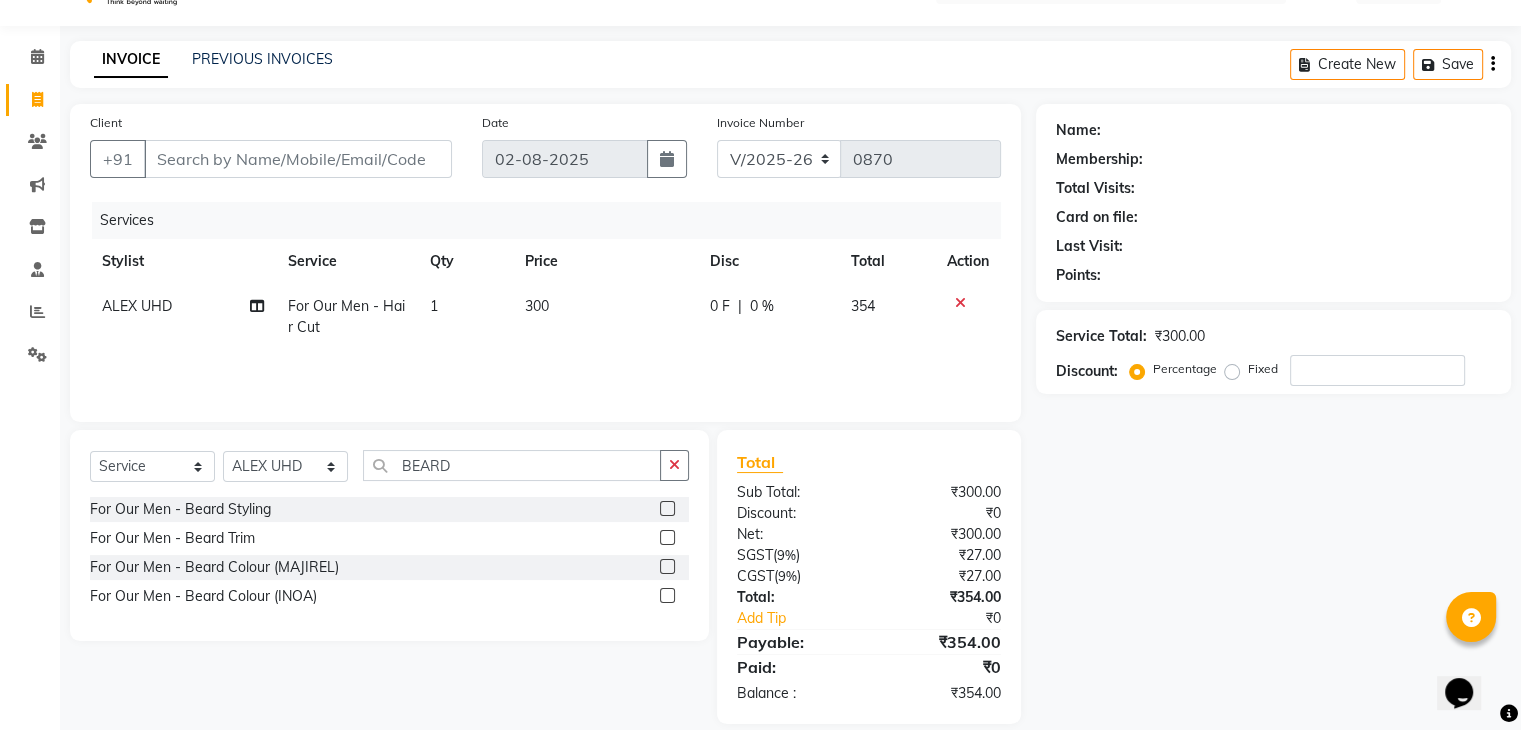 click 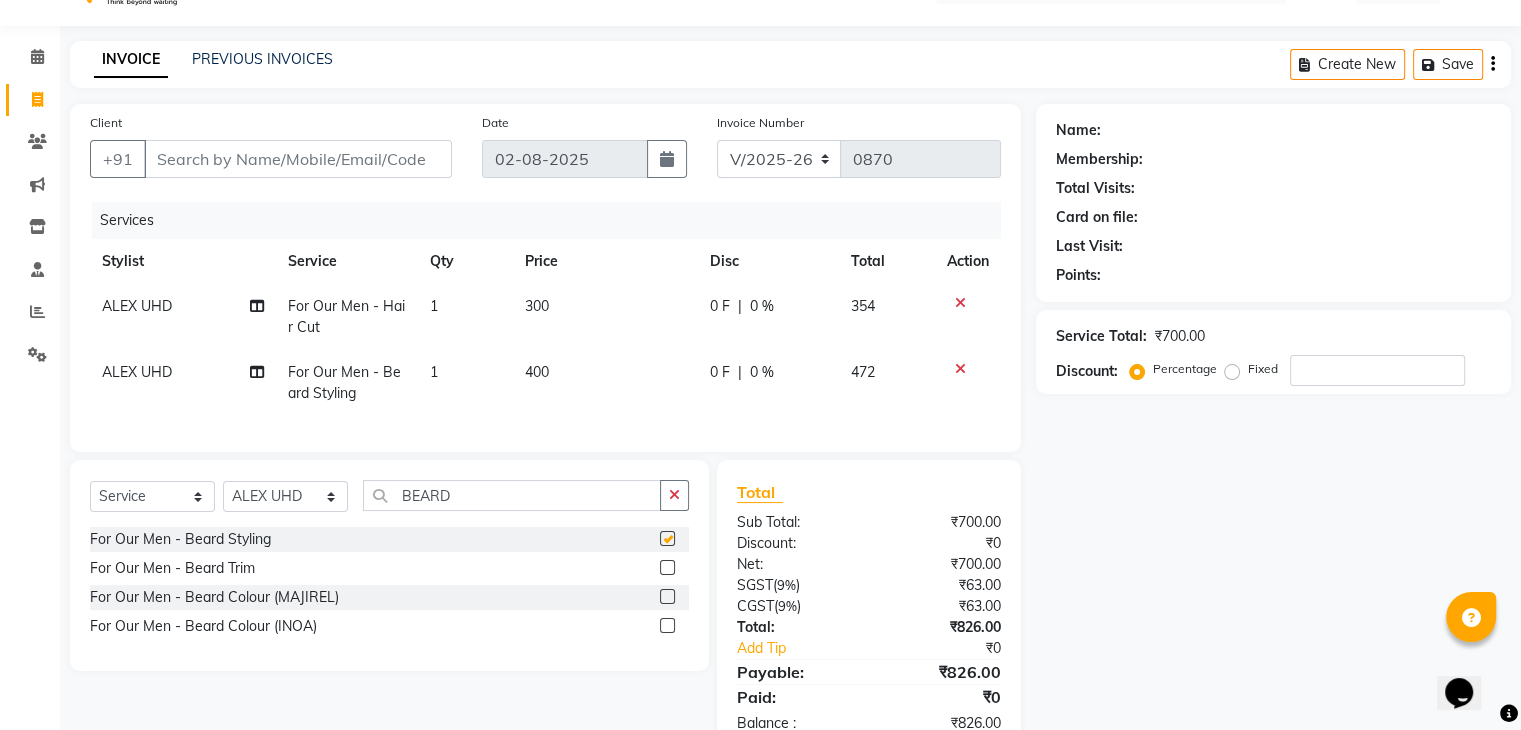 checkbox on "false" 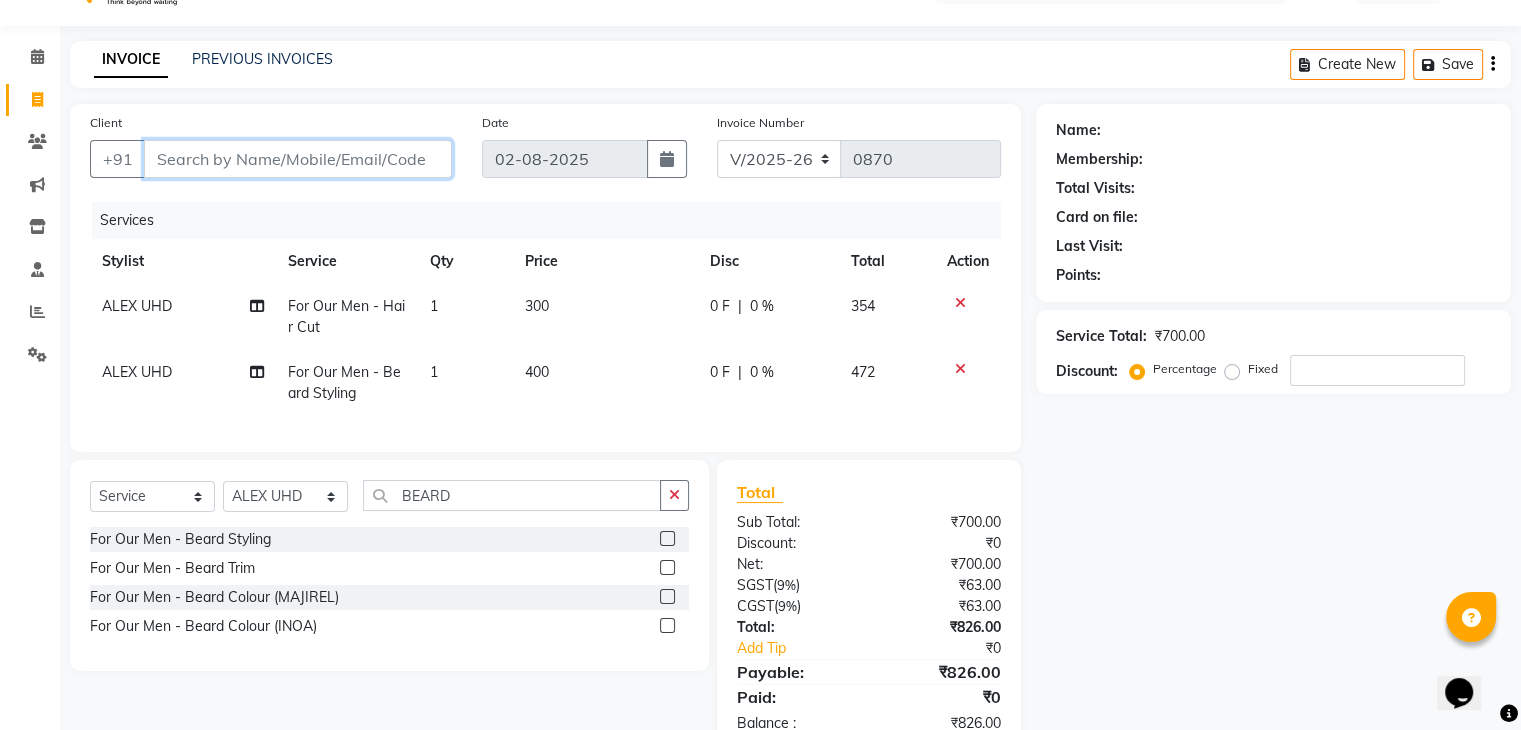 click on "Client" at bounding box center [298, 159] 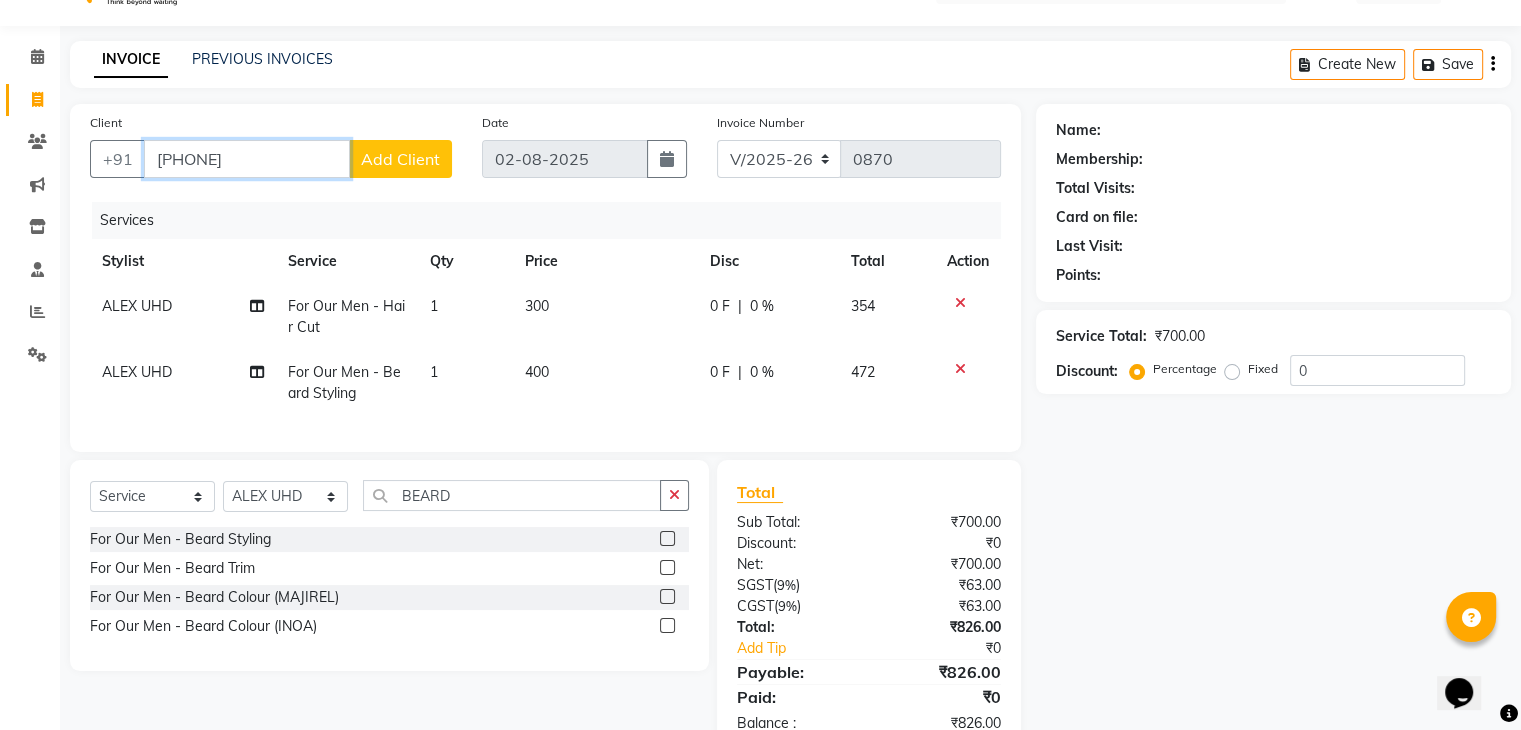 type on "9101100850" 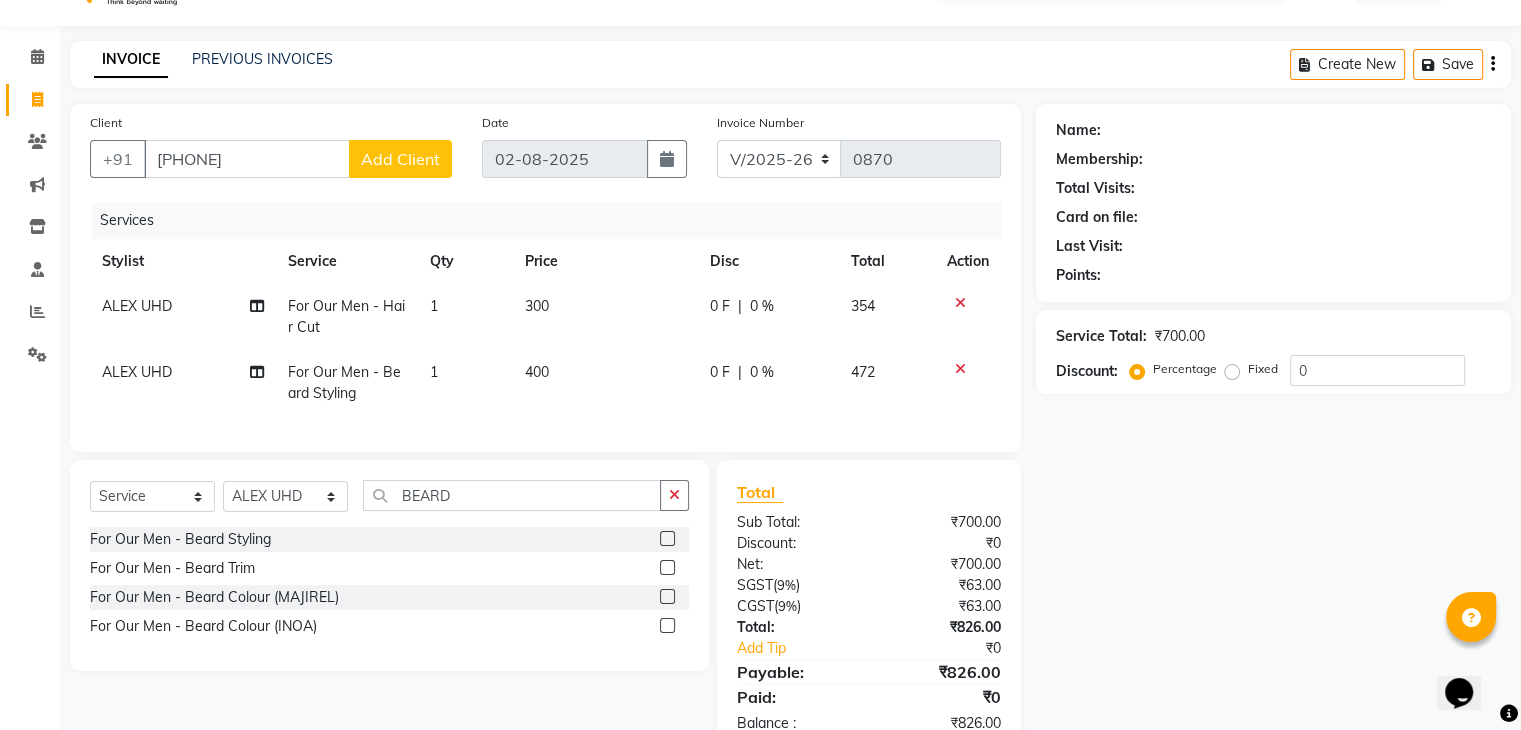 click on "Add Client" 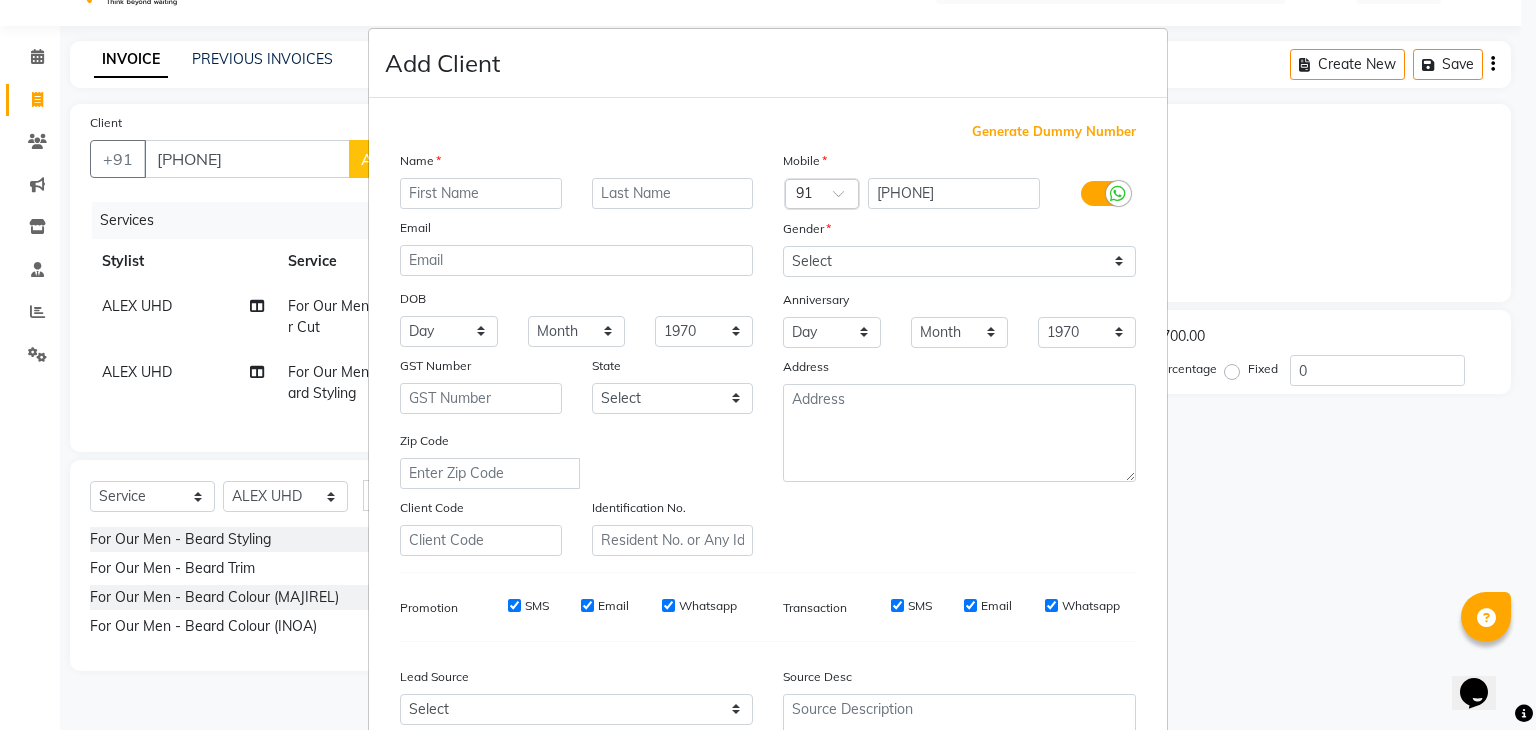 click at bounding box center [481, 193] 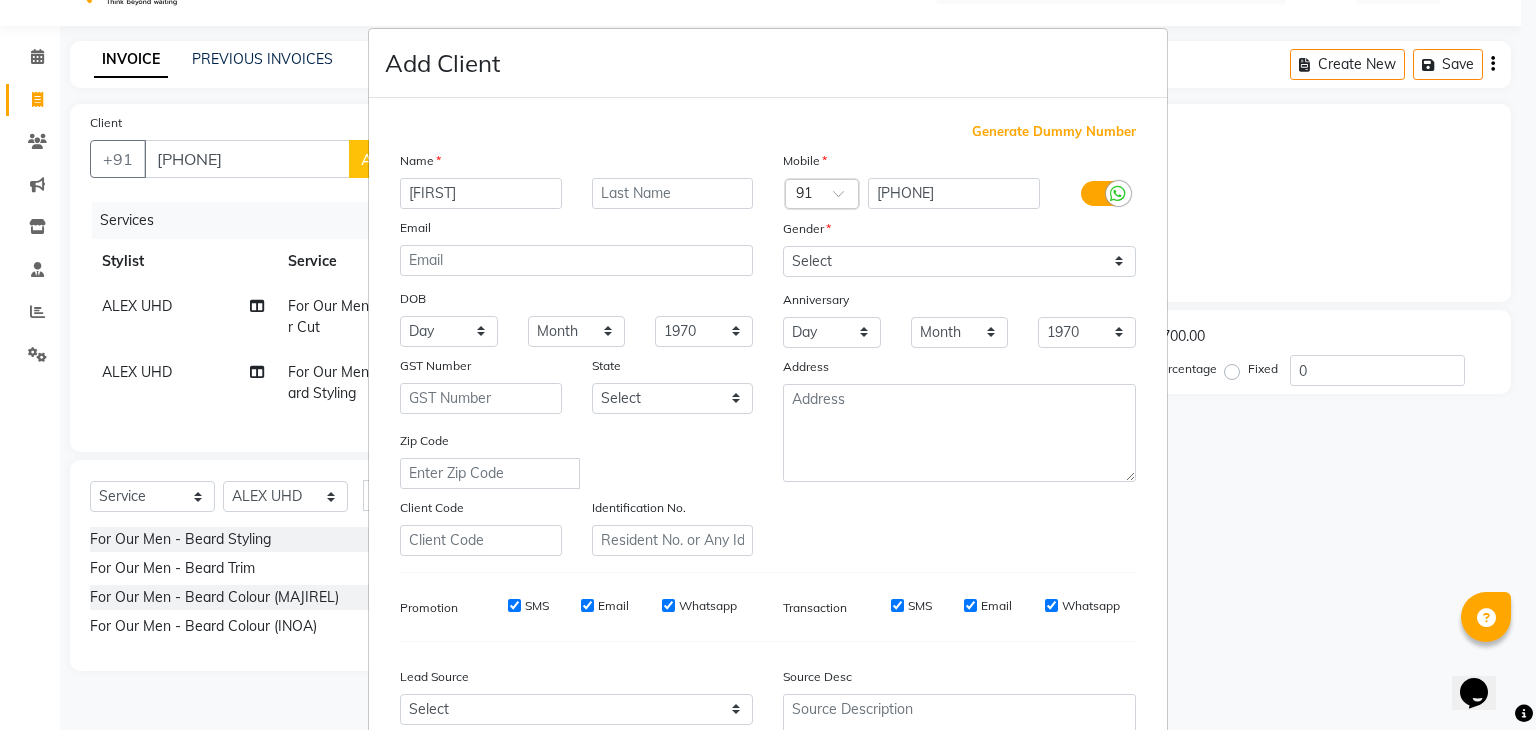 type on "MD.RAJU" 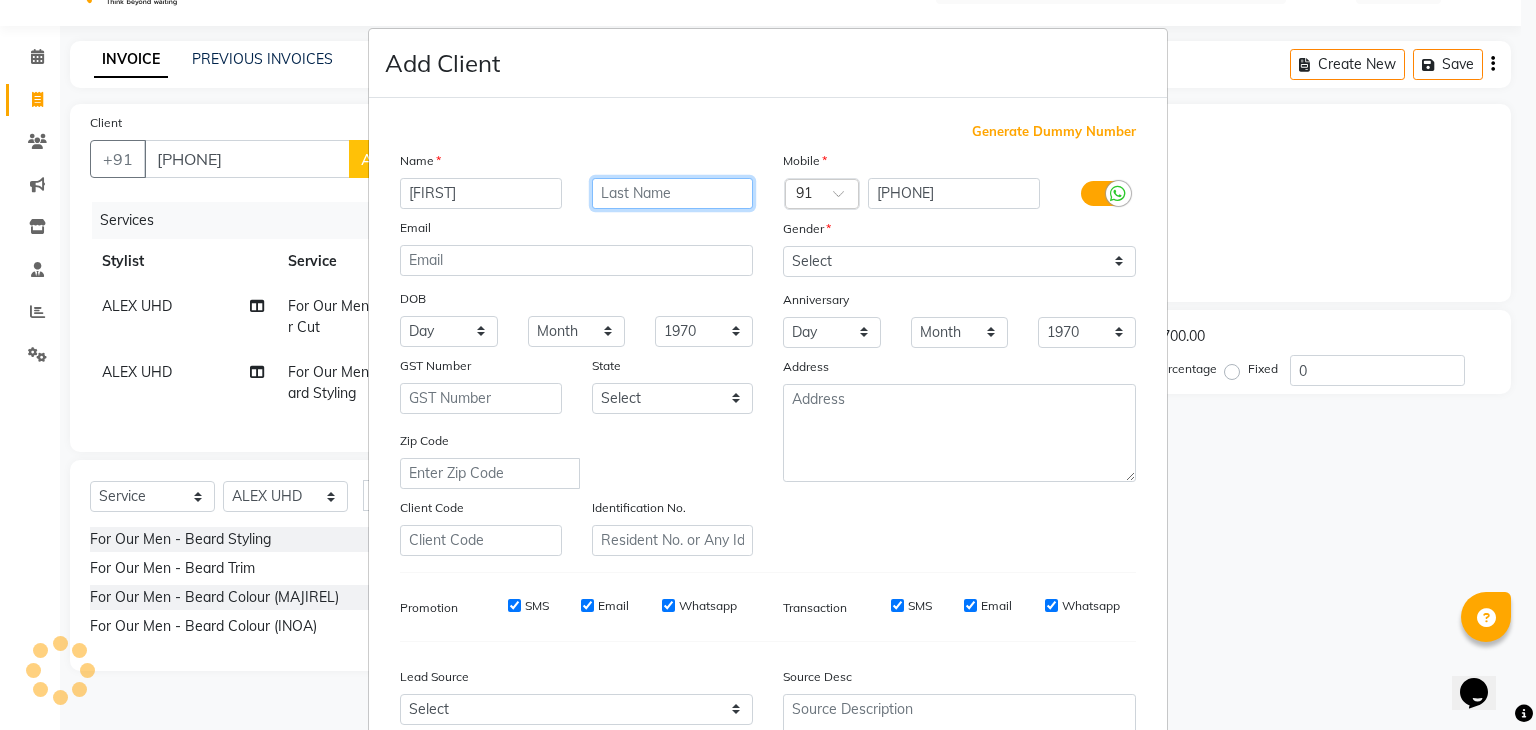 click at bounding box center (673, 193) 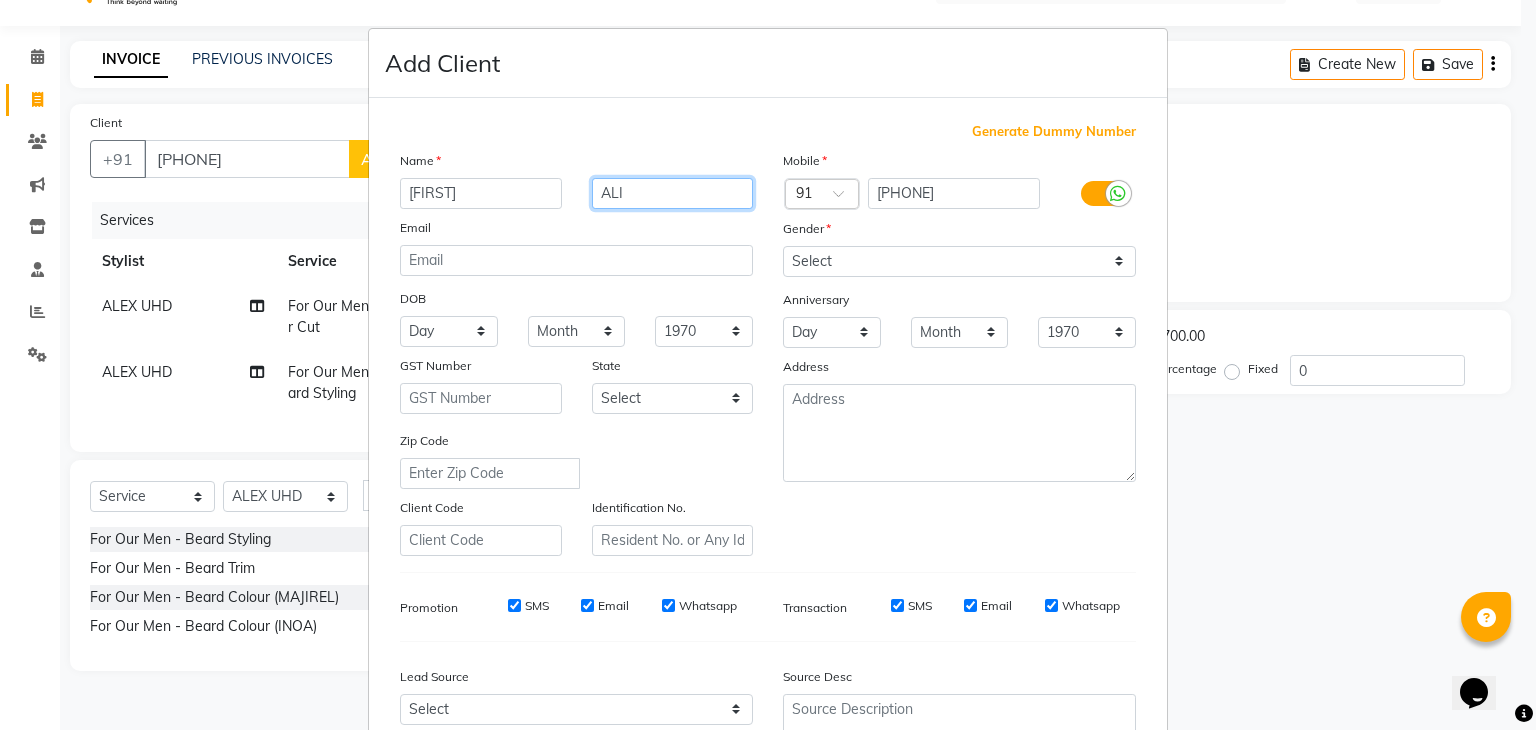 type on "ALI" 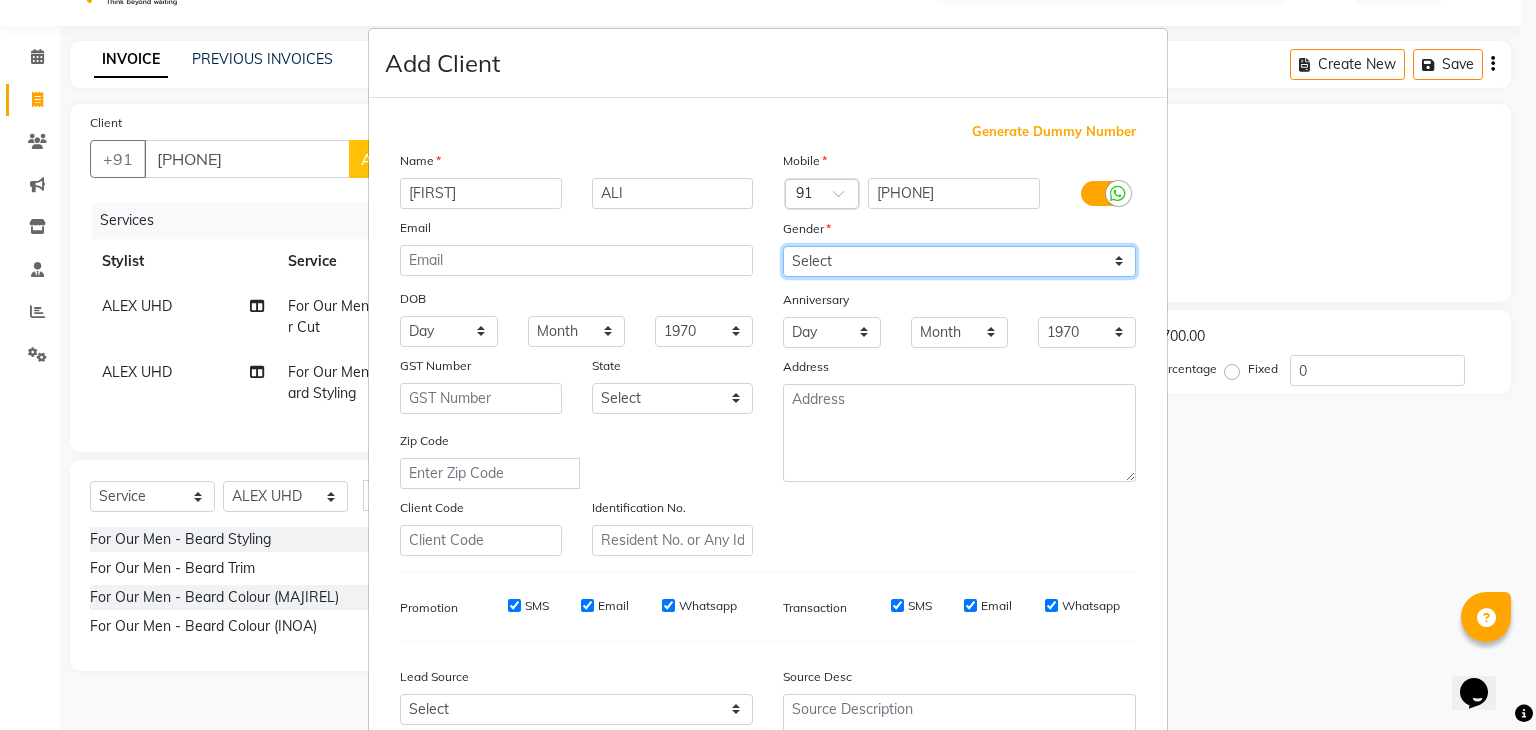 click on "Select Male Female Other Prefer Not To Say" at bounding box center (959, 261) 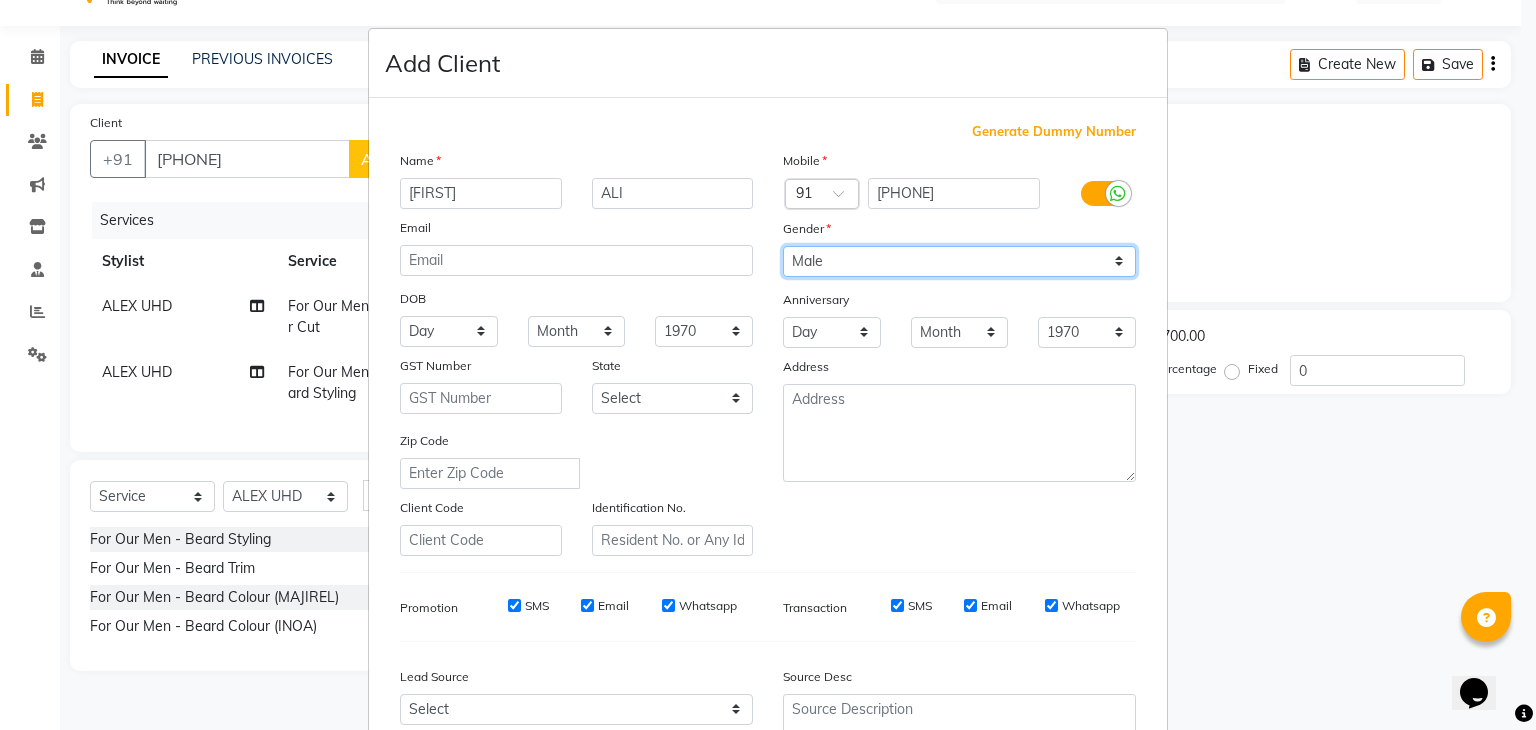 click on "Select Male Female Other Prefer Not To Say" at bounding box center [959, 261] 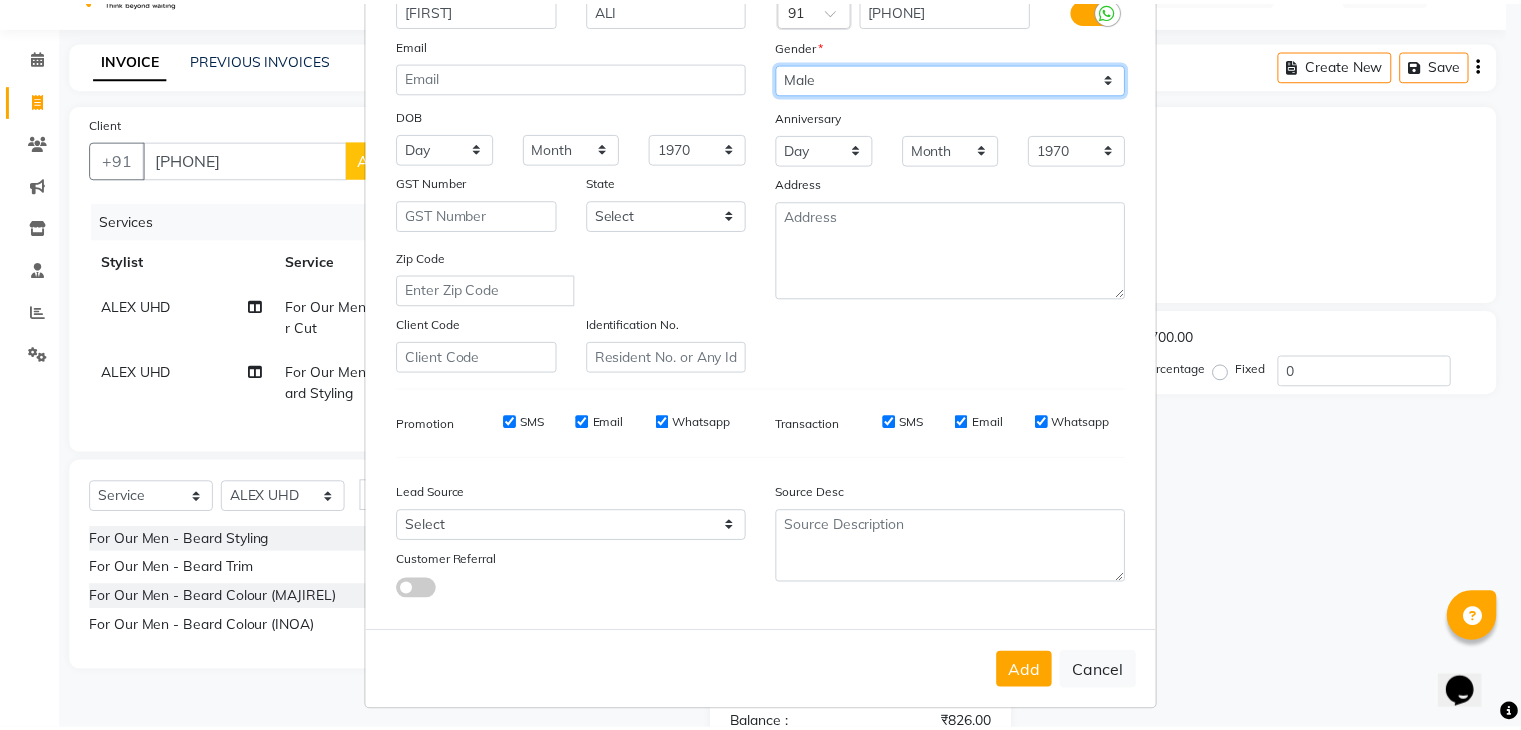 scroll, scrollTop: 203, scrollLeft: 0, axis: vertical 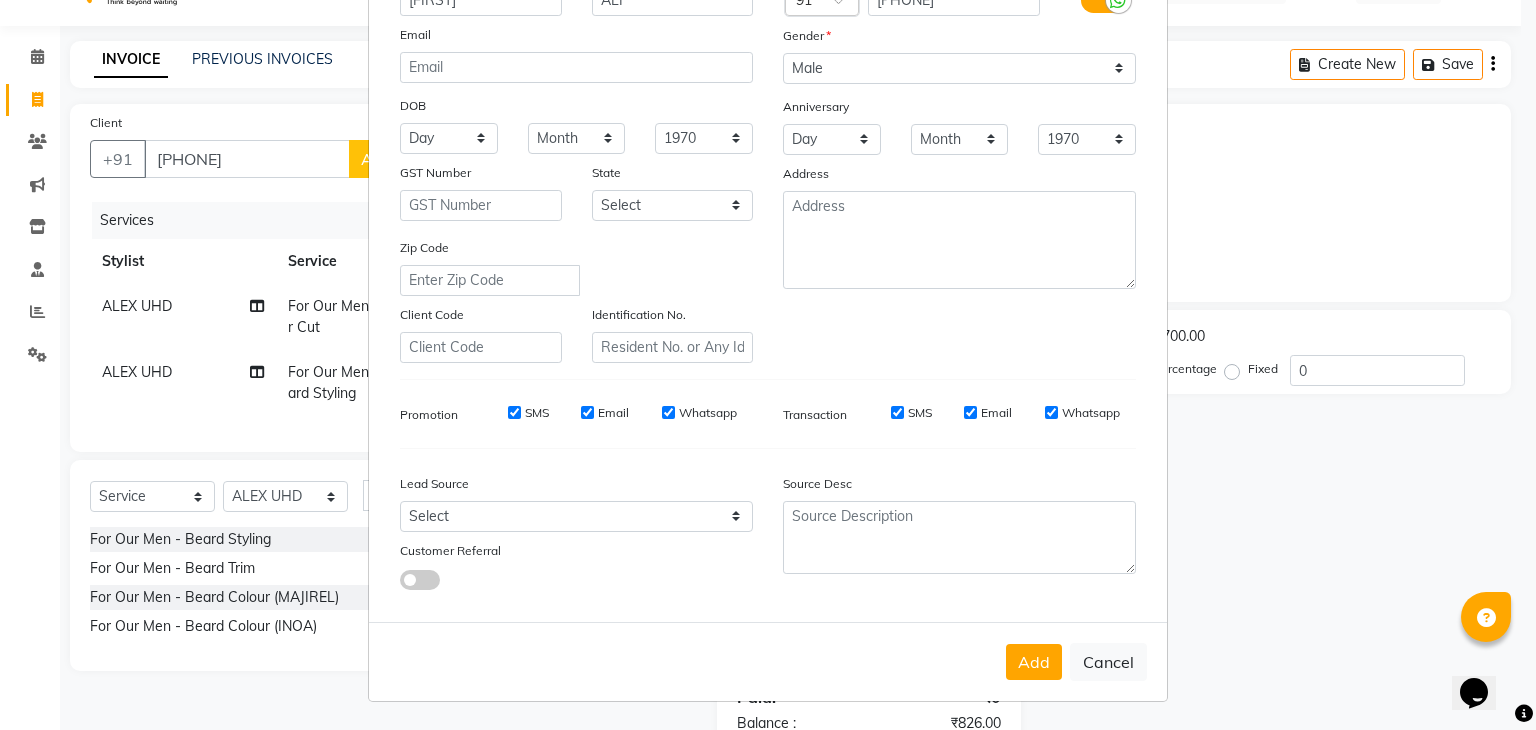 click on "Add" at bounding box center (1034, 662) 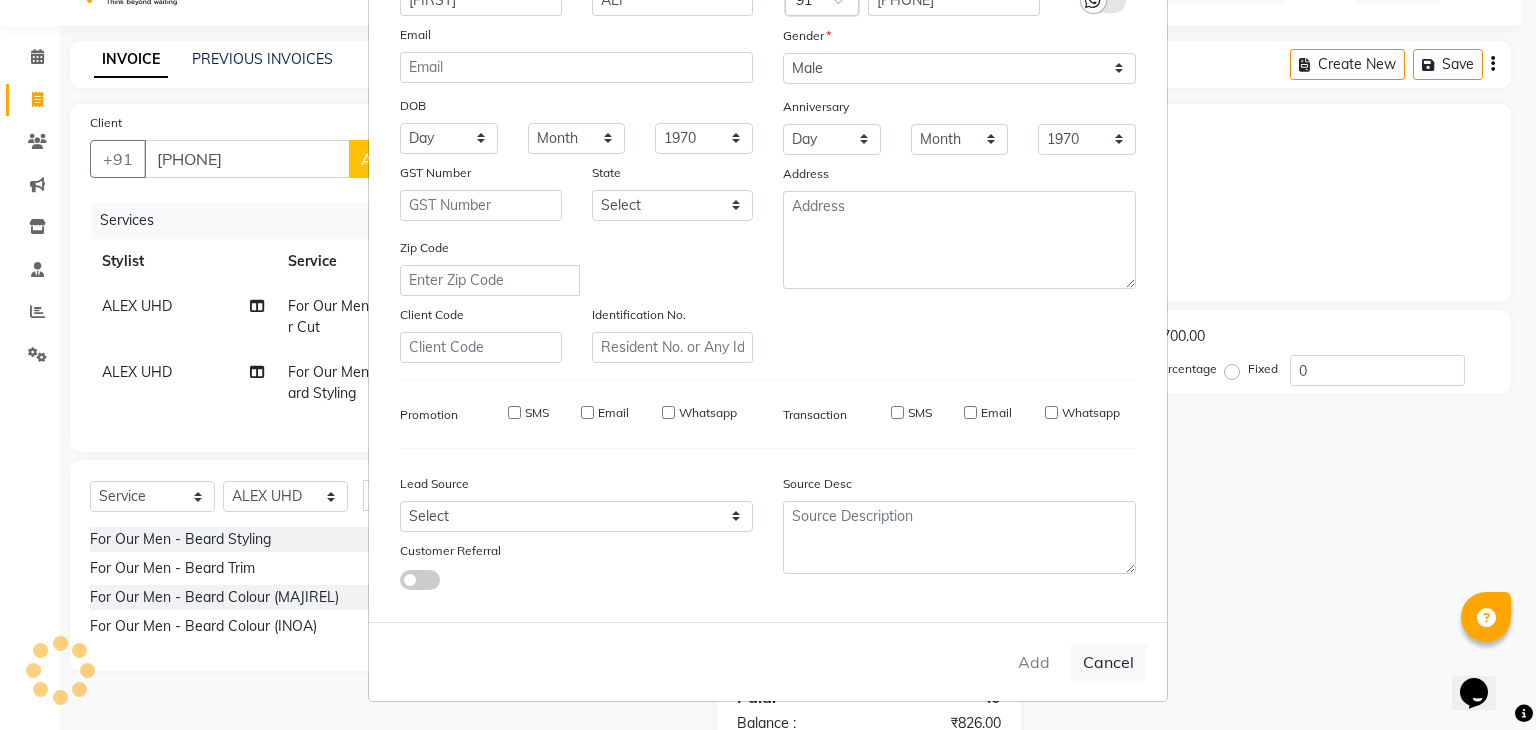 type on "91******50" 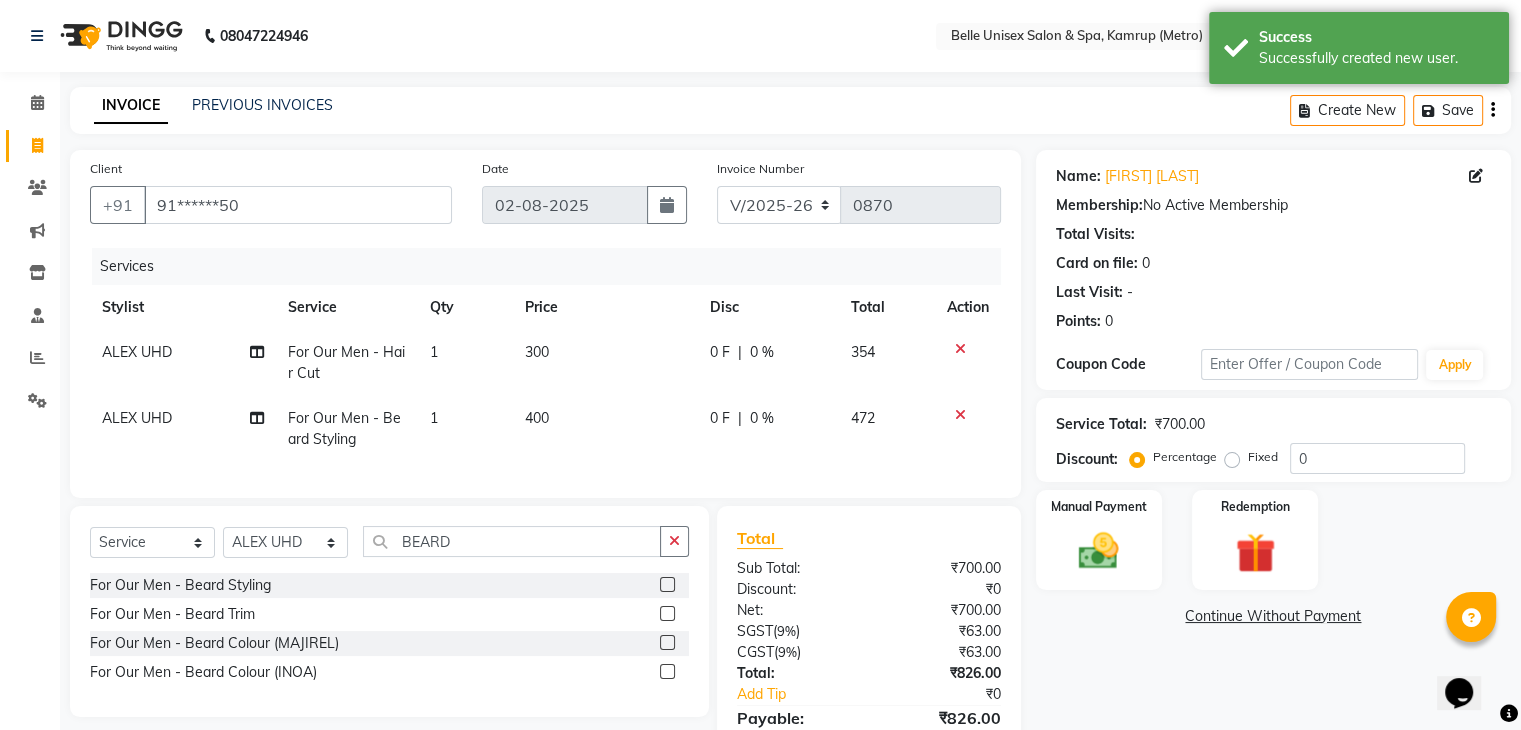 scroll, scrollTop: 116, scrollLeft: 0, axis: vertical 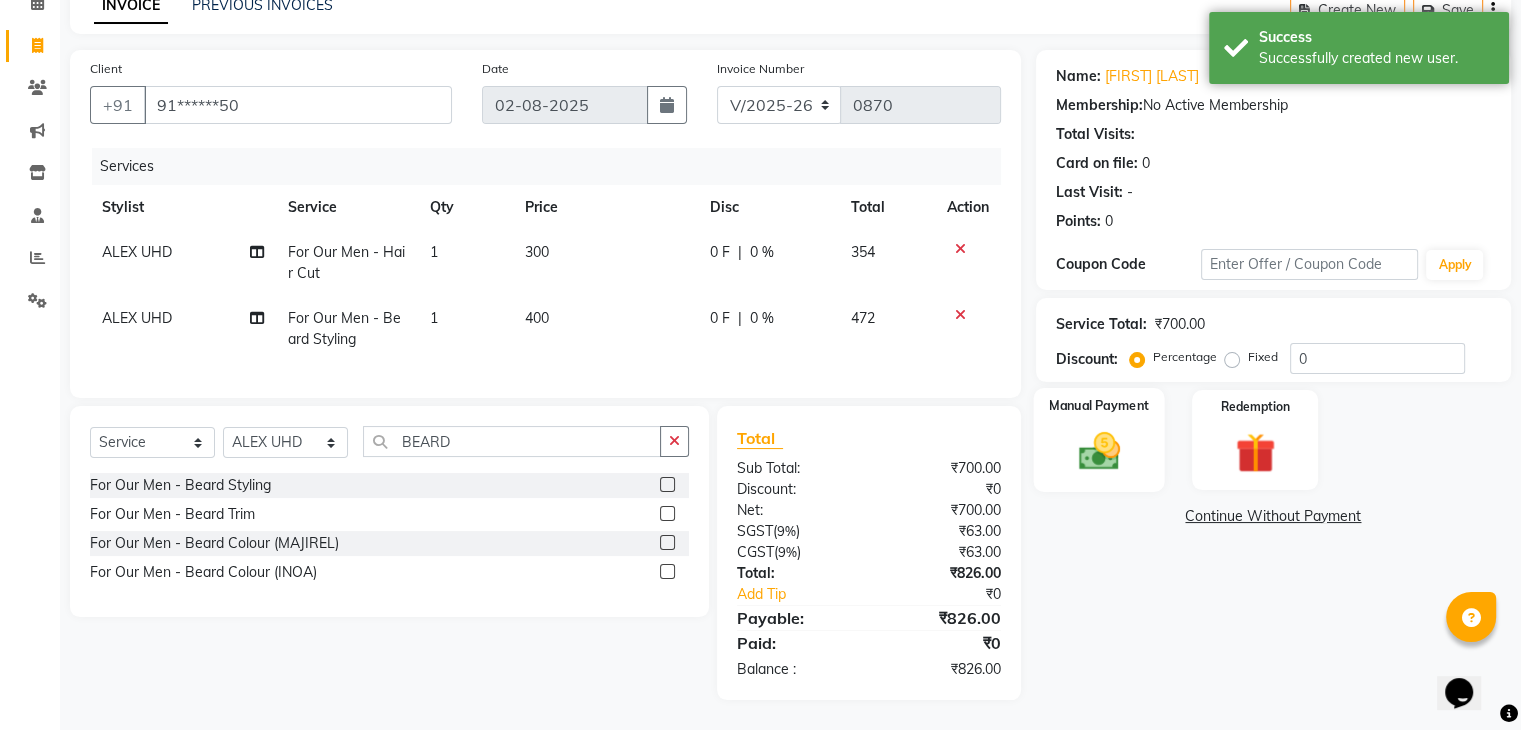 click 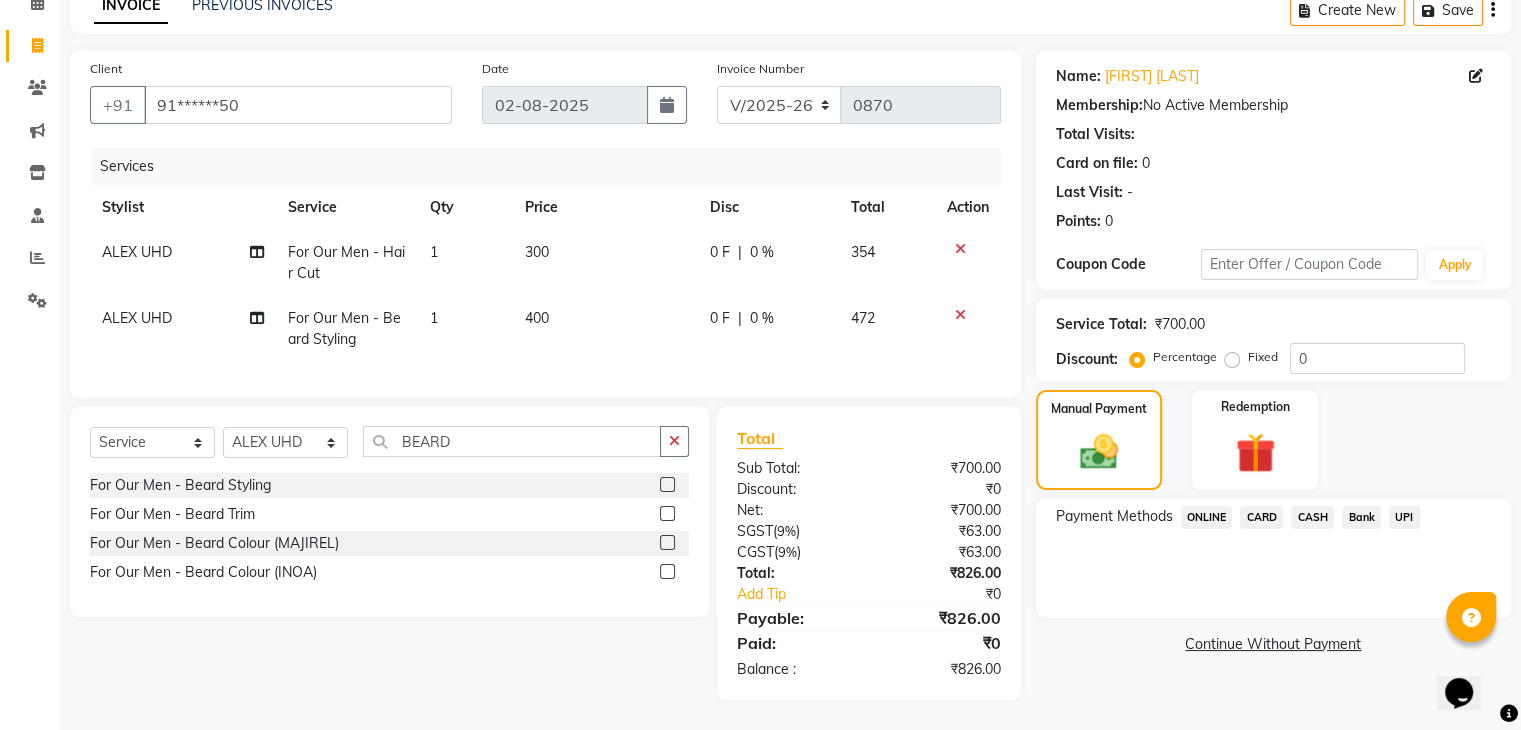 click on "ONLINE" 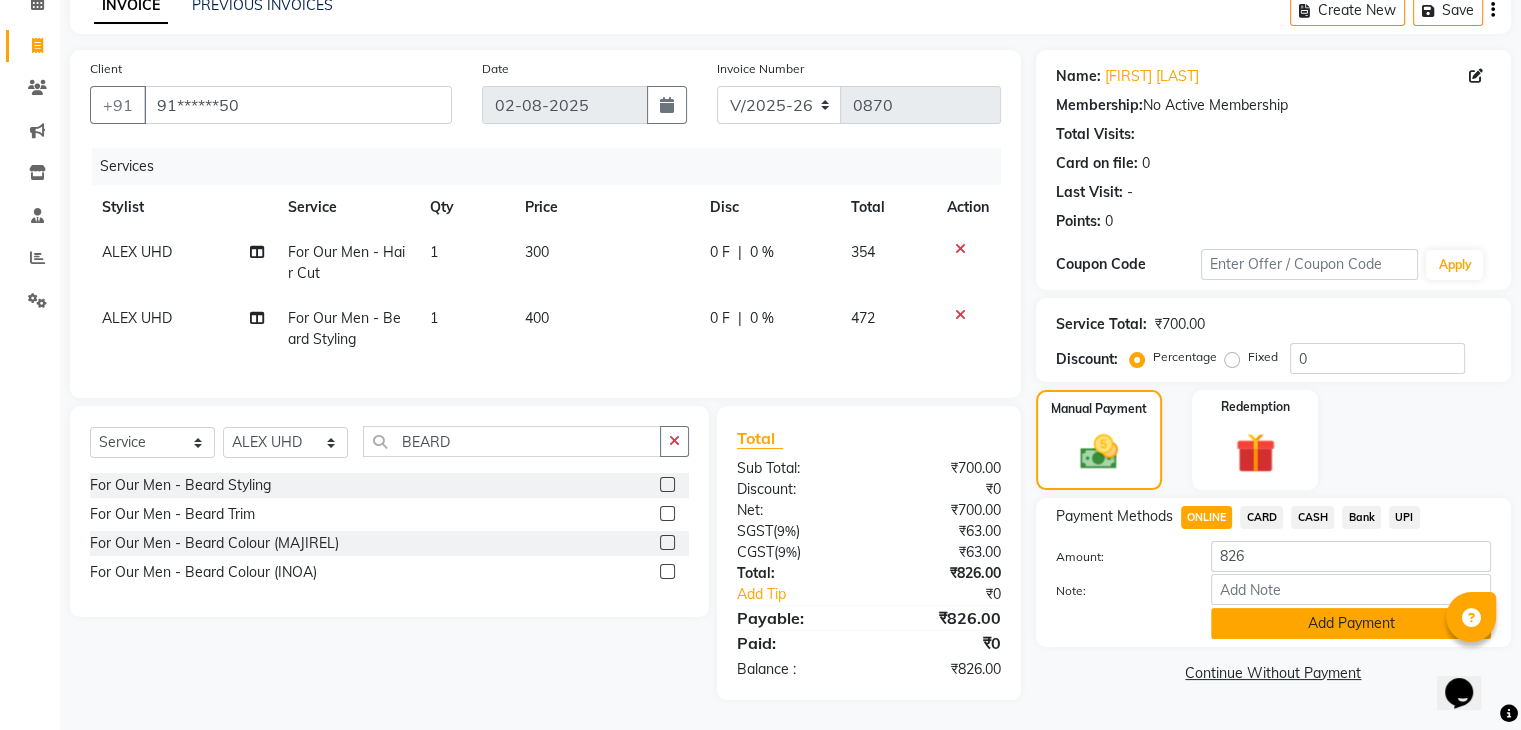 click on "Add Payment" 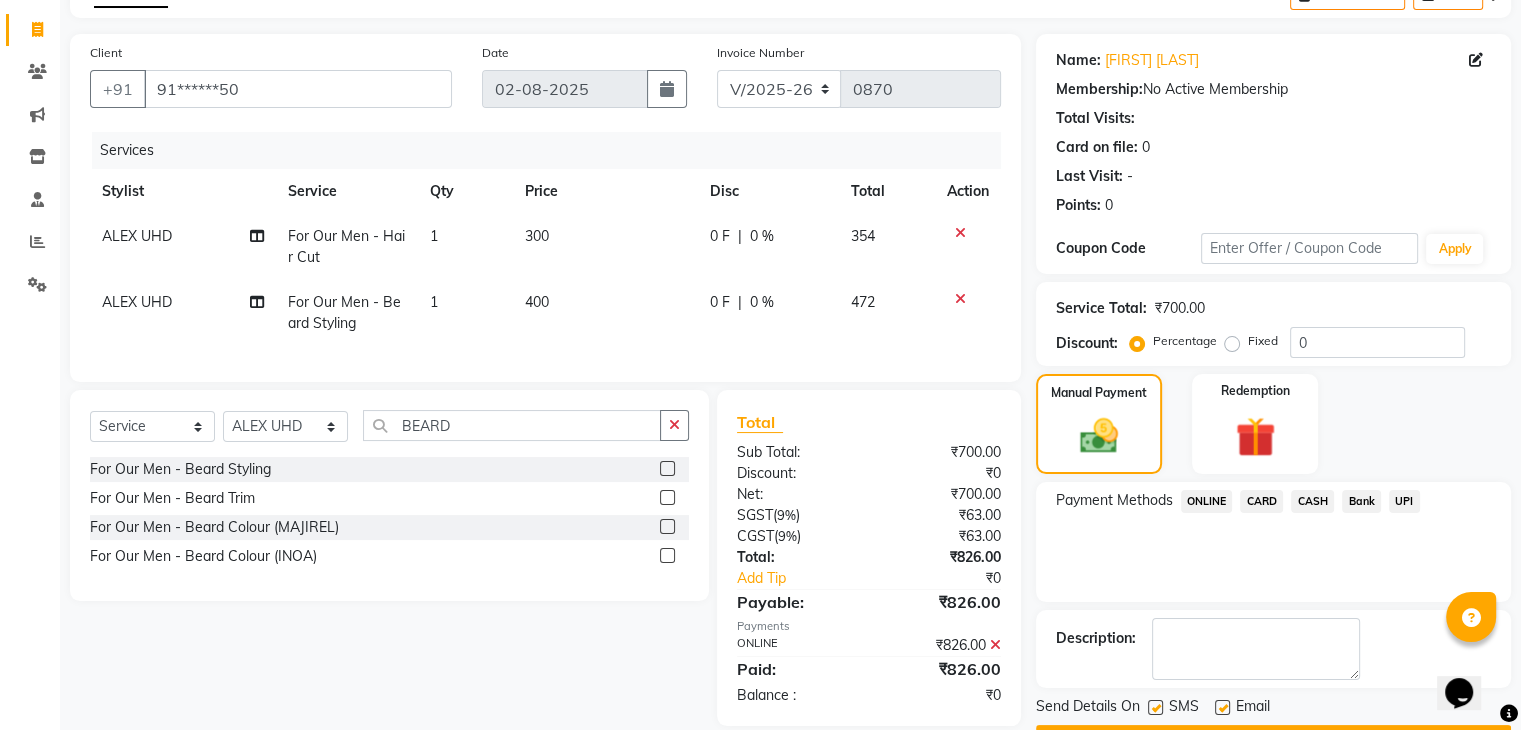 scroll, scrollTop: 171, scrollLeft: 0, axis: vertical 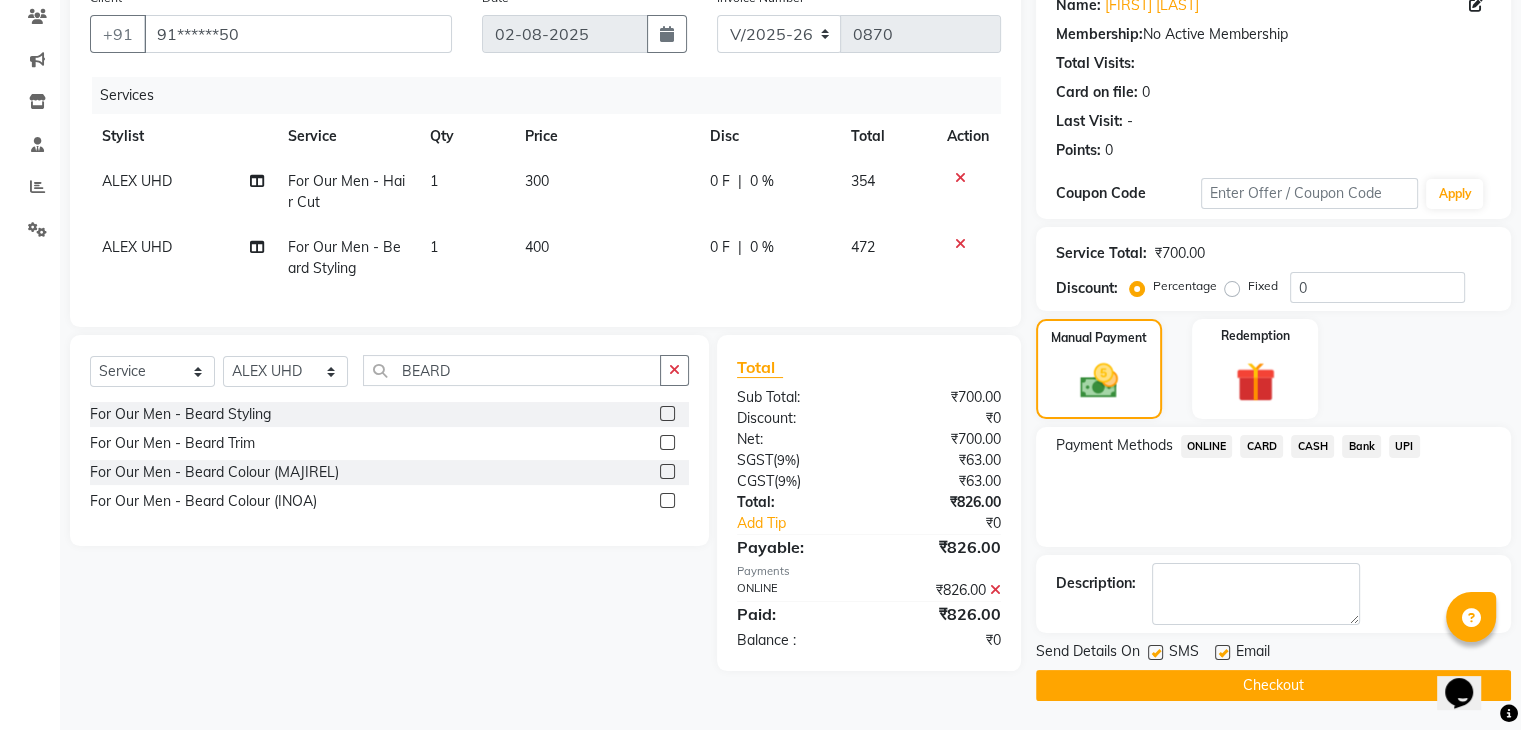 click on "Checkout" 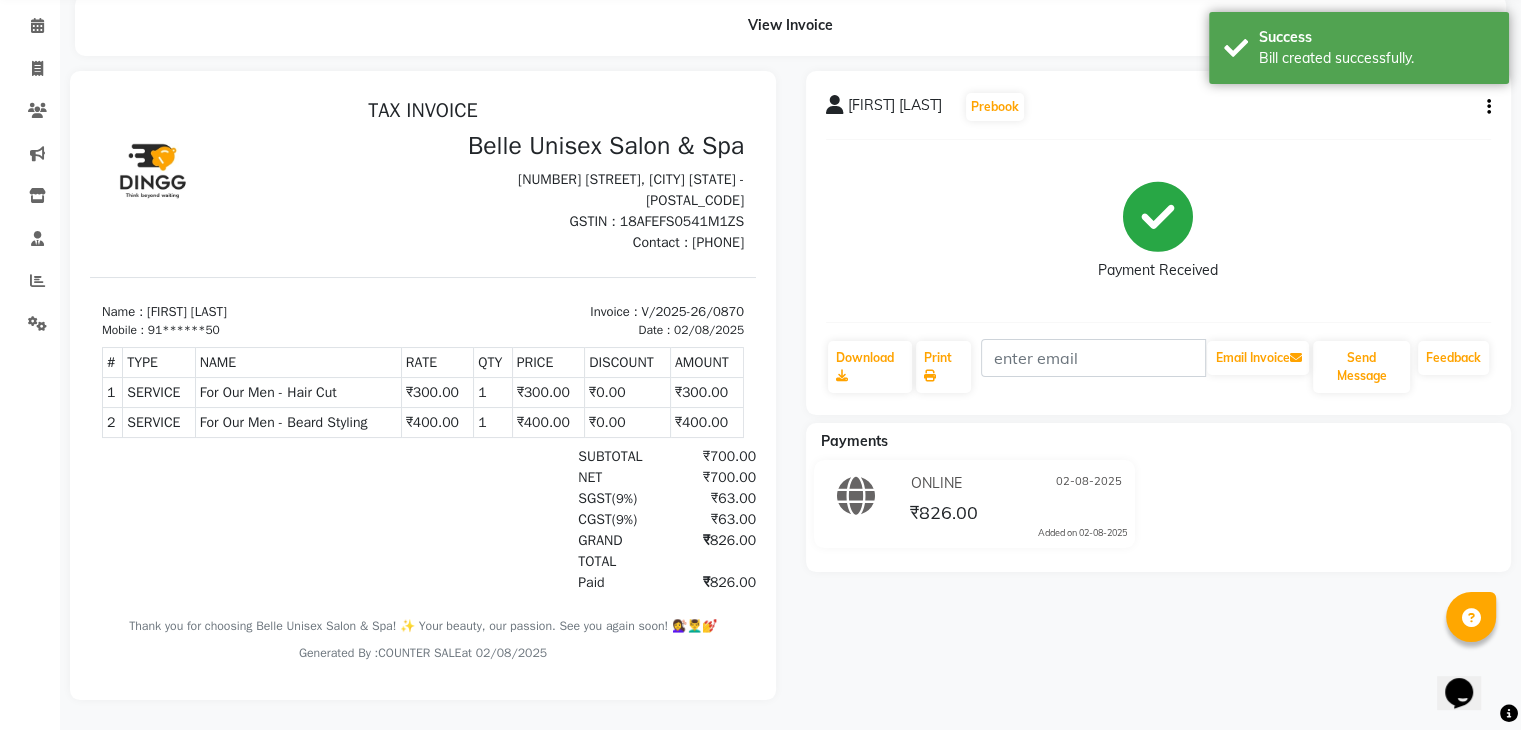 scroll, scrollTop: 92, scrollLeft: 0, axis: vertical 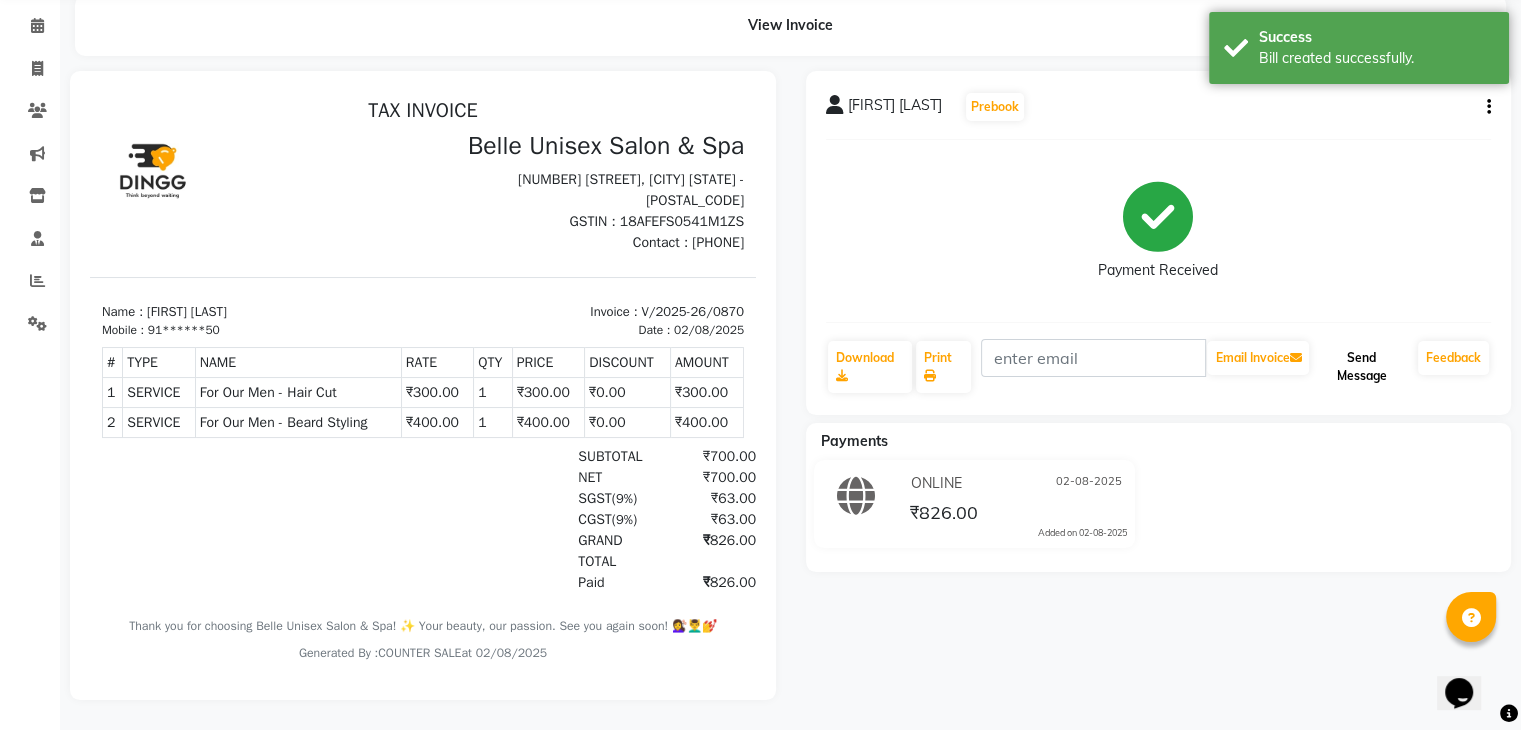 click on "Send Message" 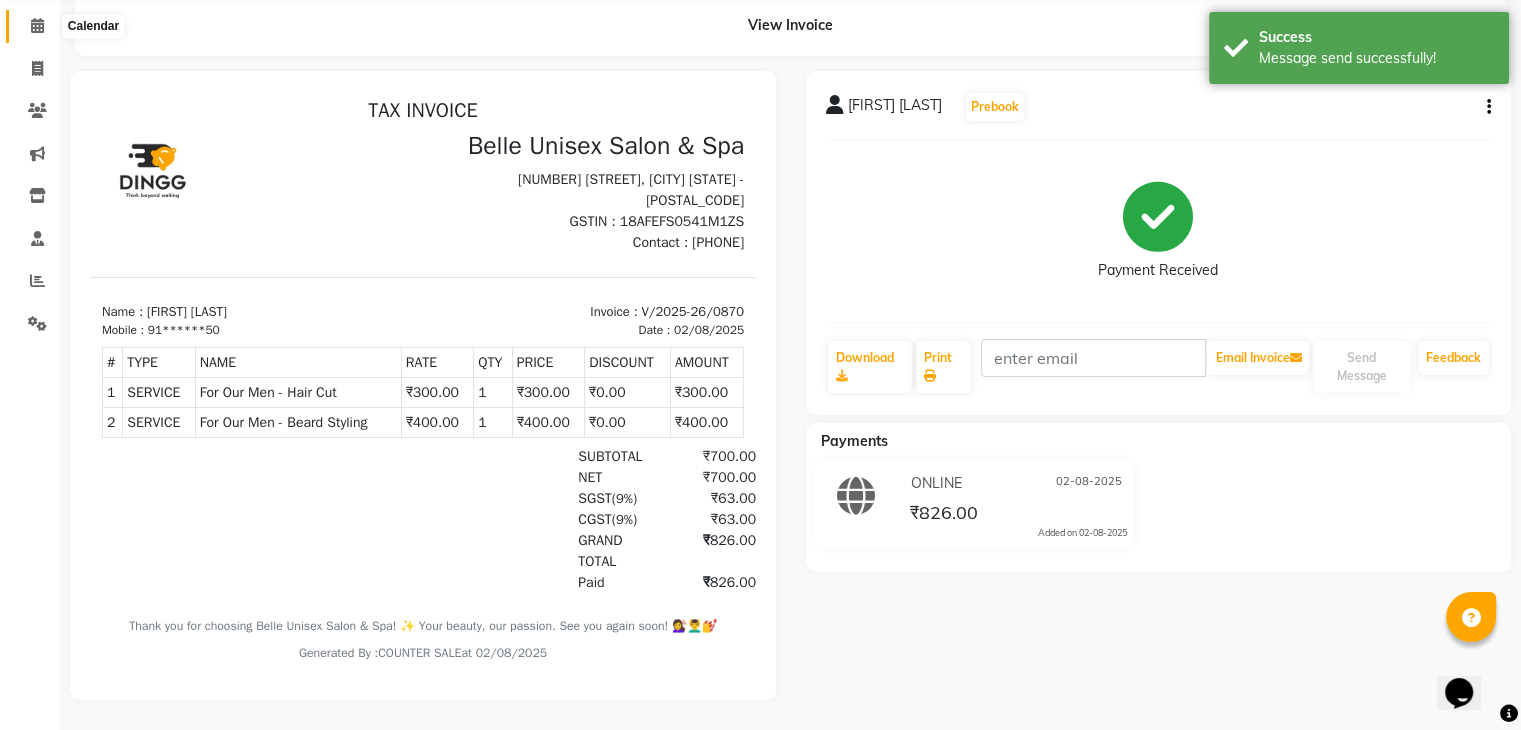 click 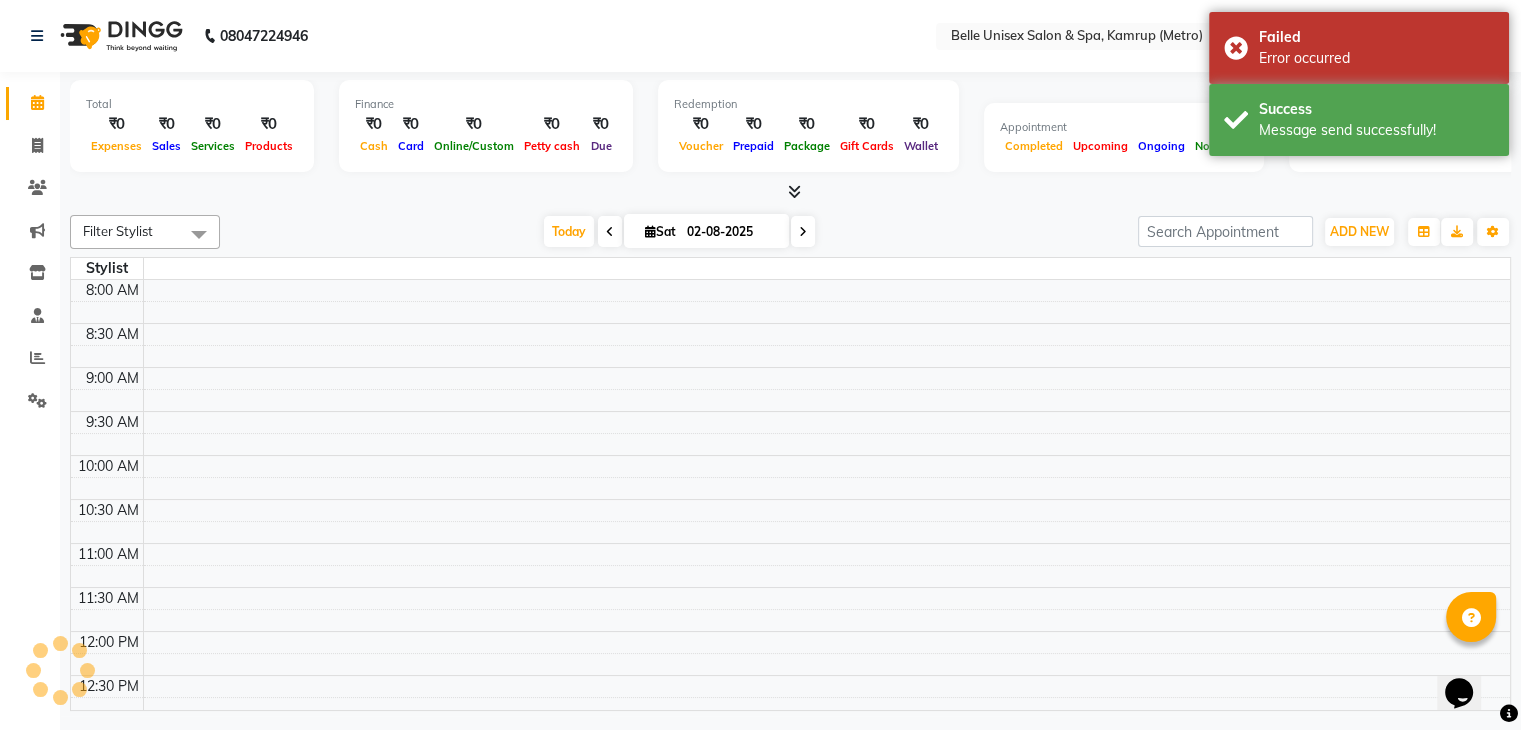 scroll, scrollTop: 0, scrollLeft: 0, axis: both 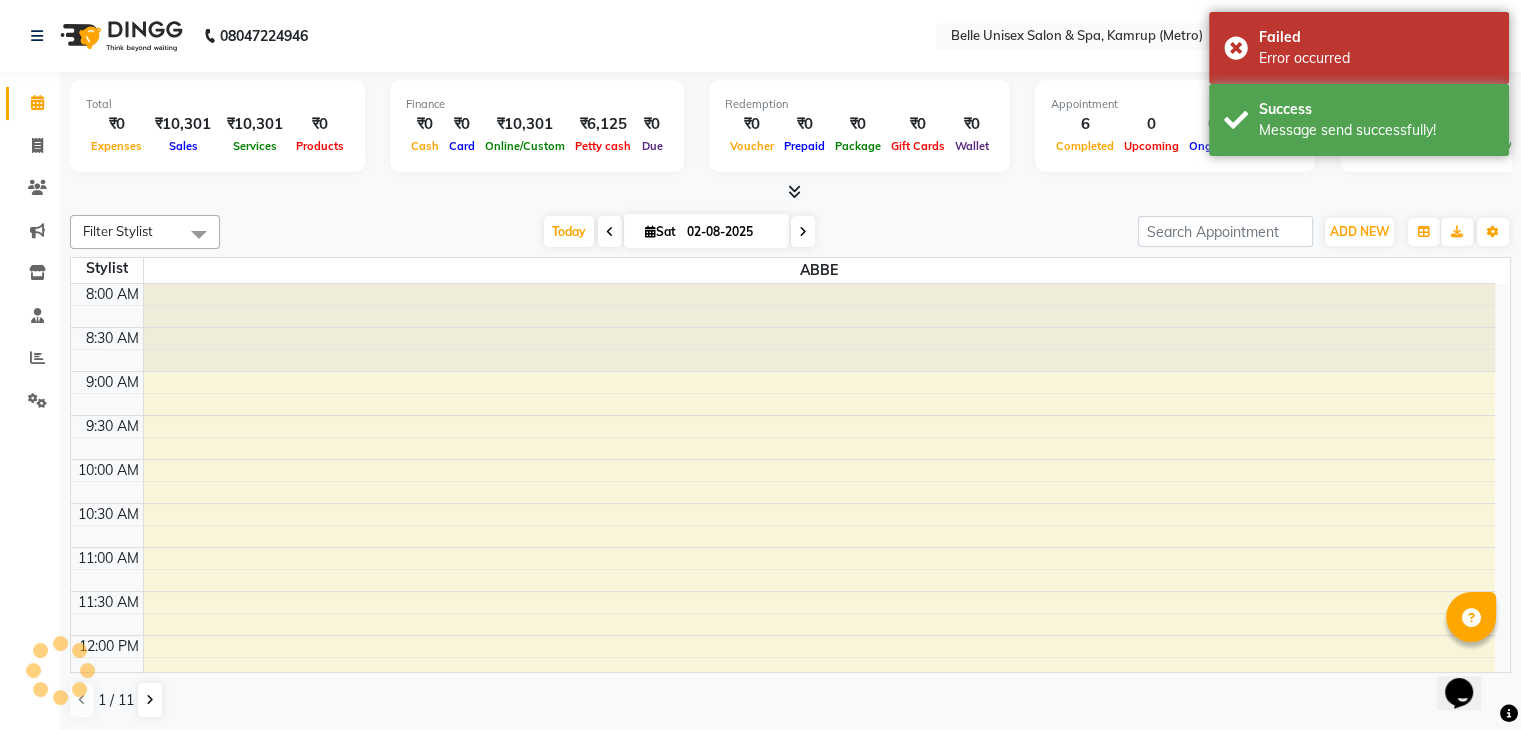 click at bounding box center (790, 192) 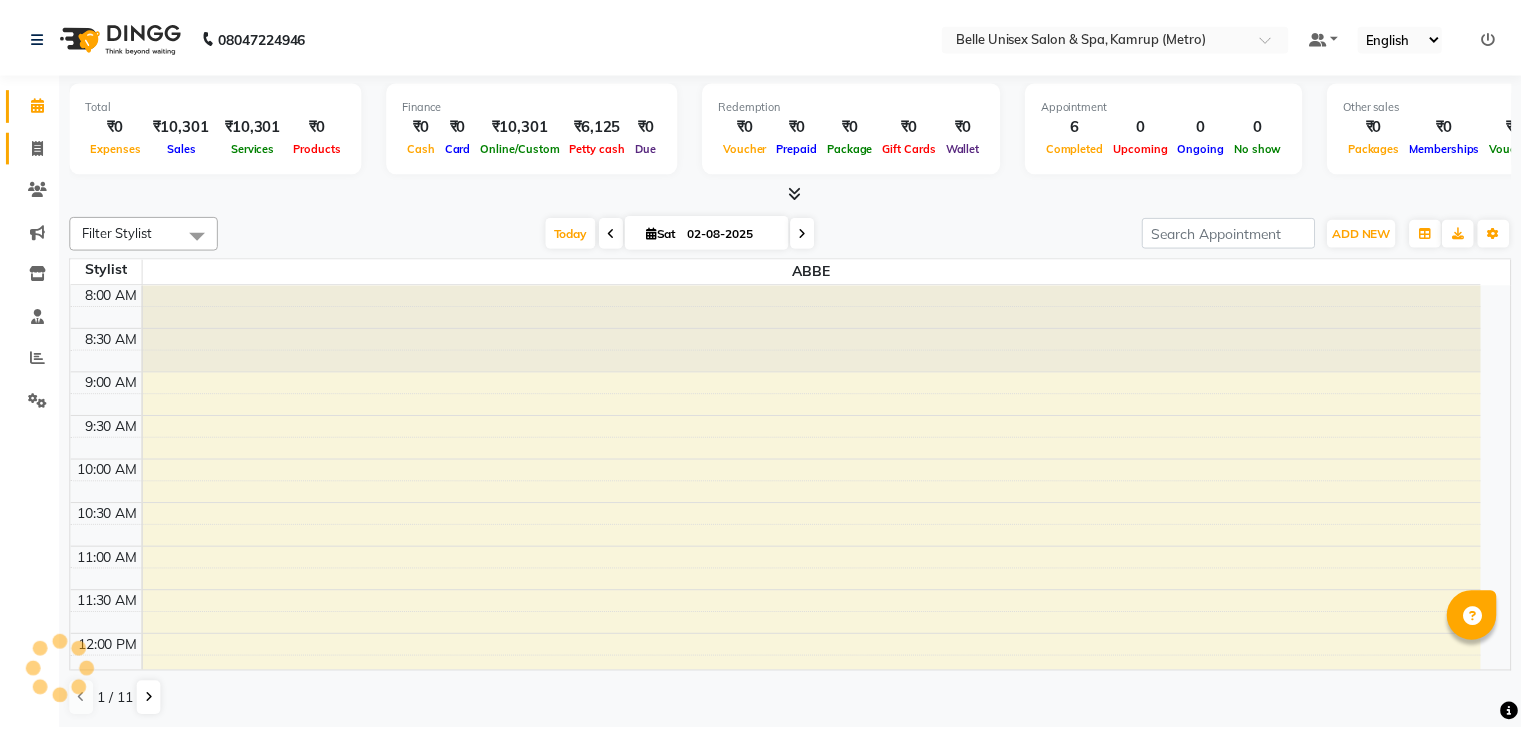 scroll, scrollTop: 0, scrollLeft: 0, axis: both 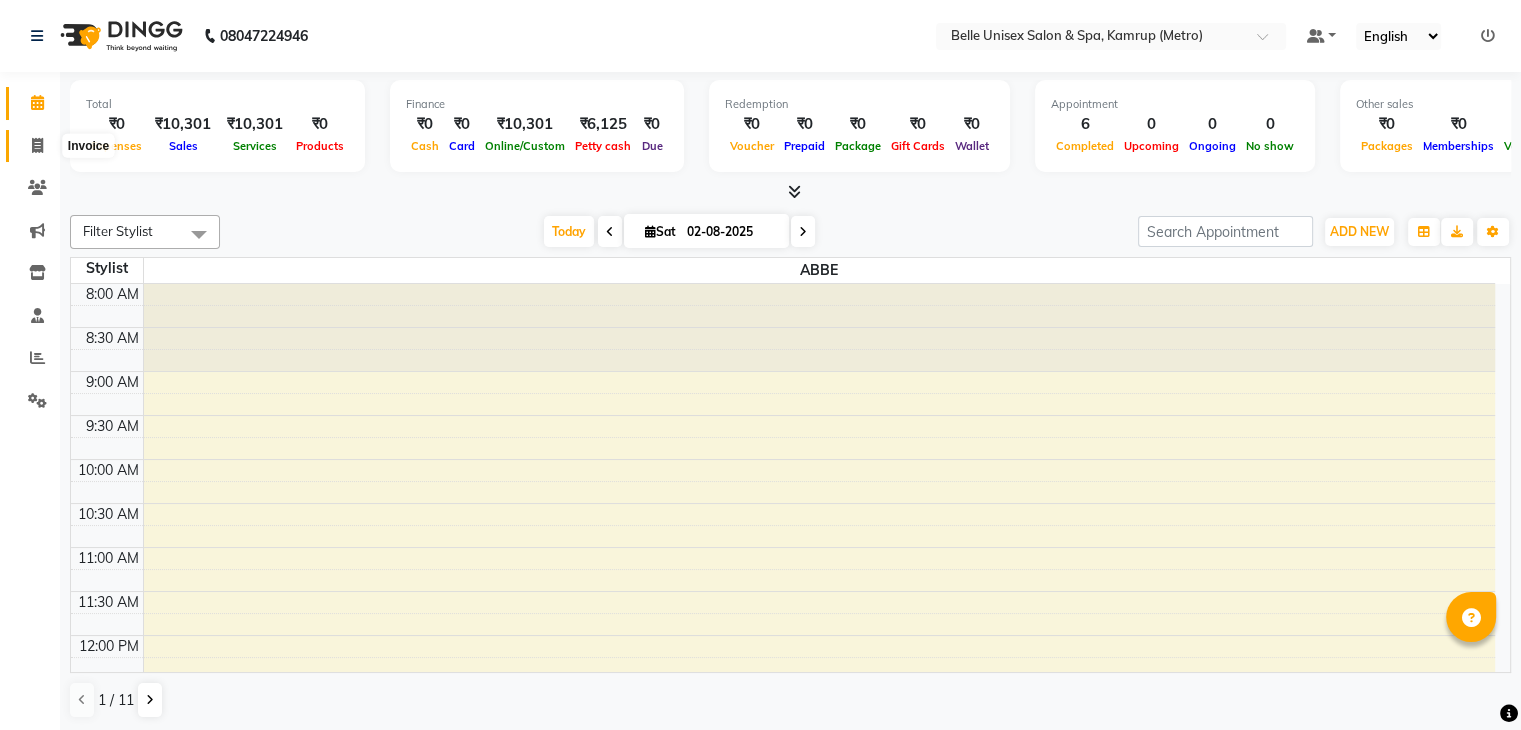 click 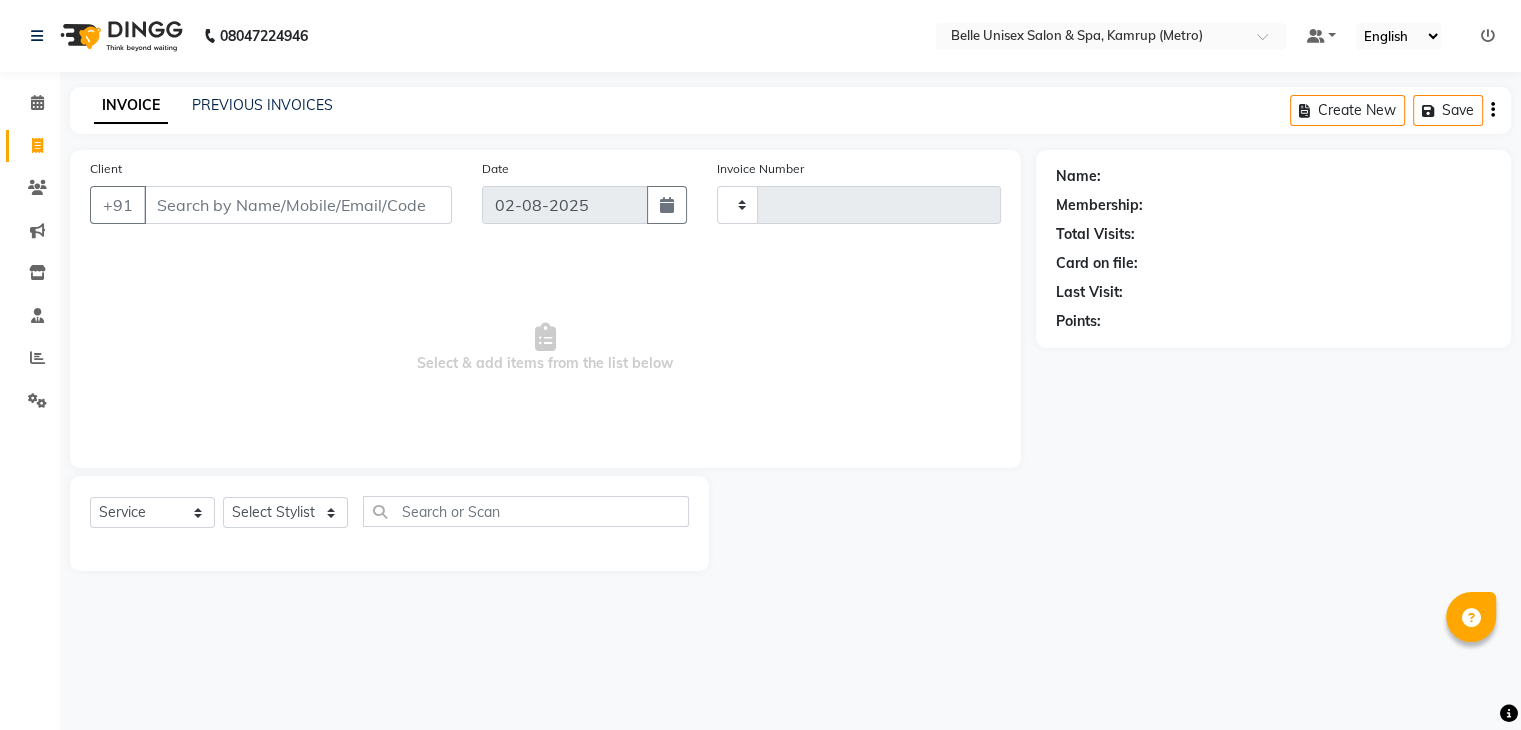 type on "0871" 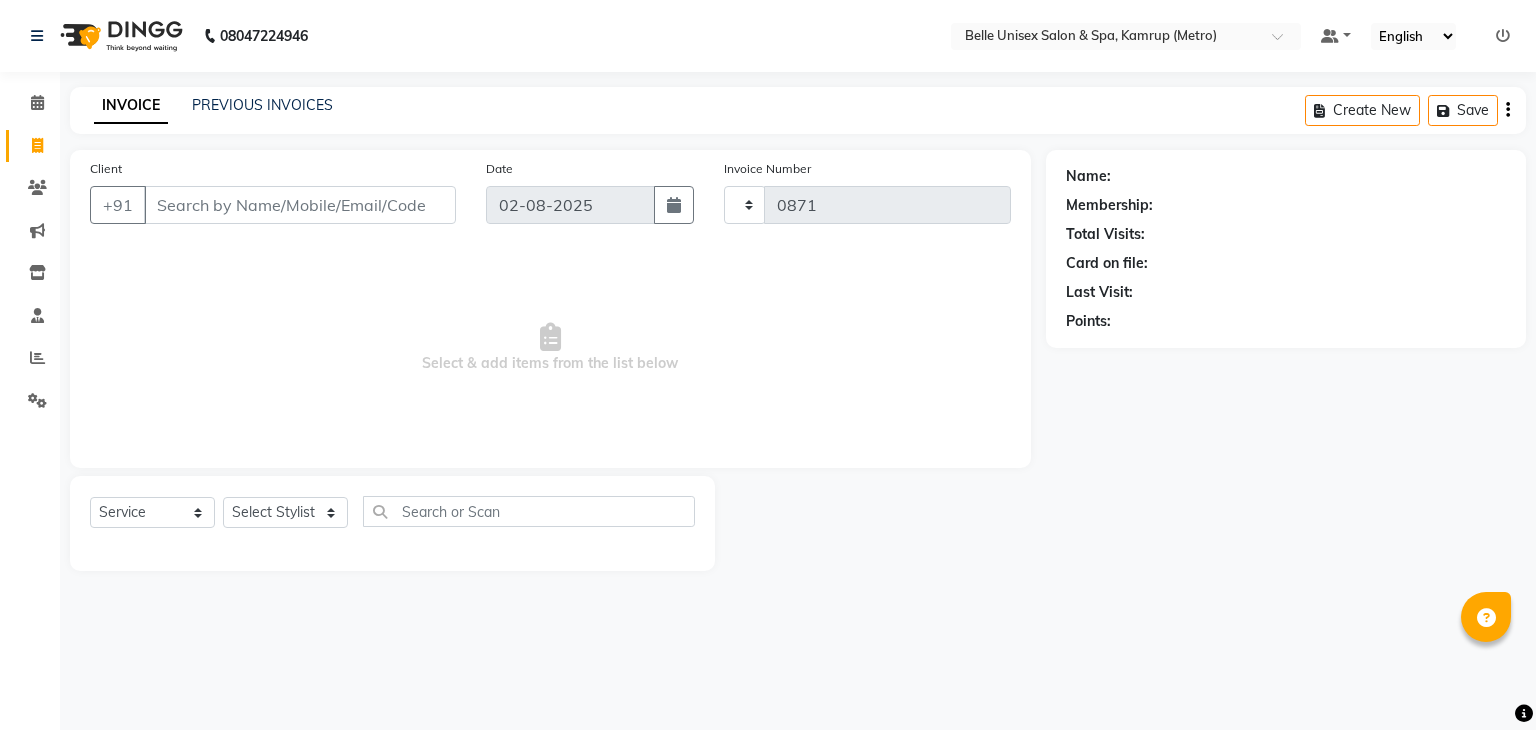 select on "7291" 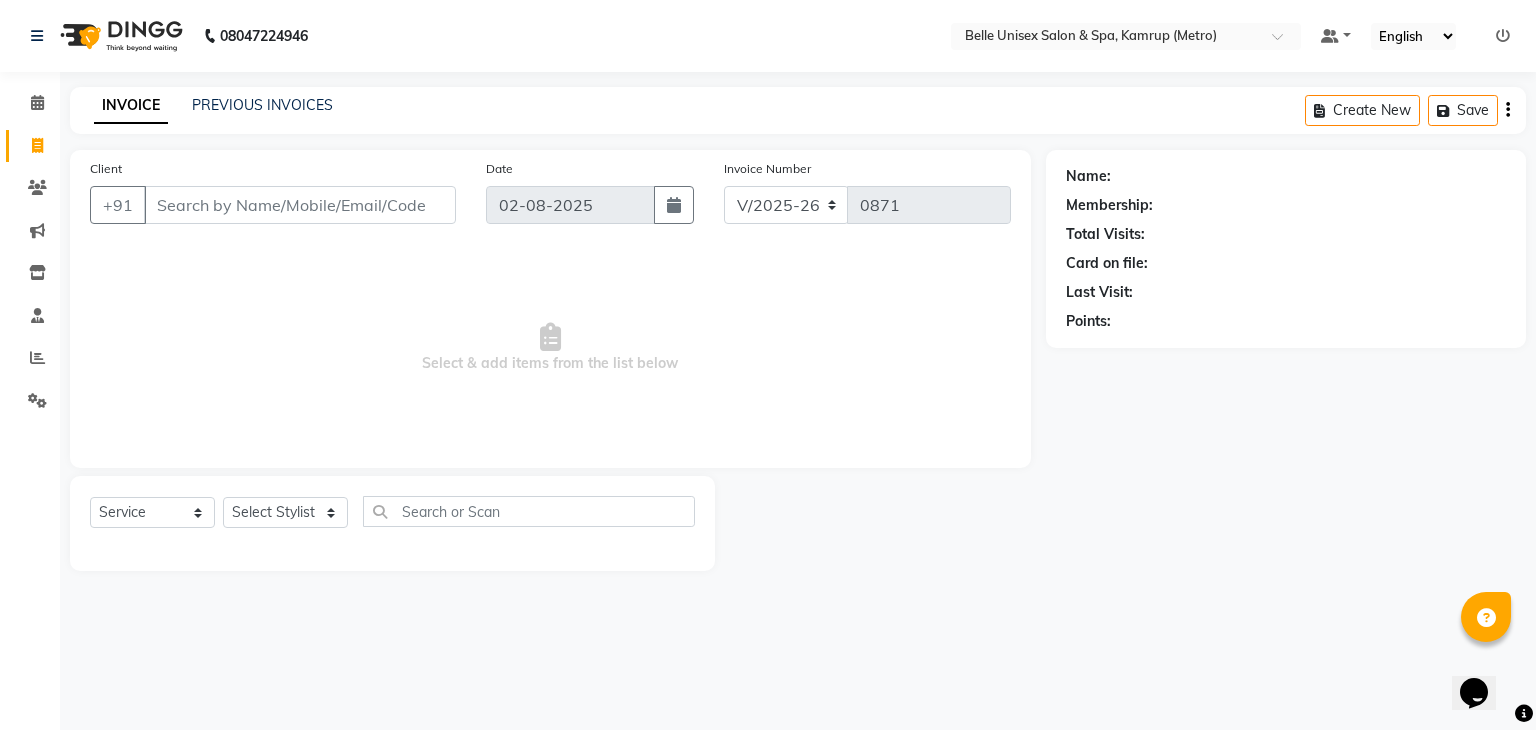 scroll, scrollTop: 0, scrollLeft: 0, axis: both 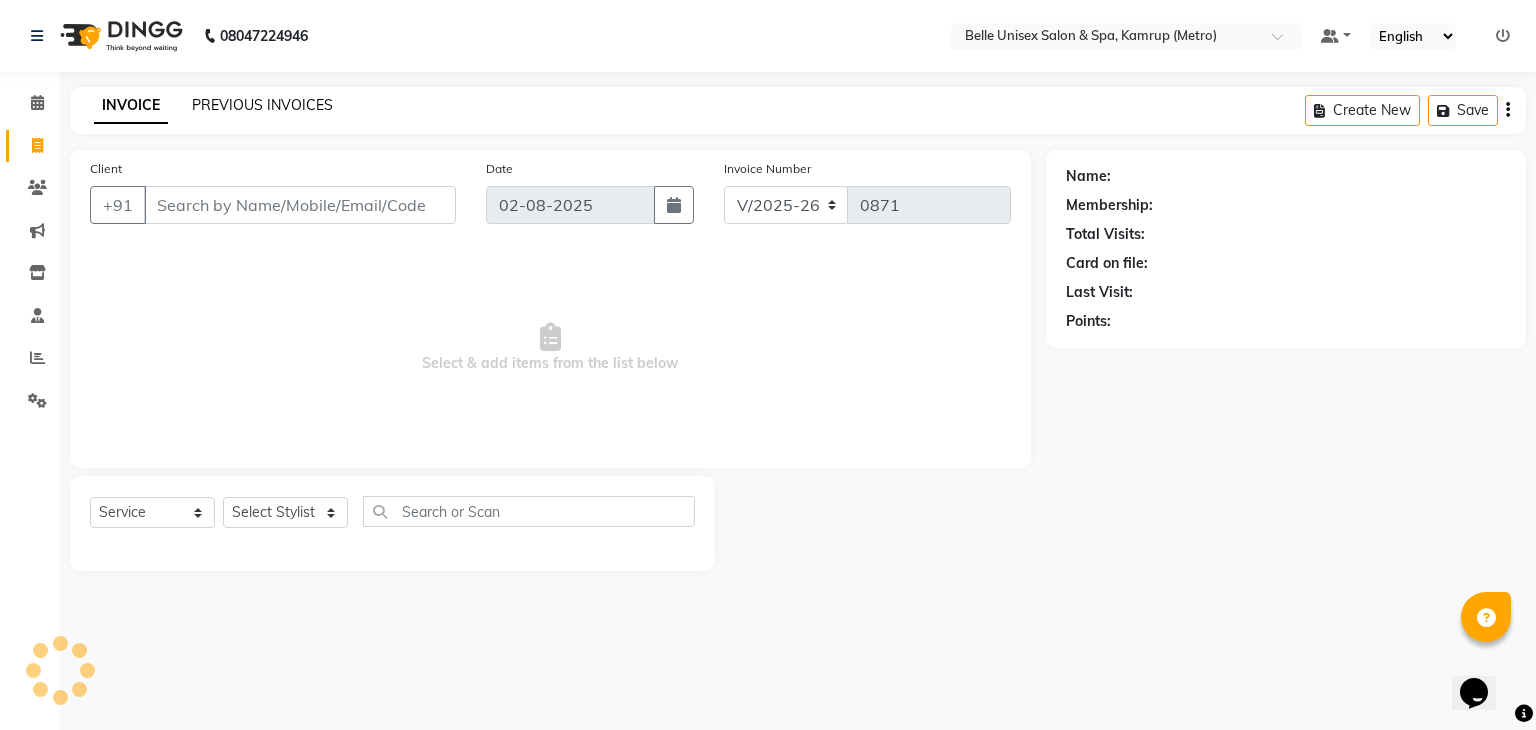 click on "PREVIOUS INVOICES" 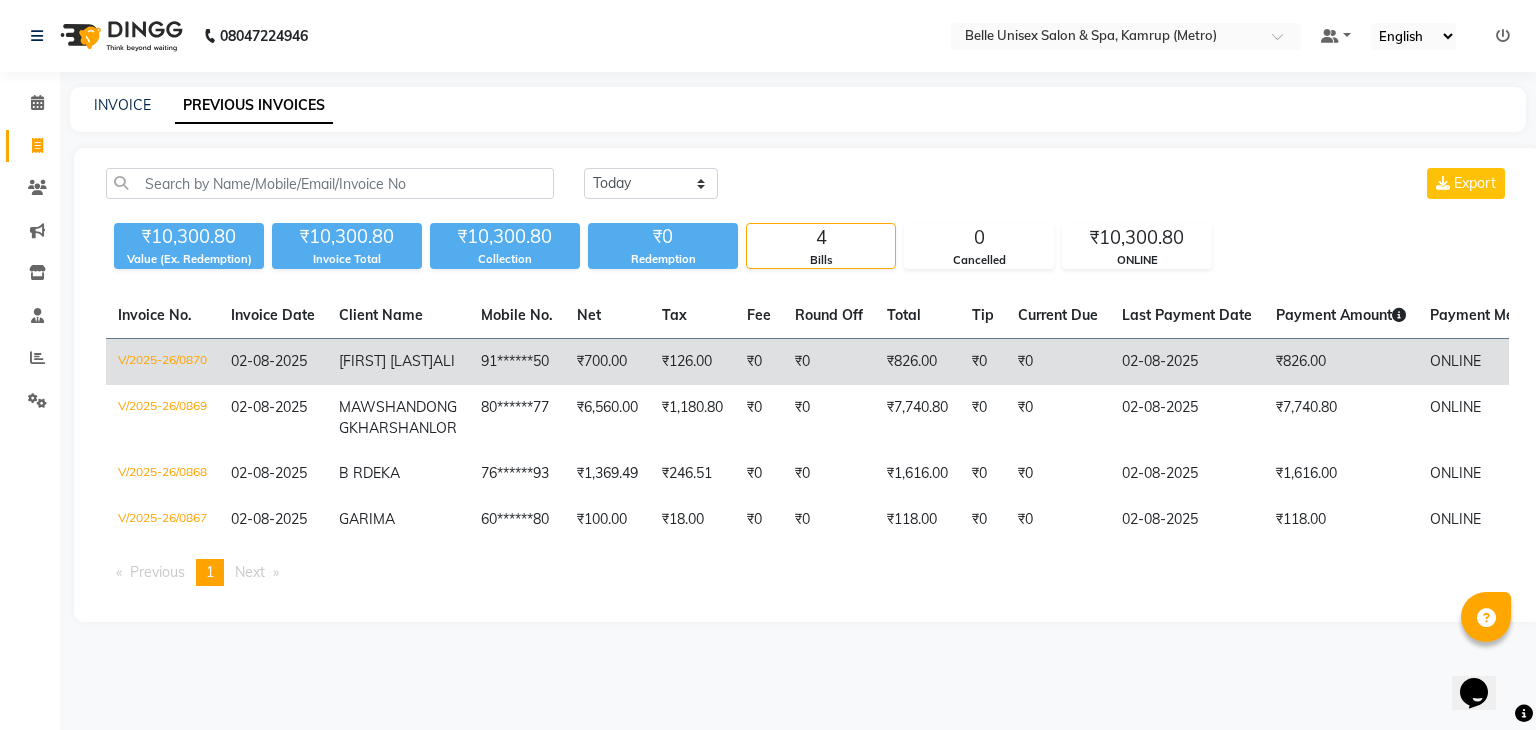 click on "V/2025-26/0870" 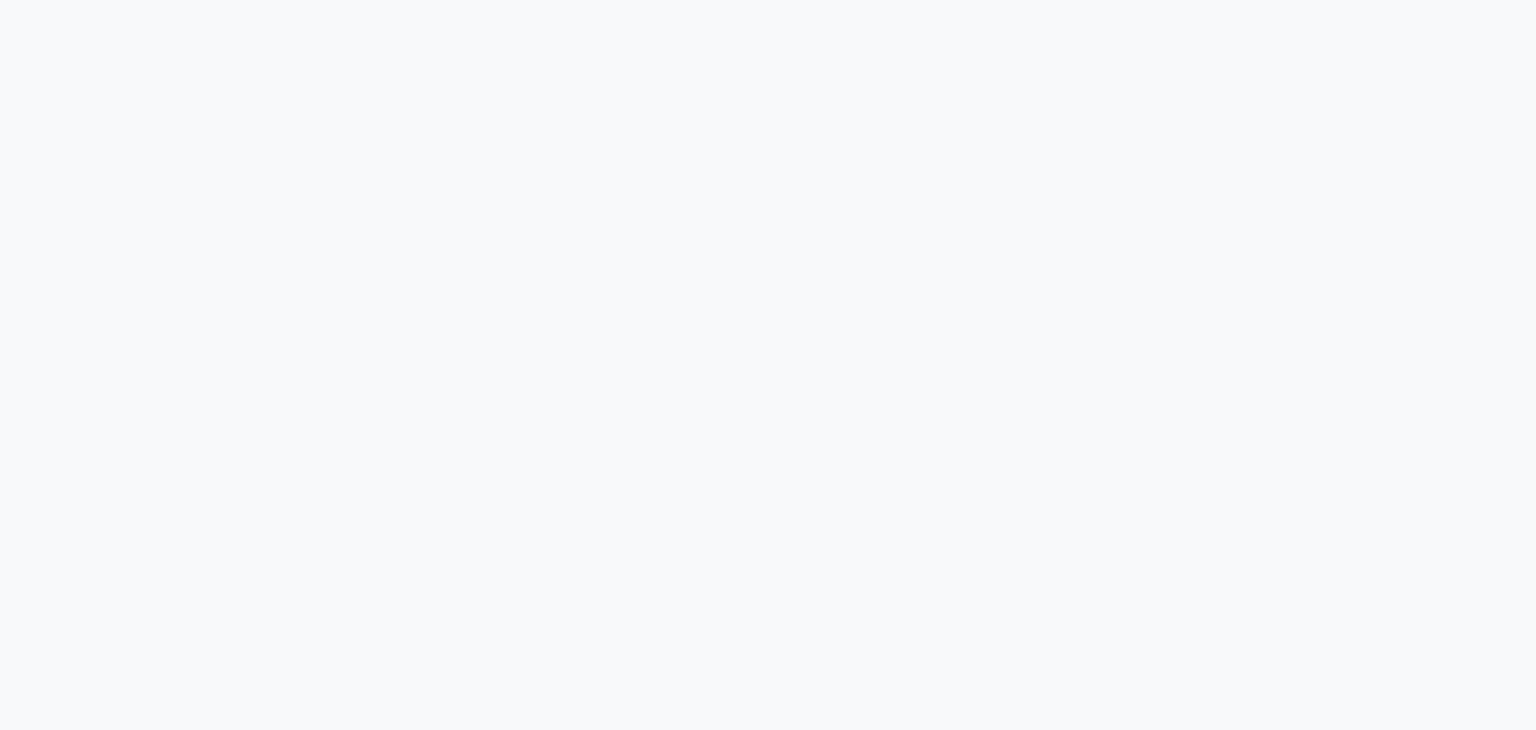 scroll, scrollTop: 0, scrollLeft: 0, axis: both 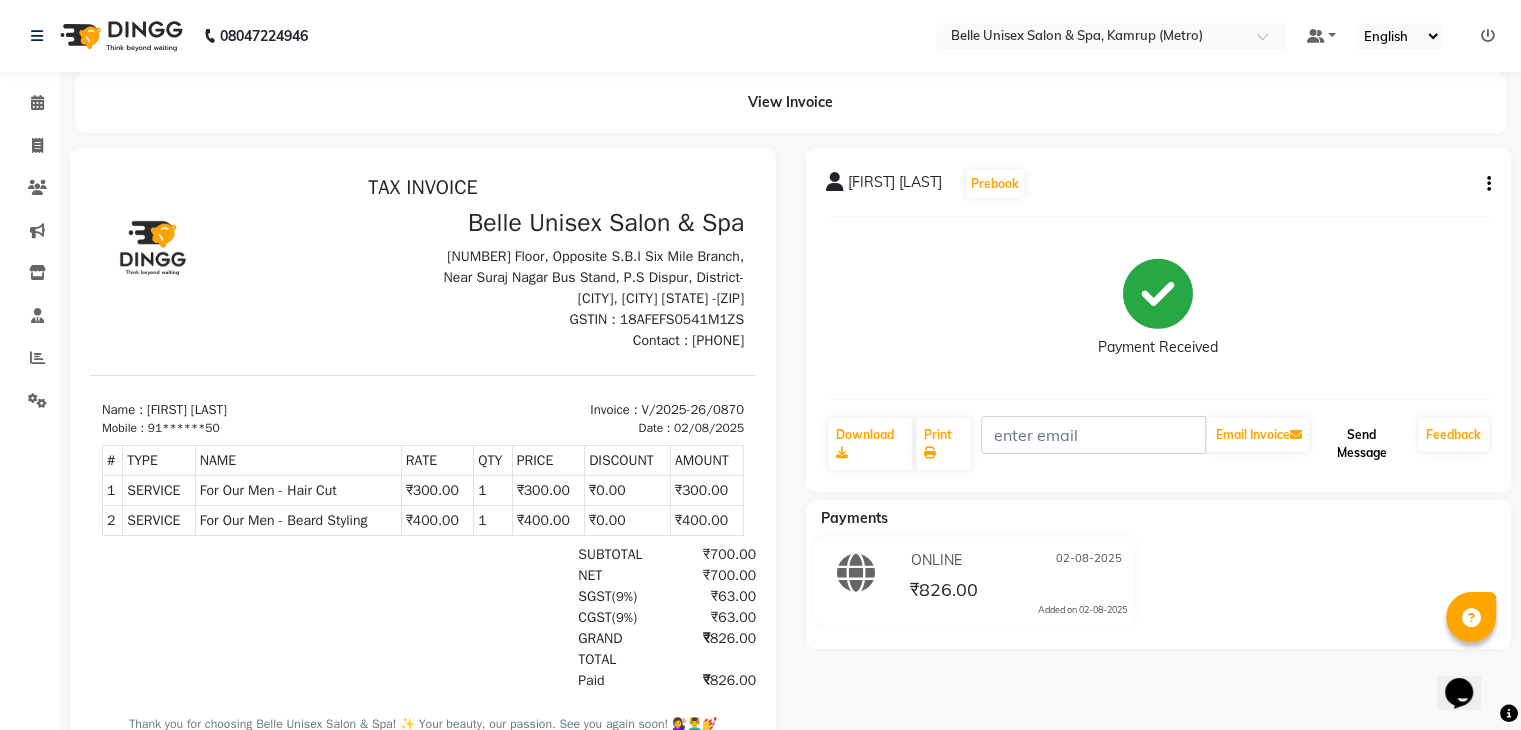 click on "Send Message" 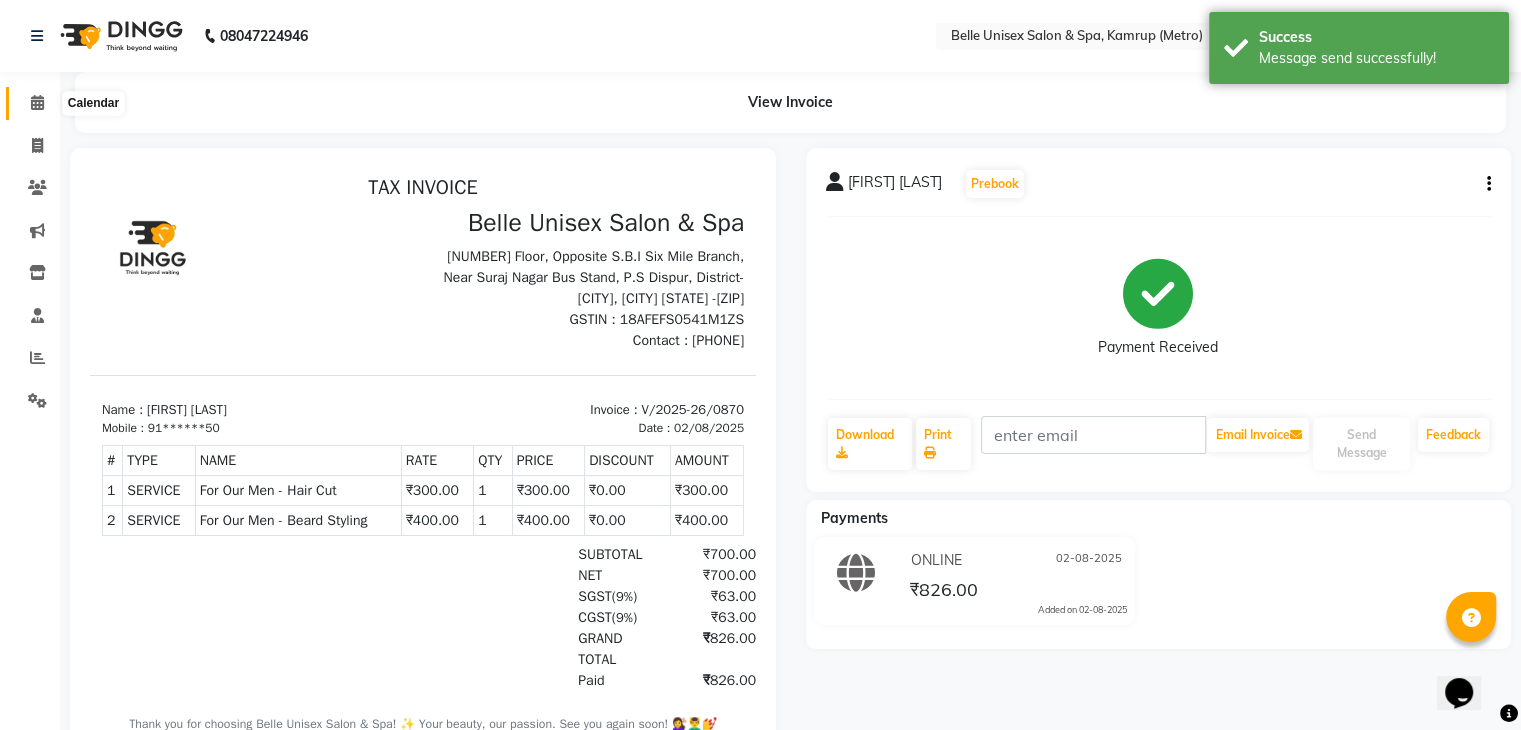 click 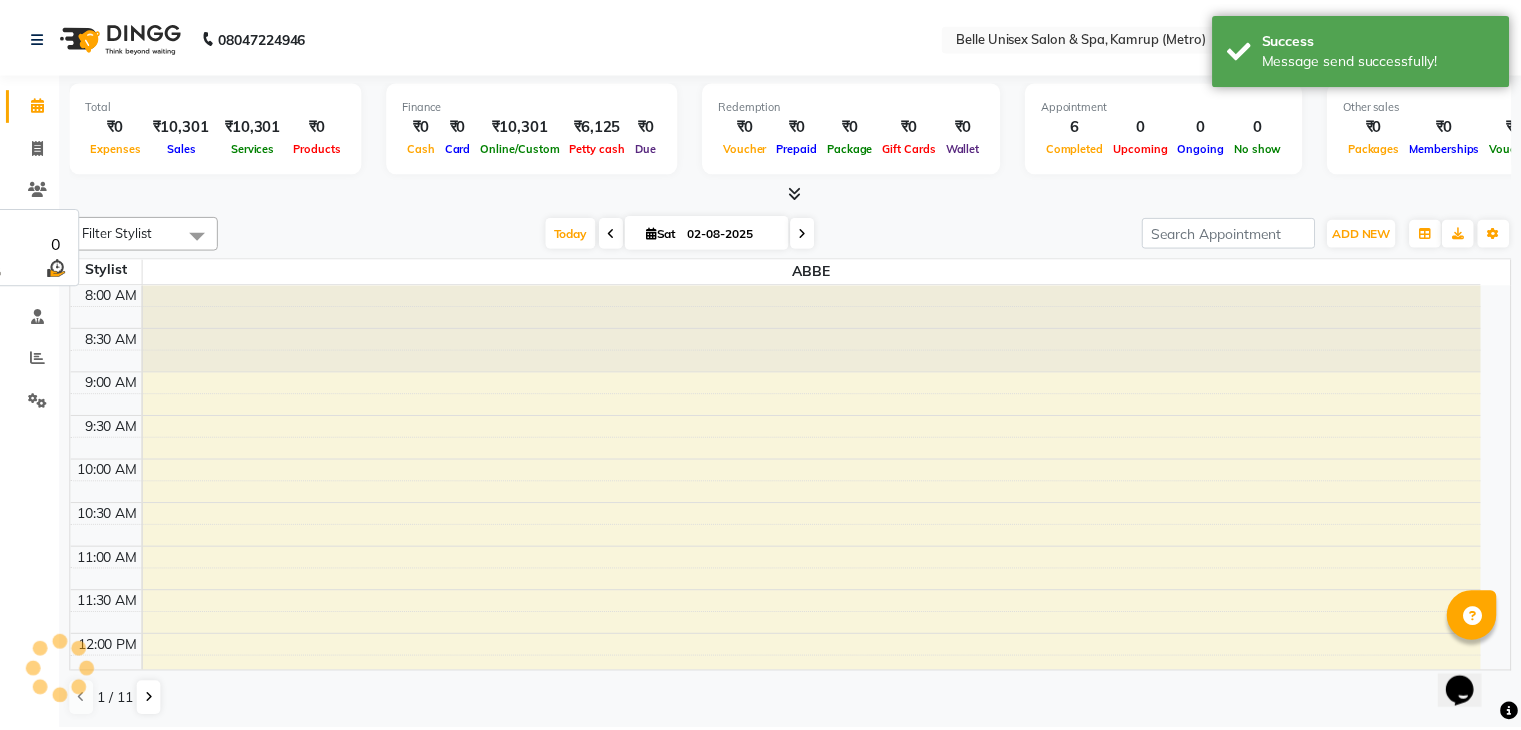 scroll, scrollTop: 705, scrollLeft: 0, axis: vertical 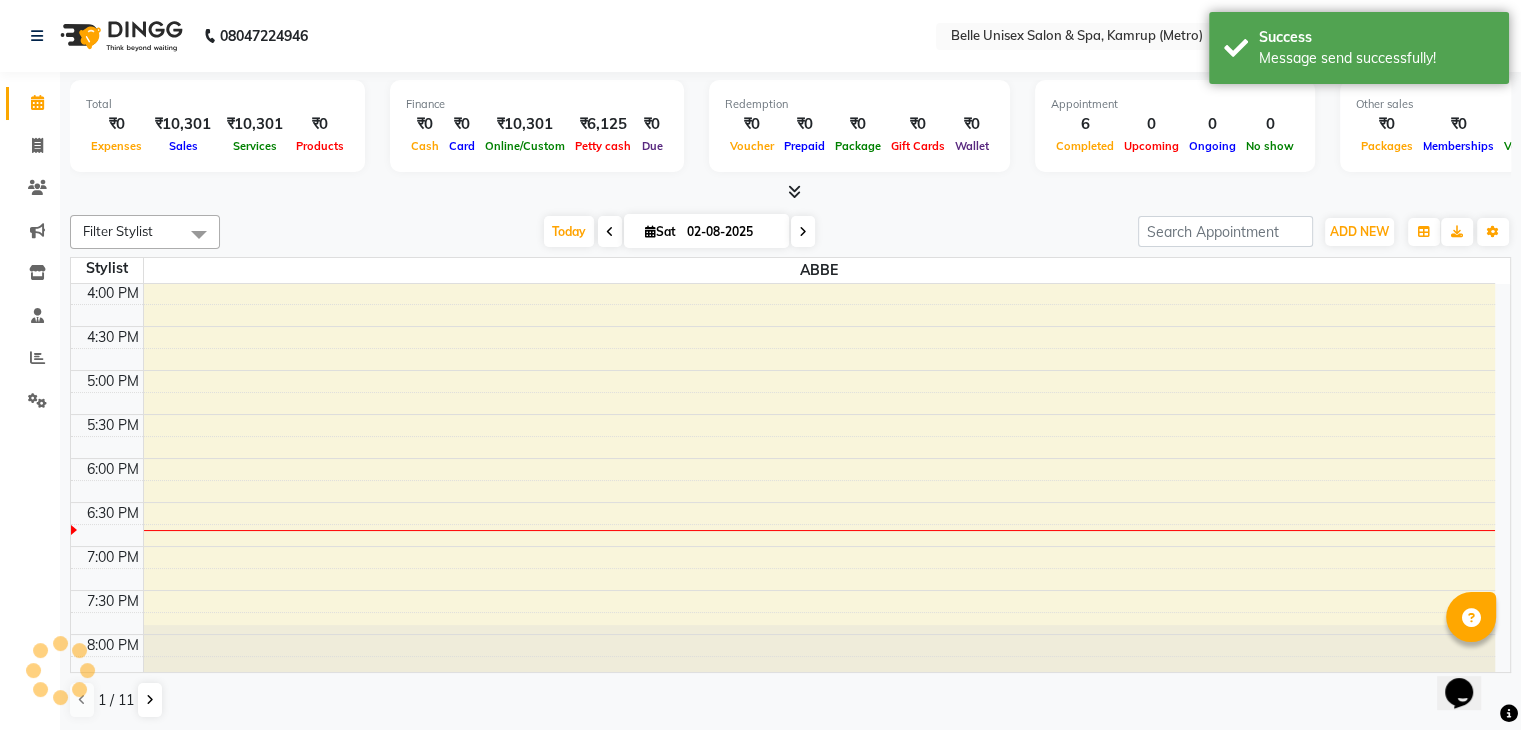 click on "Total  ₹0  Expenses ₹10,301  Sales ₹10,301  Services ₹0  Products Finance  ₹0  Cash ₹0  Card ₹10,301  Online/Custom ₹6,125 Petty cash ₹0 Due  Redemption  ₹0 Voucher ₹0 Prepaid ₹0 Package ₹0  Gift Cards ₹0  Wallet  Appointment  6 Completed 0 Upcoming 0 Ongoing 0 No show  Other sales  ₹0  Packages ₹0  Memberships ₹0  Vouchers ₹0  Prepaids ₹0  Gift Cards" at bounding box center (790, 137) 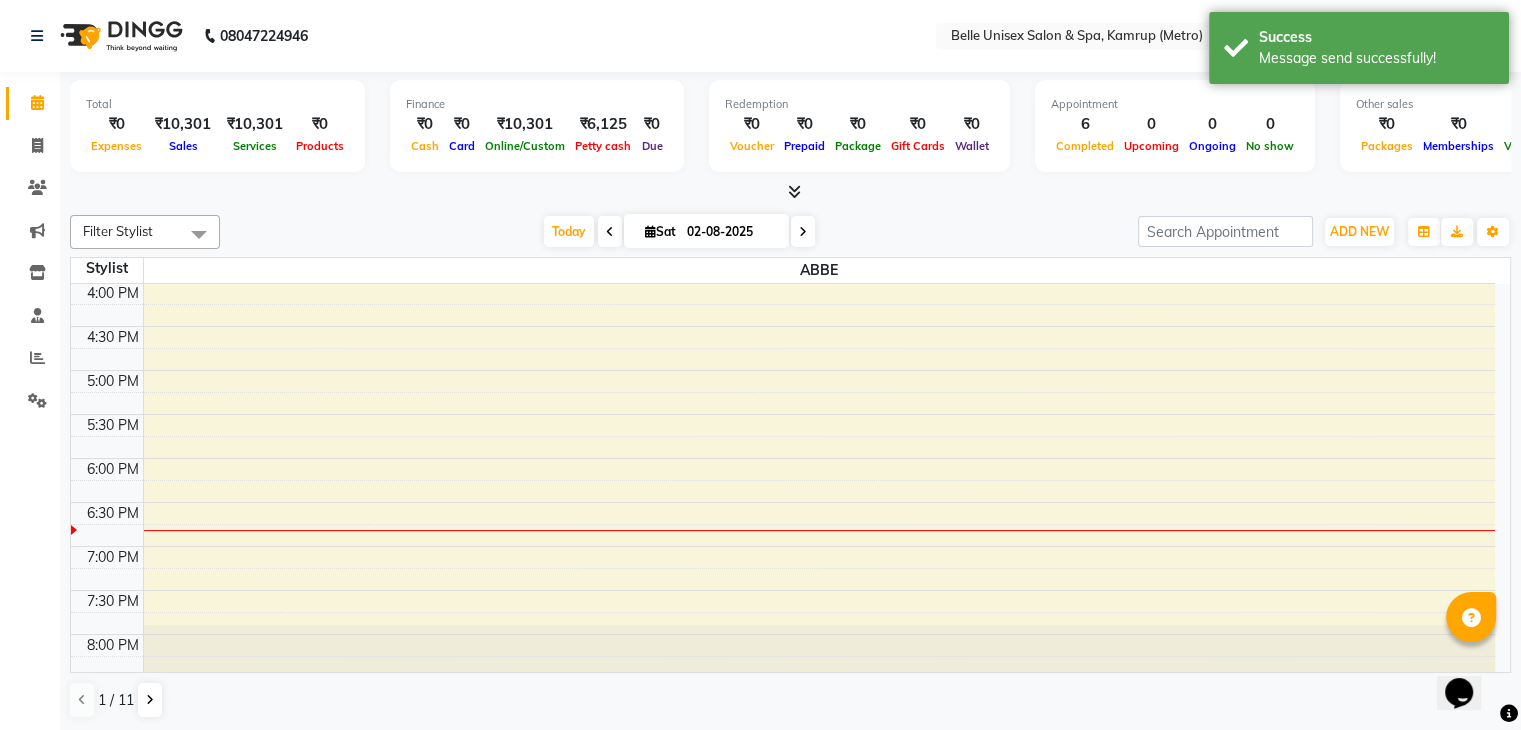 click at bounding box center (790, 192) 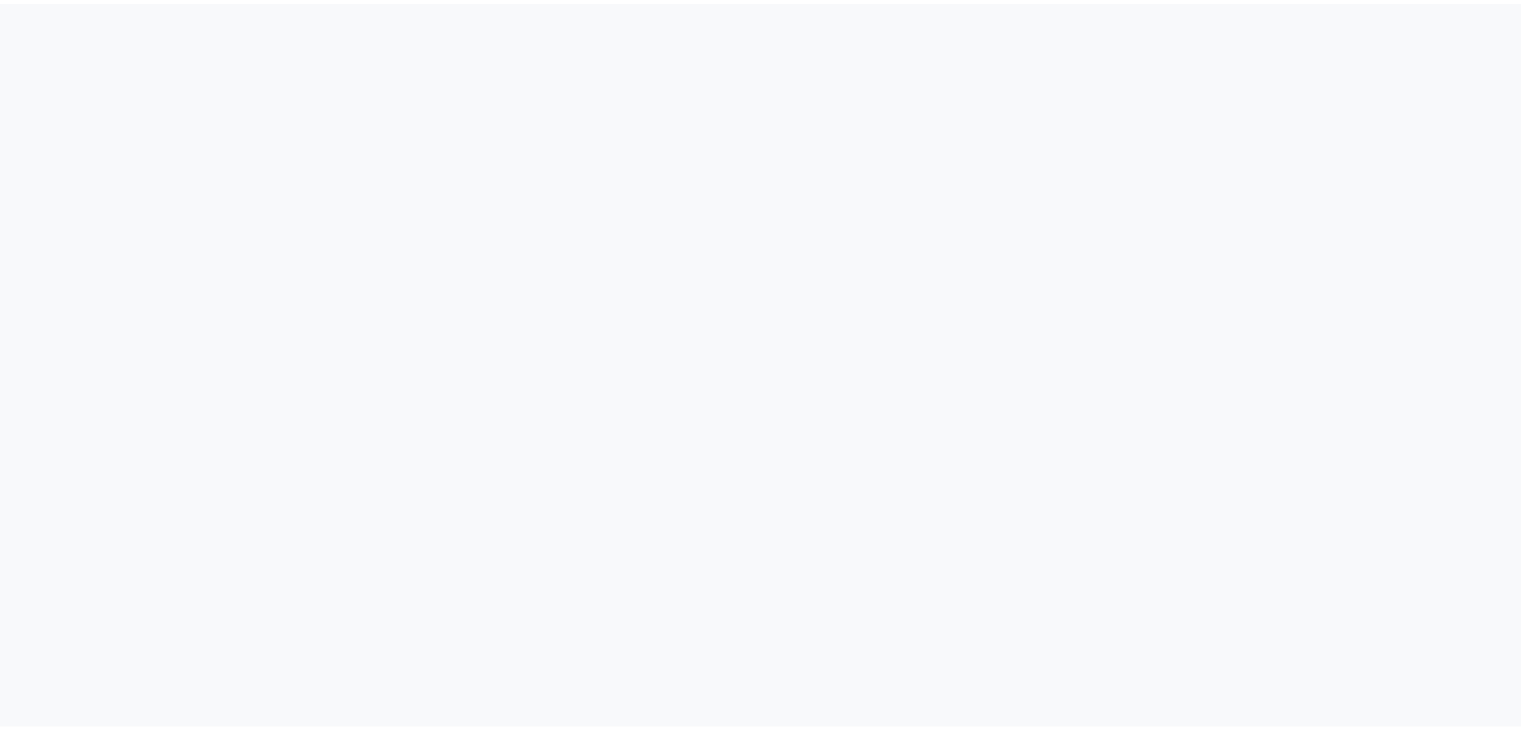 scroll, scrollTop: 0, scrollLeft: 0, axis: both 